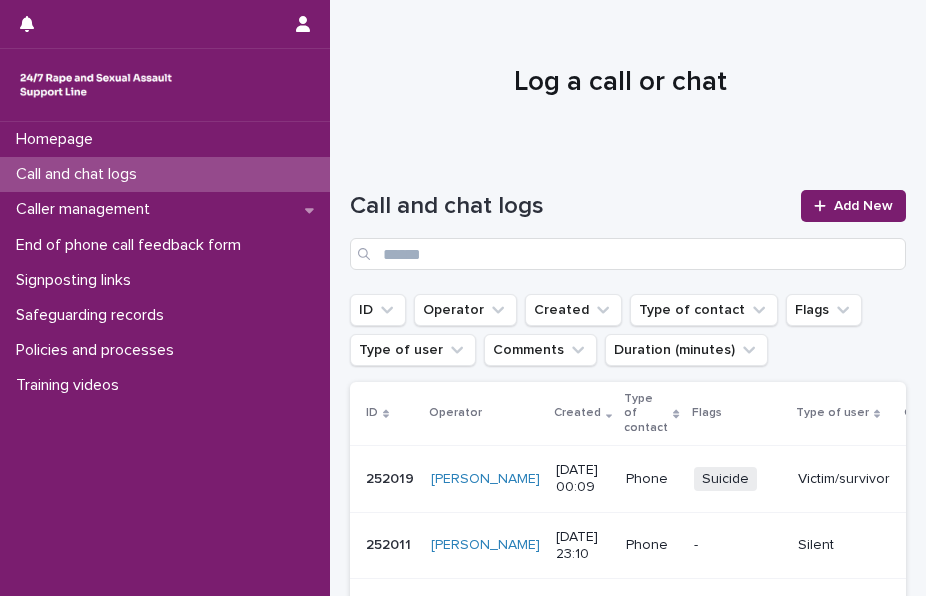 scroll, scrollTop: 0, scrollLeft: 0, axis: both 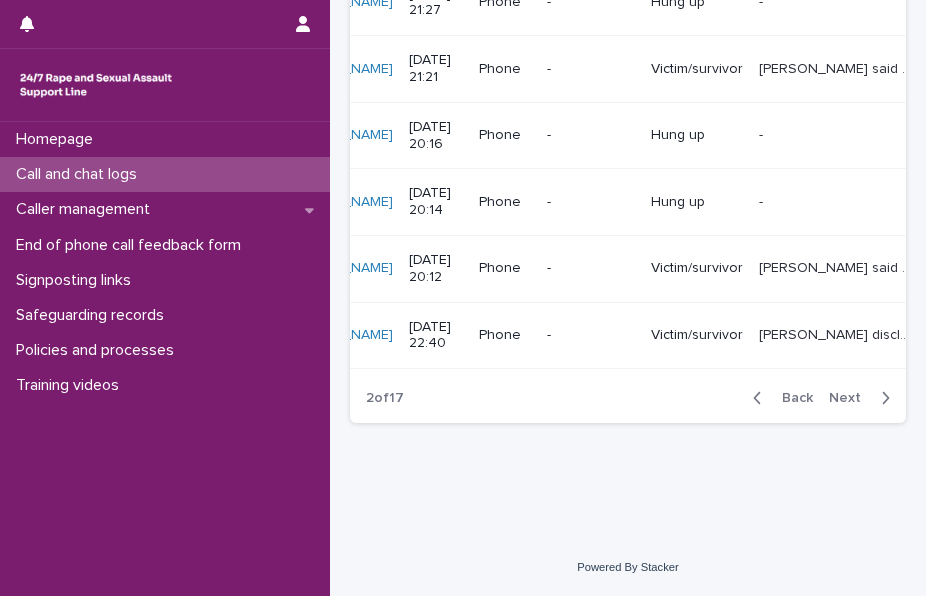 drag, startPoint x: 0, startPoint y: 0, endPoint x: 184, endPoint y: 179, distance: 256.7041 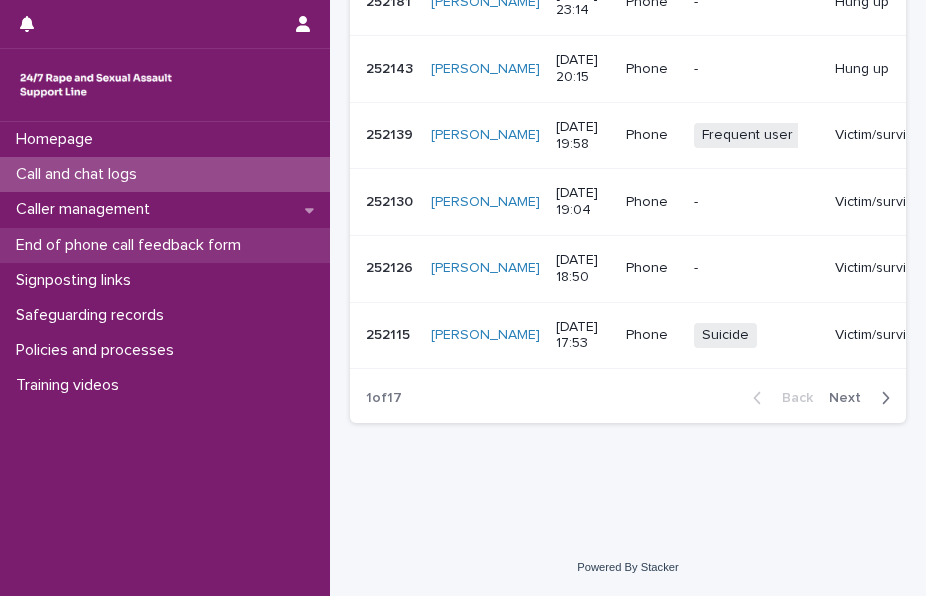 click on "End of phone call feedback form" at bounding box center [132, 245] 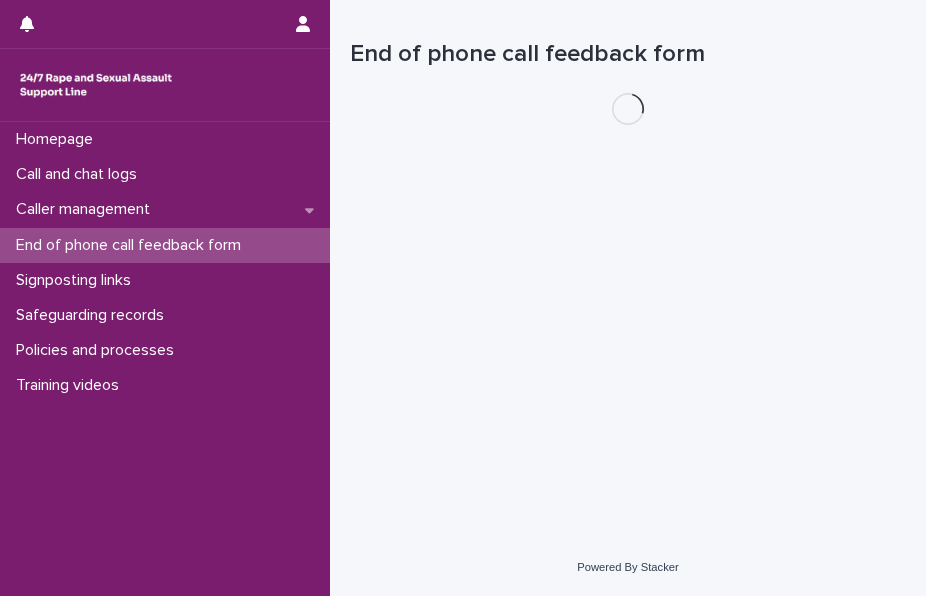 scroll, scrollTop: 0, scrollLeft: 0, axis: both 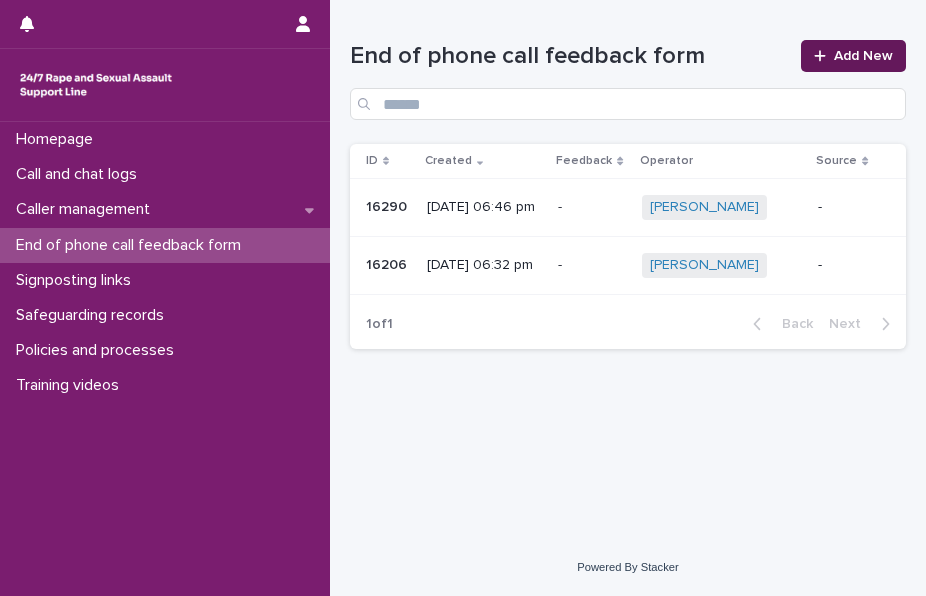 click on "Add New" at bounding box center (863, 56) 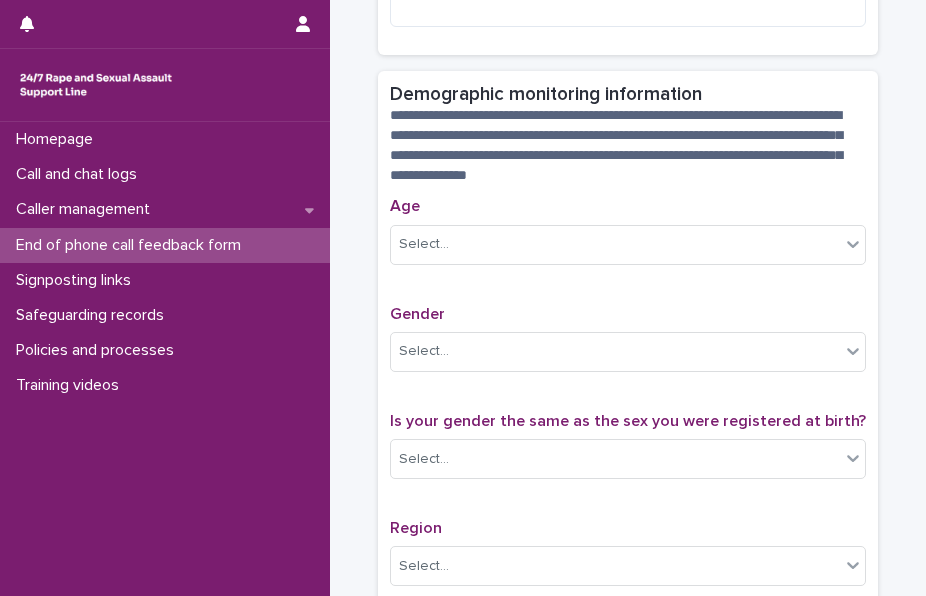 scroll, scrollTop: 1042, scrollLeft: 0, axis: vertical 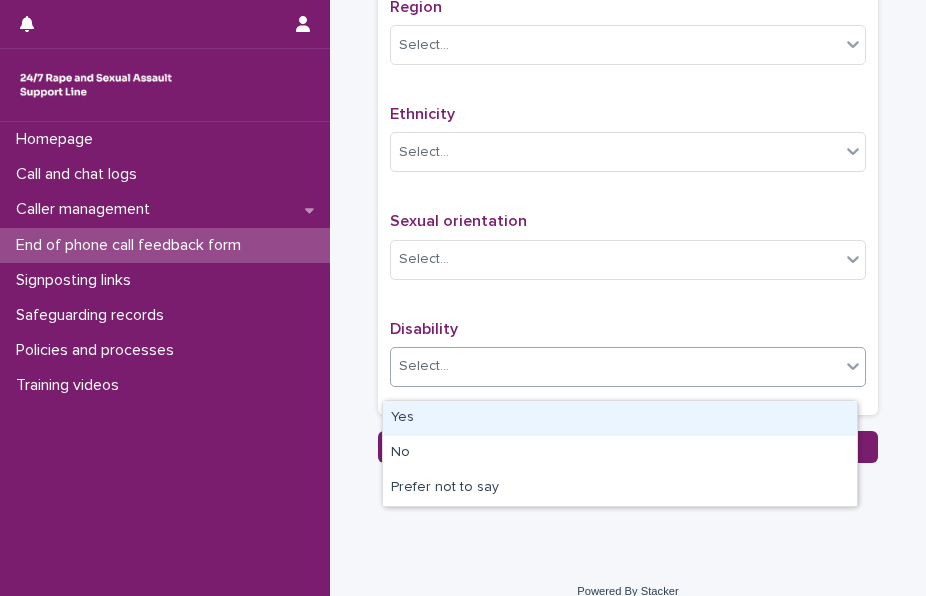 click on "Select..." at bounding box center (615, 366) 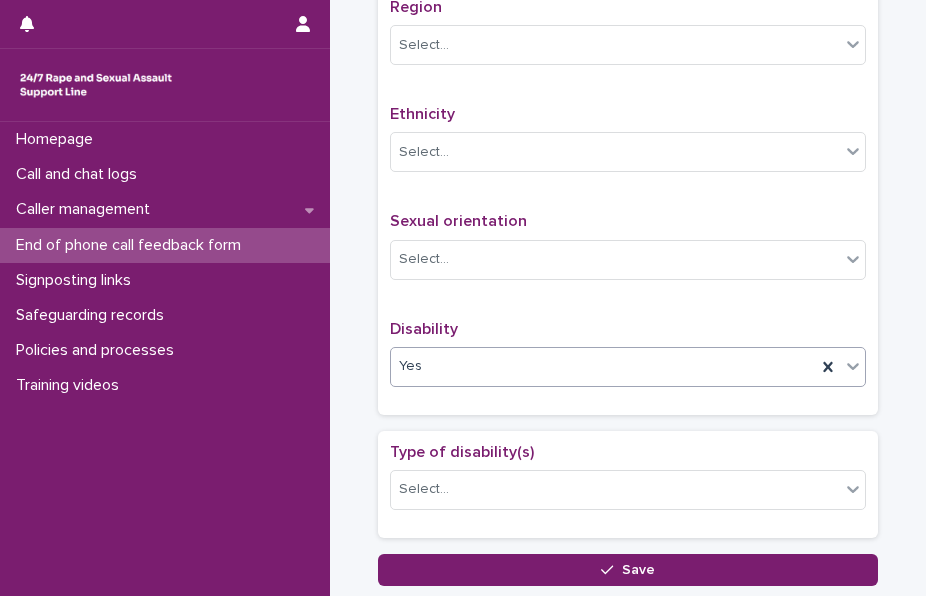 scroll, scrollTop: 521, scrollLeft: 0, axis: vertical 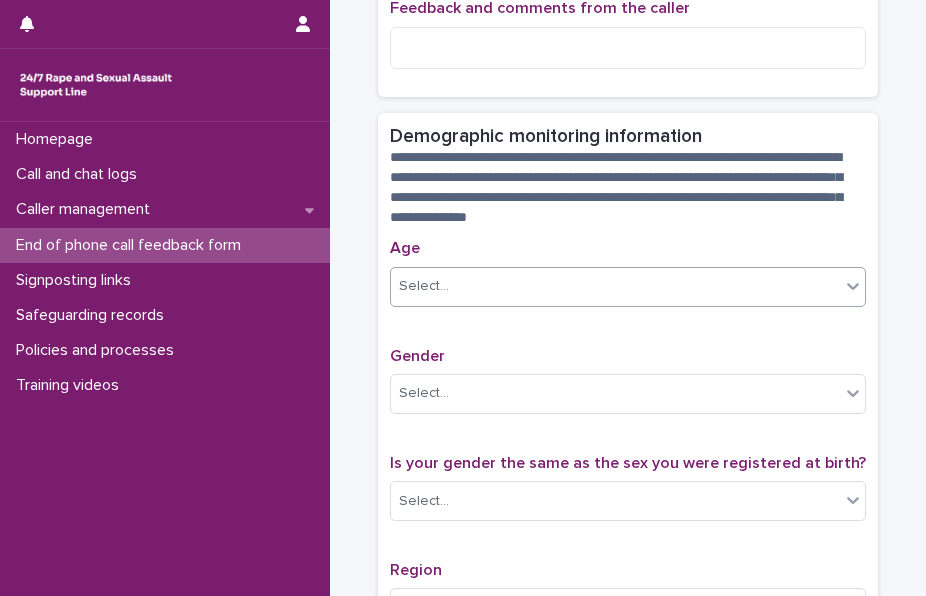 click on "Select..." at bounding box center [615, 286] 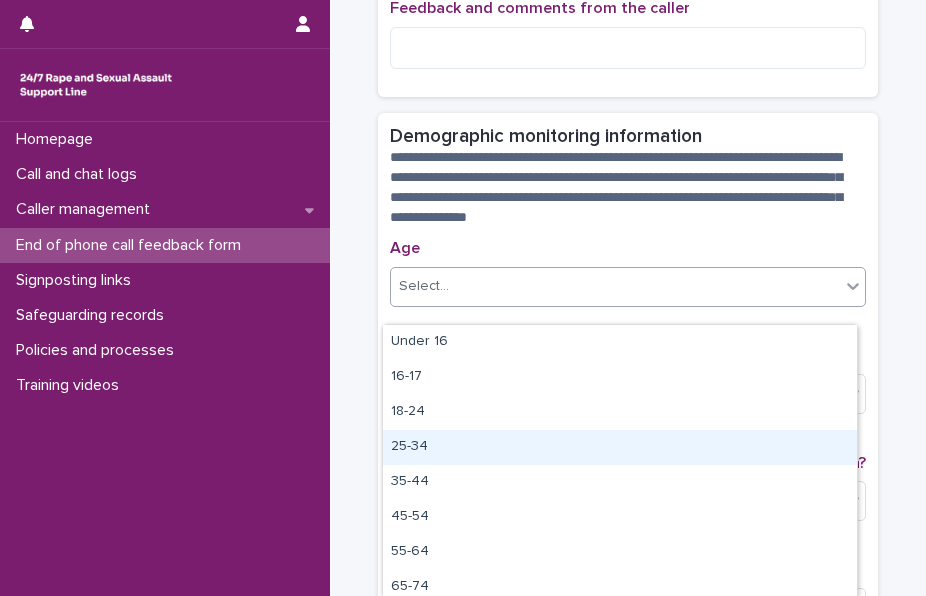 click on "25-34" at bounding box center [620, 447] 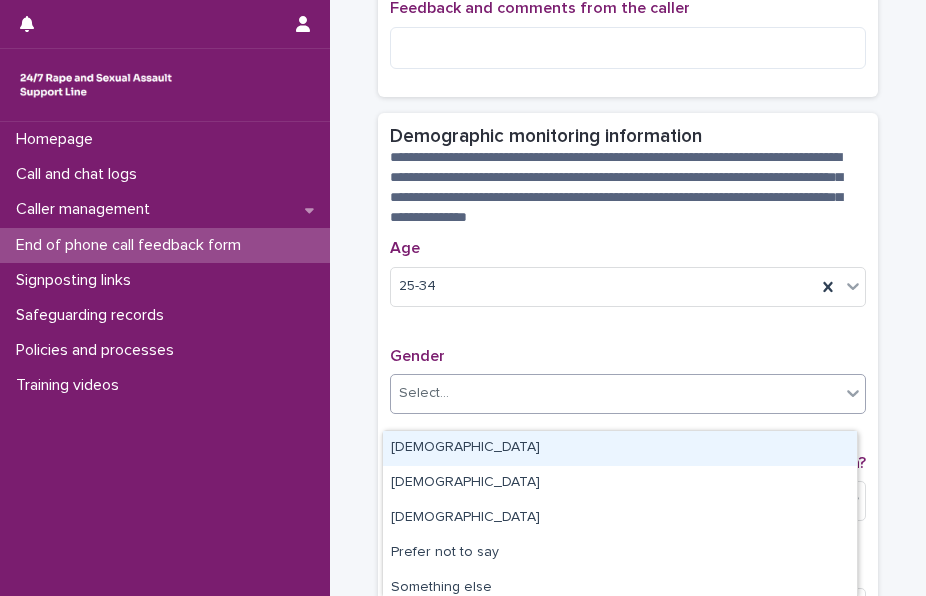 click on "Select..." at bounding box center [615, 393] 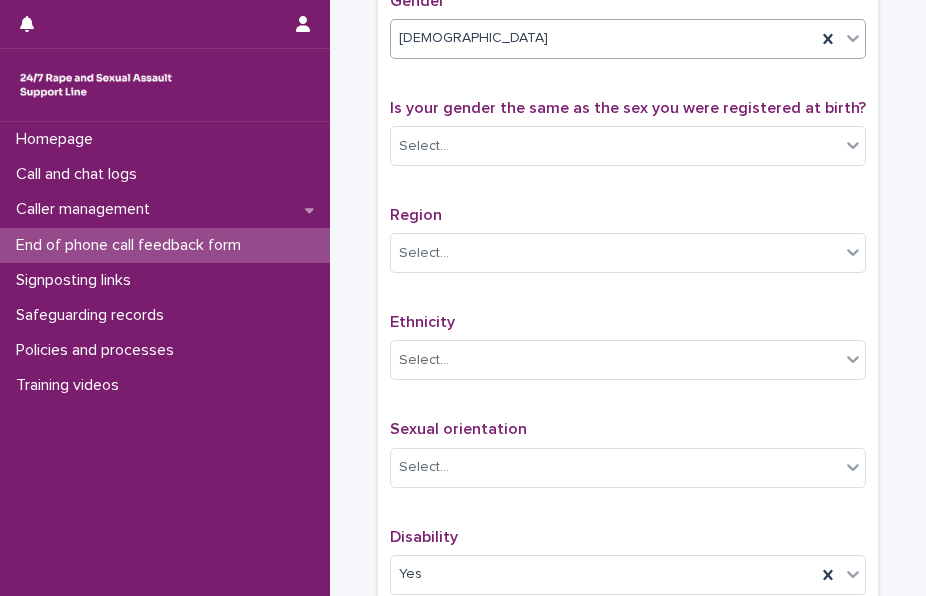 scroll, scrollTop: 839, scrollLeft: 0, axis: vertical 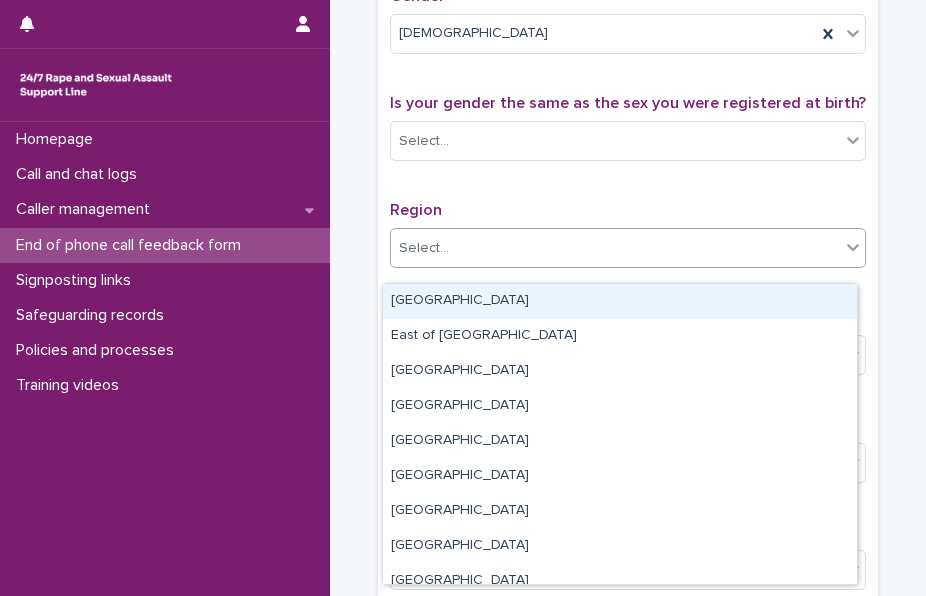 click on "Select..." at bounding box center [615, 248] 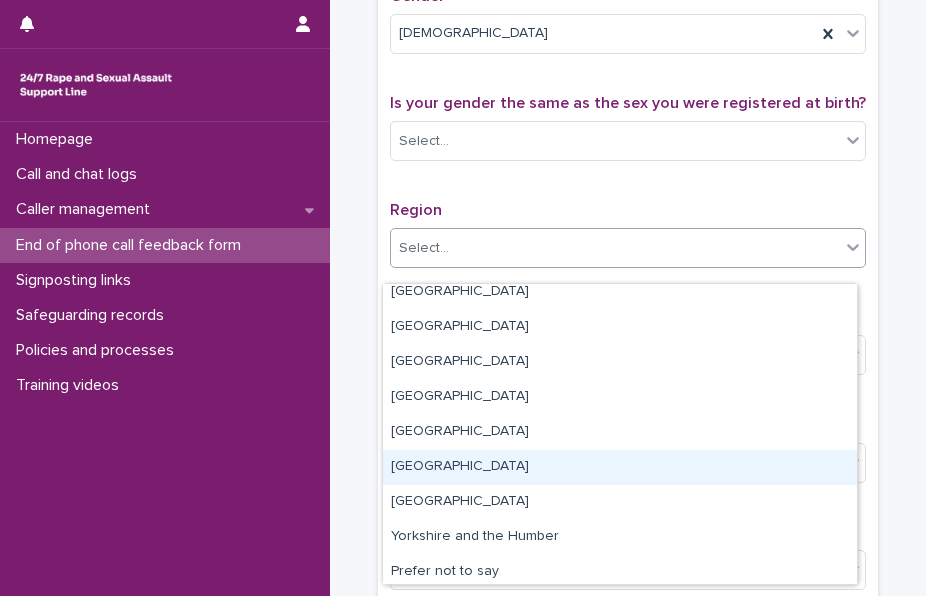 scroll, scrollTop: 120, scrollLeft: 0, axis: vertical 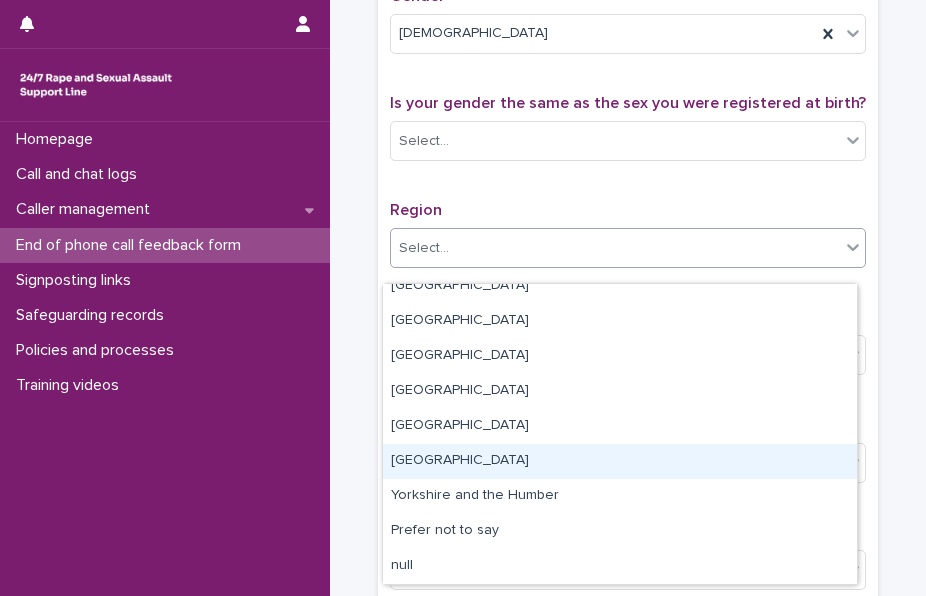 click on "[GEOGRAPHIC_DATA]" at bounding box center (620, 461) 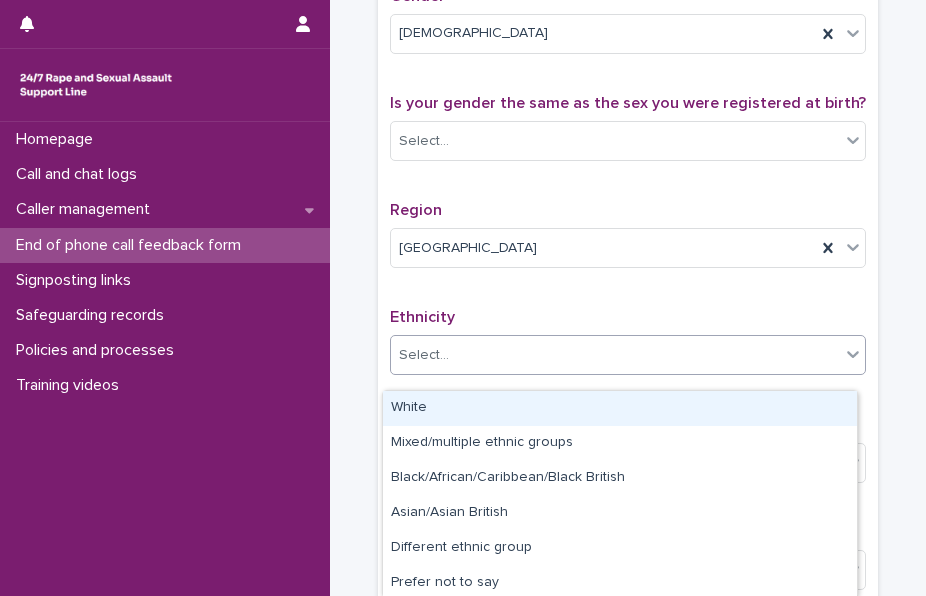 click on "Select..." at bounding box center [615, 355] 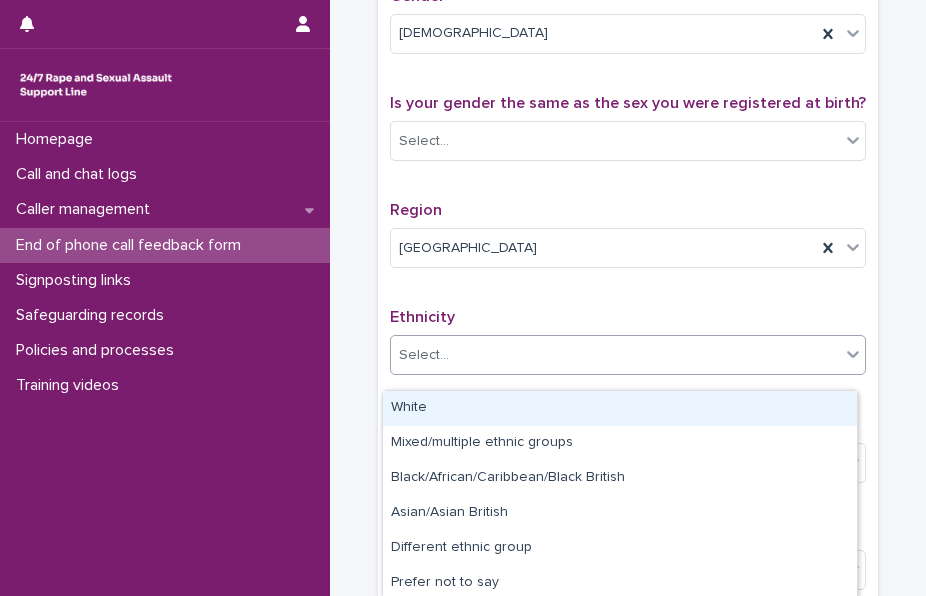 click on "White" at bounding box center (620, 408) 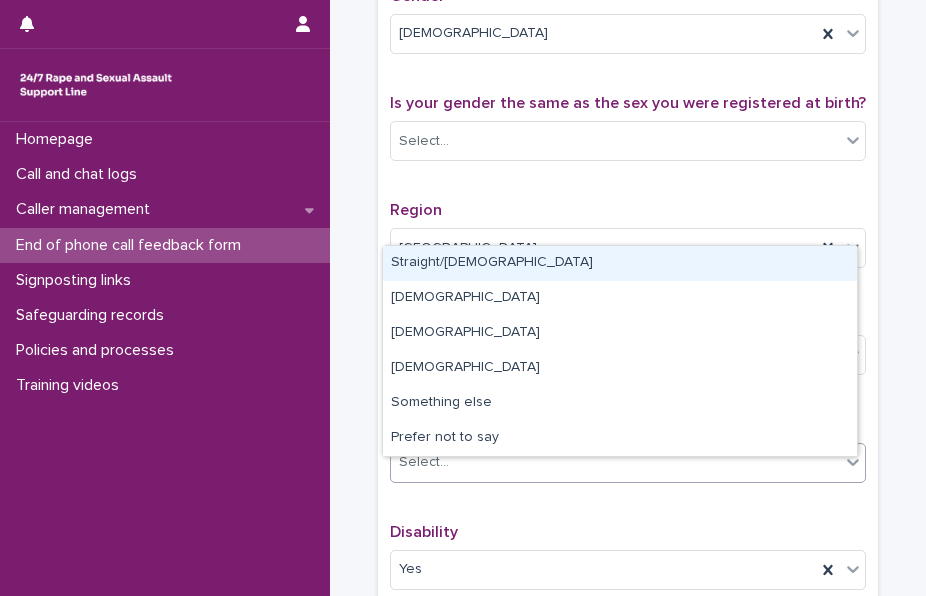click on "Select..." at bounding box center (615, 462) 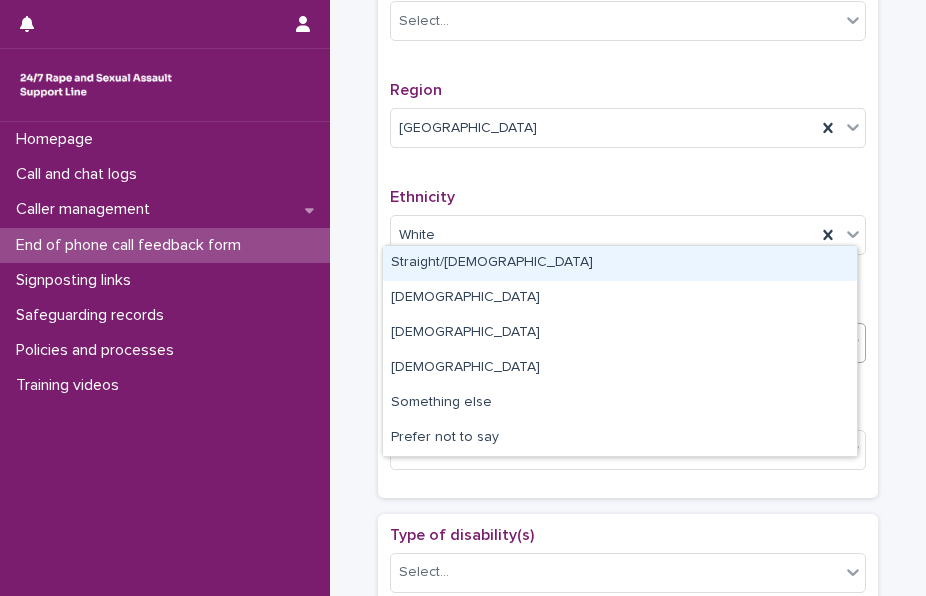 scroll, scrollTop: 999, scrollLeft: 0, axis: vertical 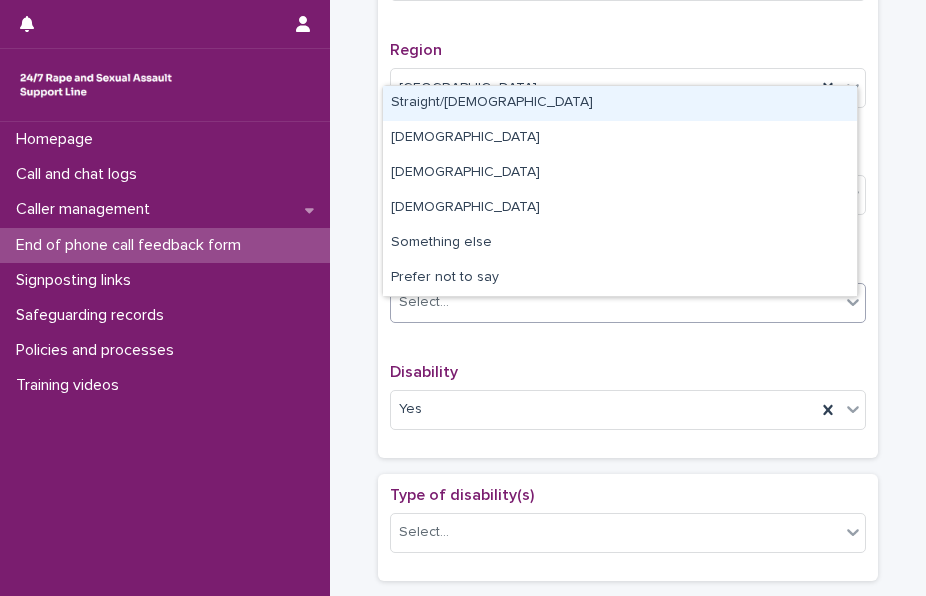 click on "Straight/[DEMOGRAPHIC_DATA]" at bounding box center [620, 103] 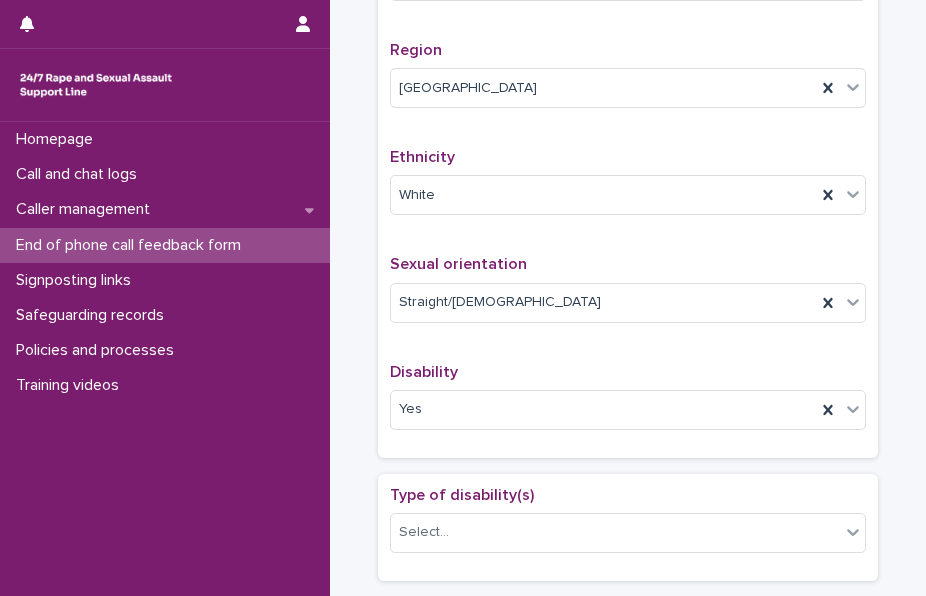 click on "Age [DEMOGRAPHIC_DATA] Gender [DEMOGRAPHIC_DATA] Is your gender the same as the sex you were registered at birth? Select... Region [GEOGRAPHIC_DATA] Ethnicity White Sexual orientation [DEMOGRAPHIC_DATA]/[DEMOGRAPHIC_DATA] Disability Yes" at bounding box center [628, 82] 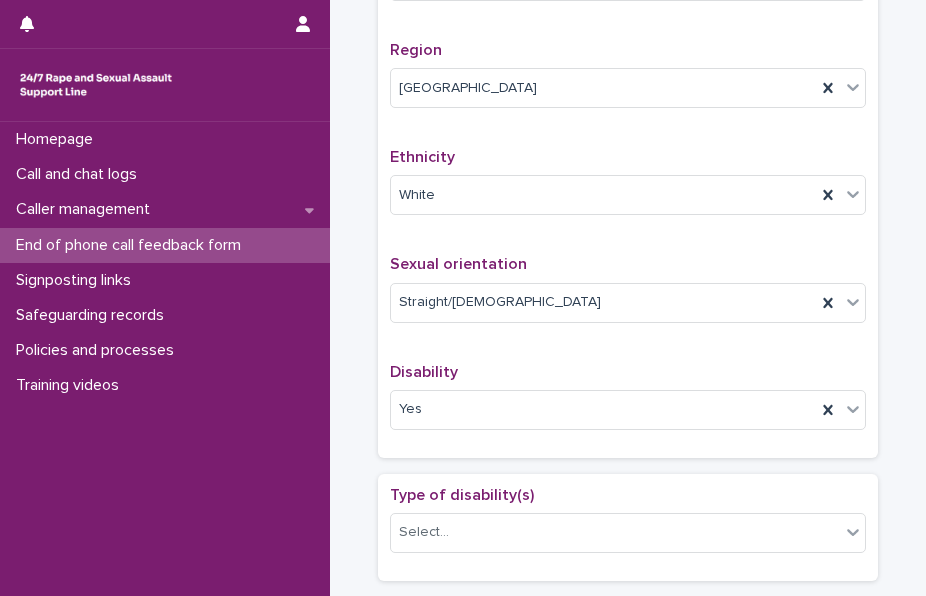 scroll, scrollTop: 1202, scrollLeft: 0, axis: vertical 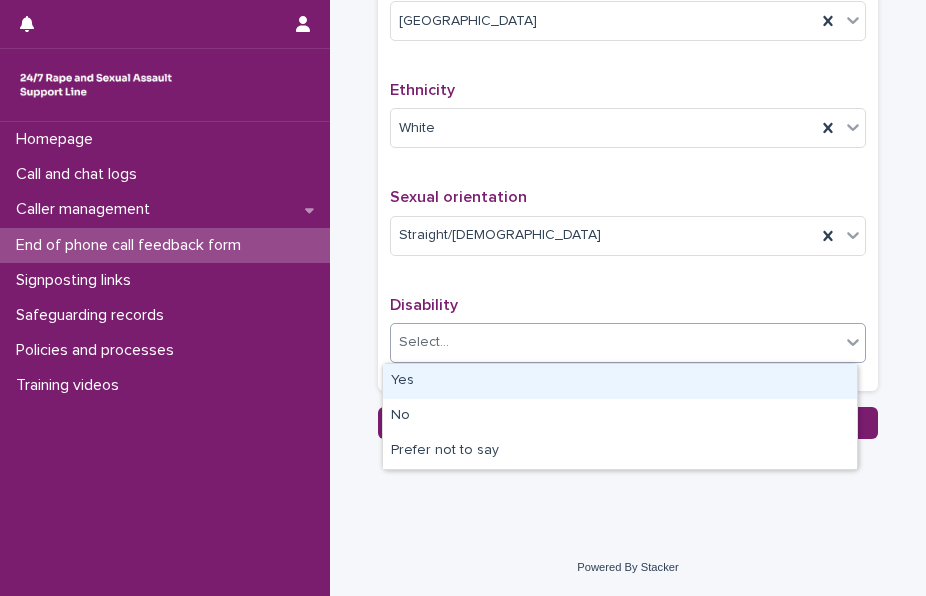 click 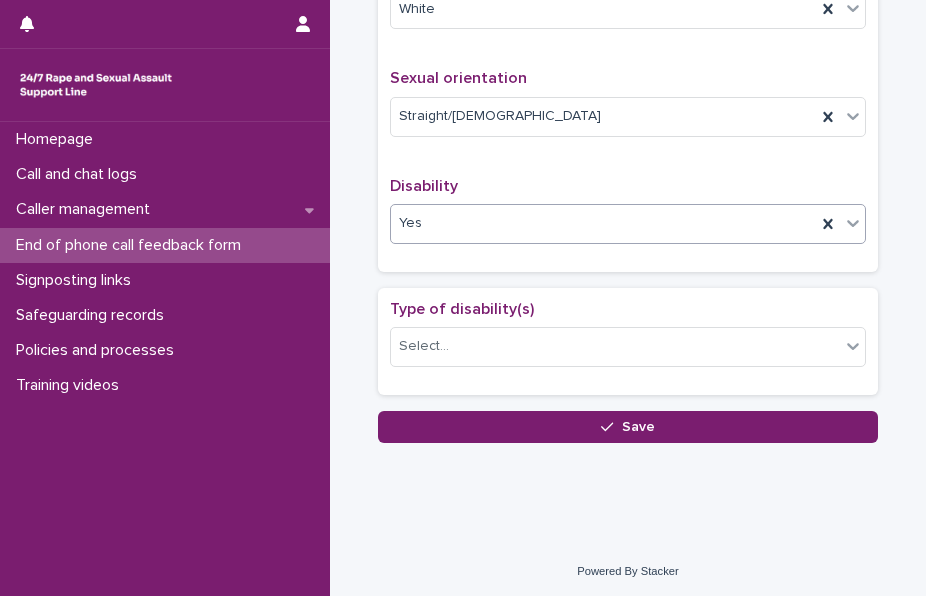 scroll, scrollTop: 1202, scrollLeft: 0, axis: vertical 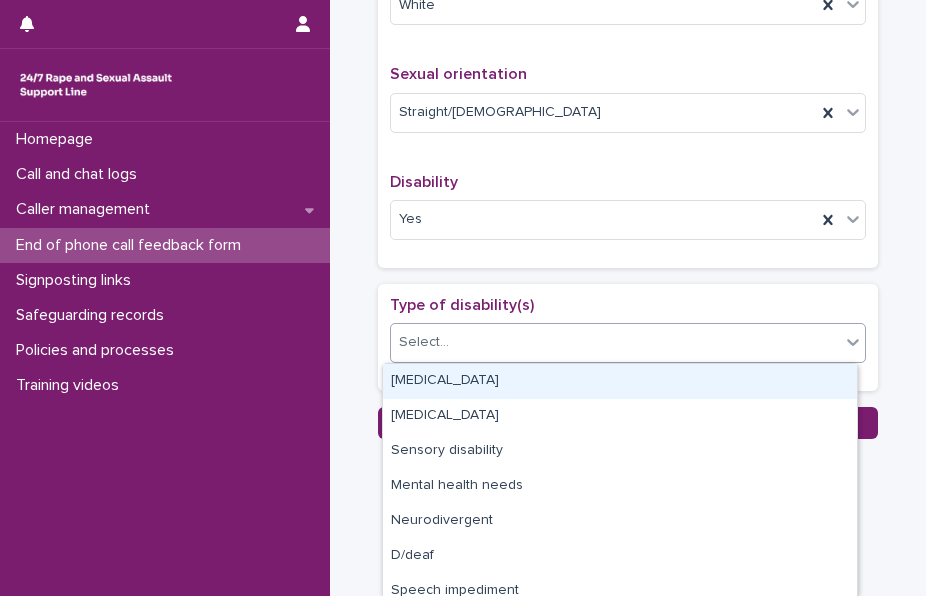 click on "Select..." at bounding box center [615, 342] 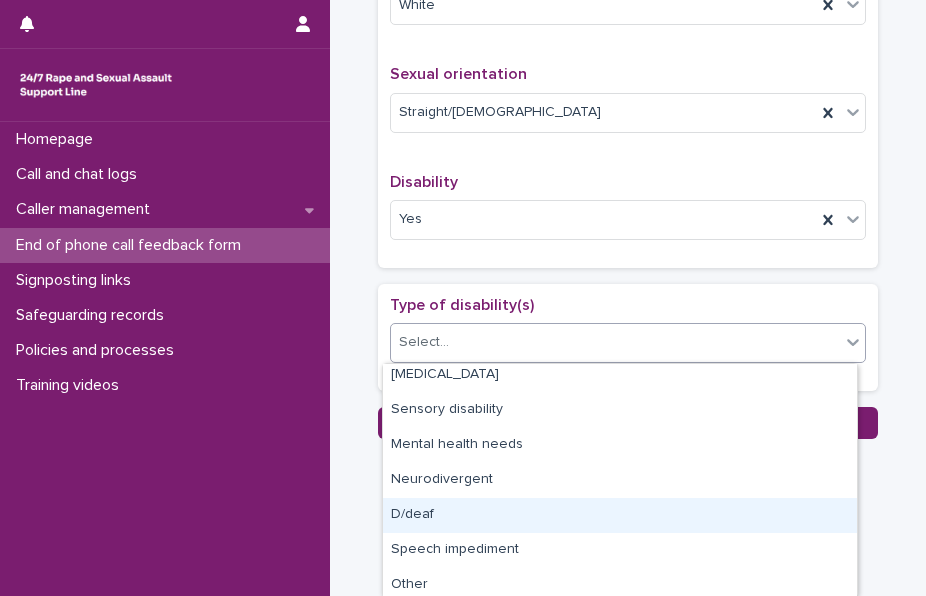 scroll, scrollTop: 82, scrollLeft: 0, axis: vertical 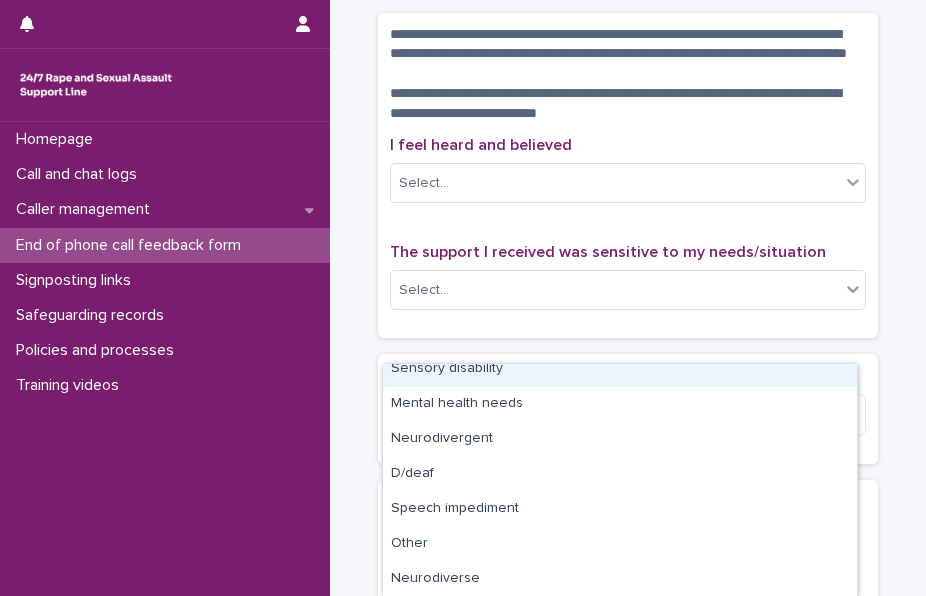 click on "I feel heard and believed" at bounding box center [628, 145] 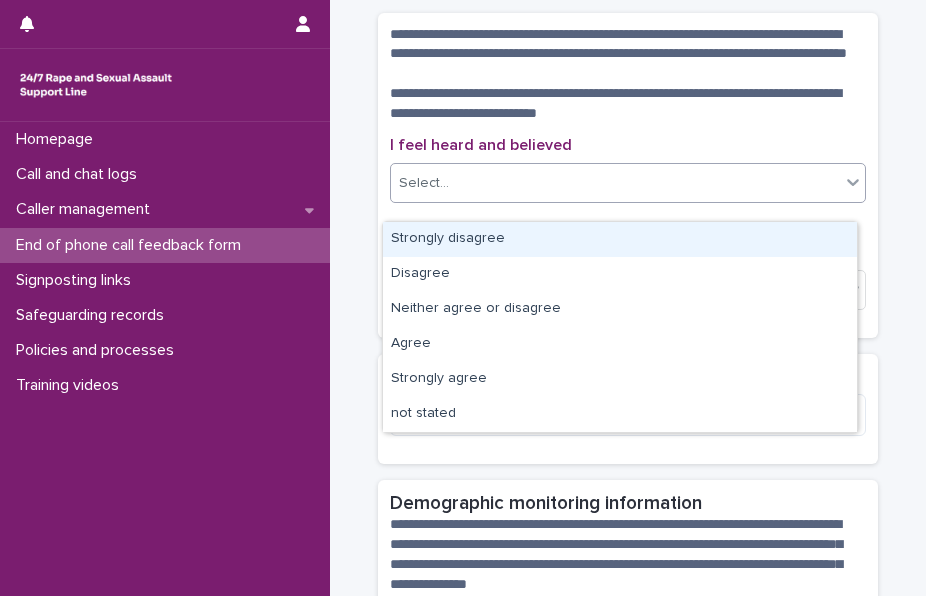 click on "Select..." at bounding box center (615, 183) 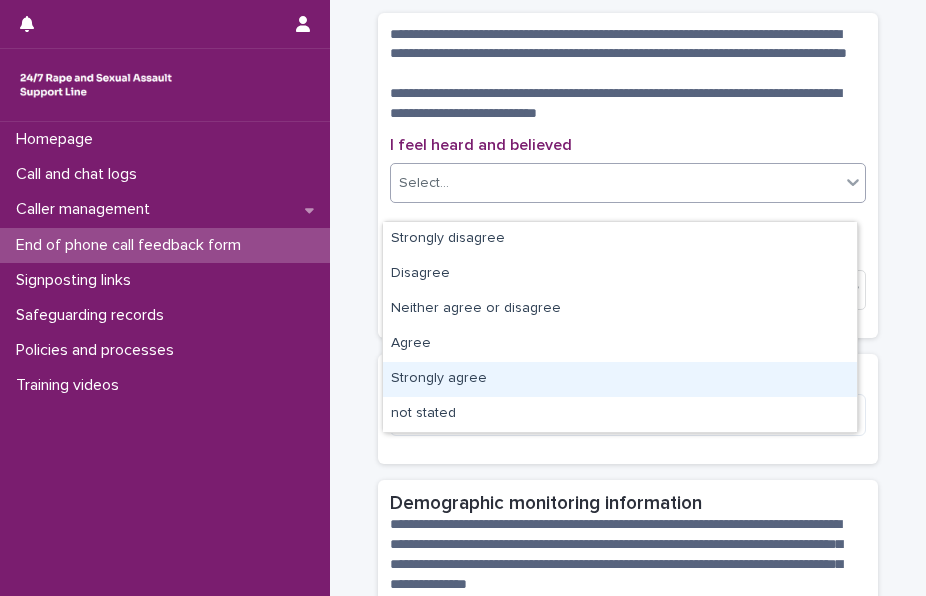 click on "Strongly agree" at bounding box center [620, 379] 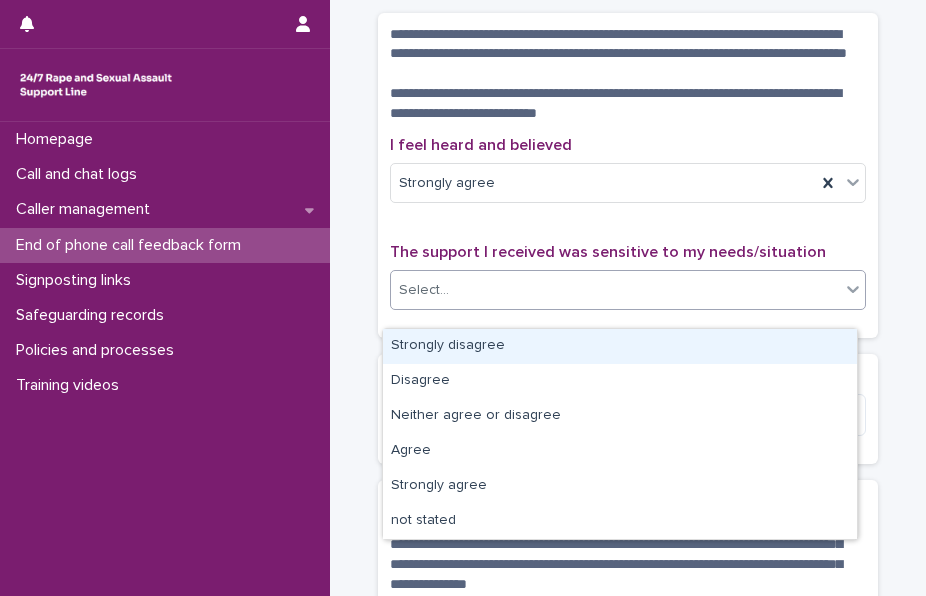 click on "Select..." at bounding box center [615, 290] 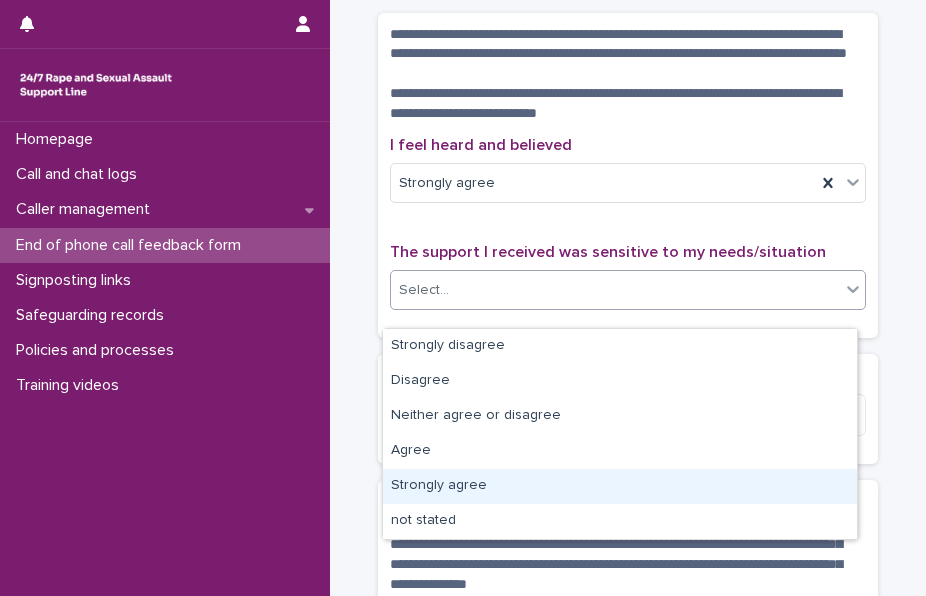 click on "Strongly agree" at bounding box center (620, 486) 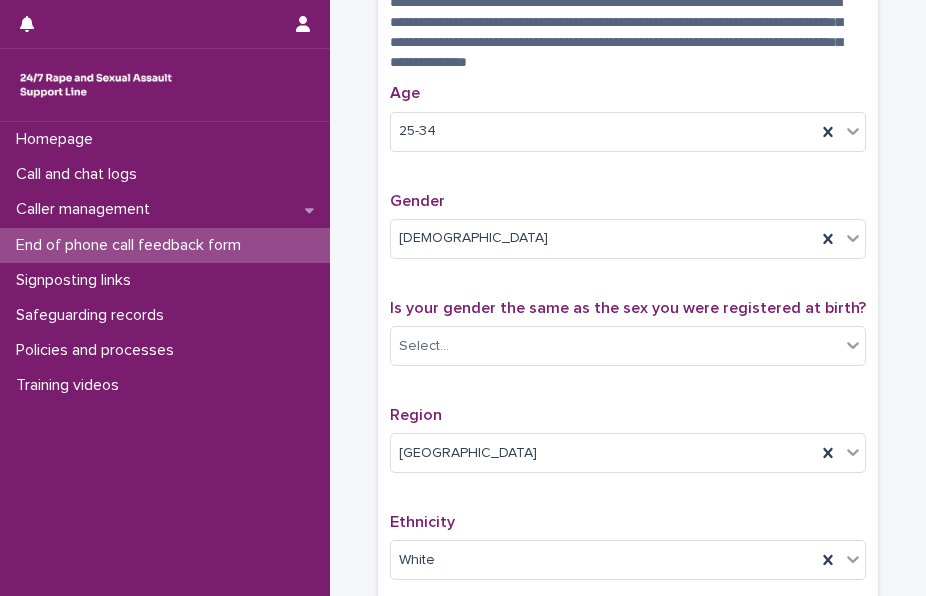 scroll, scrollTop: 1155, scrollLeft: 0, axis: vertical 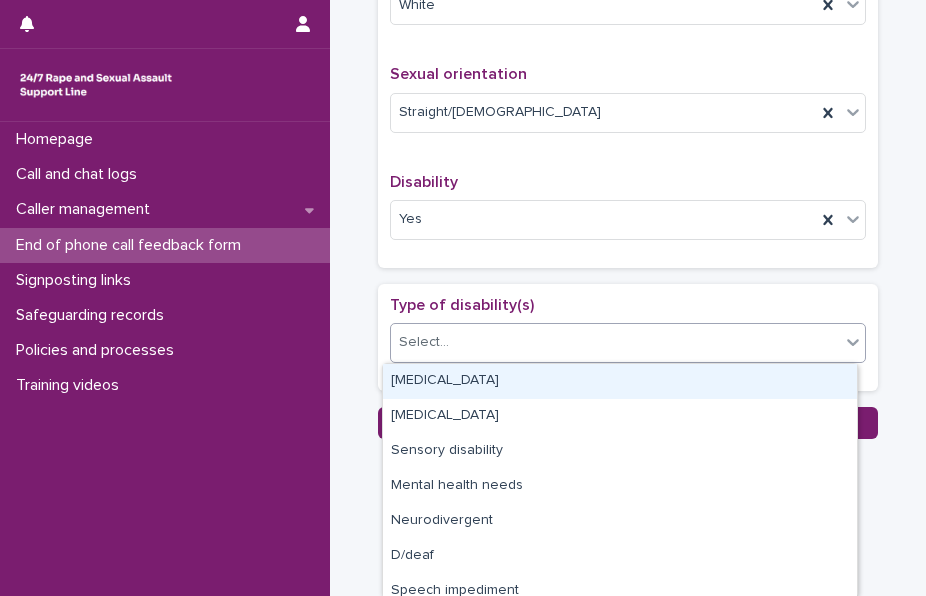 click on "Select..." at bounding box center [615, 342] 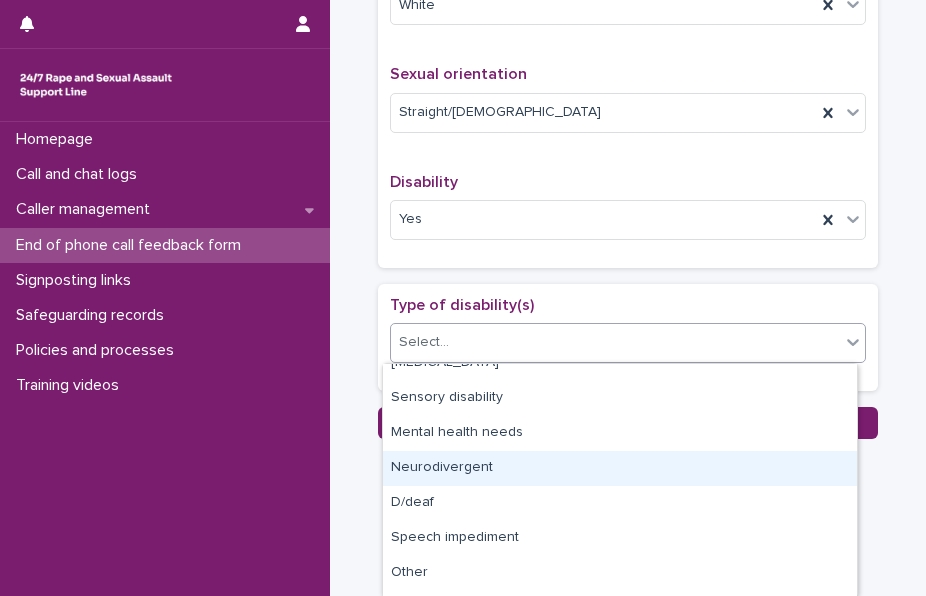 scroll, scrollTop: 82, scrollLeft: 0, axis: vertical 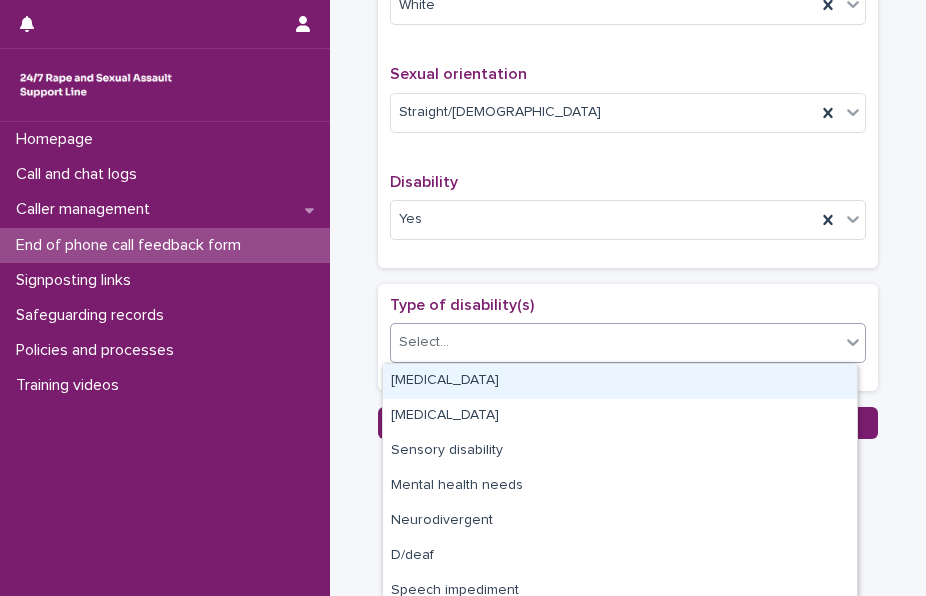 click on "Select..." at bounding box center (615, 342) 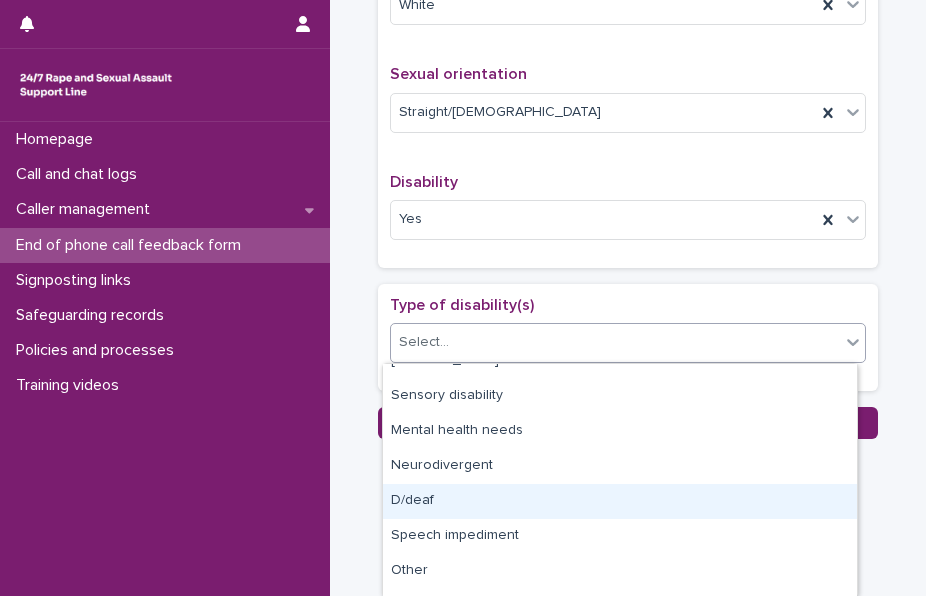 scroll, scrollTop: 82, scrollLeft: 0, axis: vertical 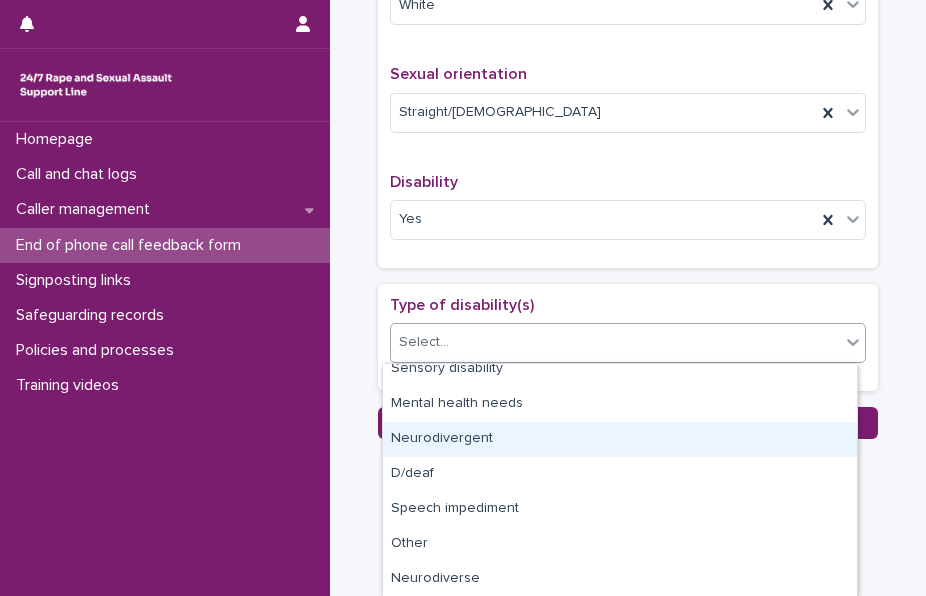 click on "Neurodivergent" at bounding box center (620, 439) 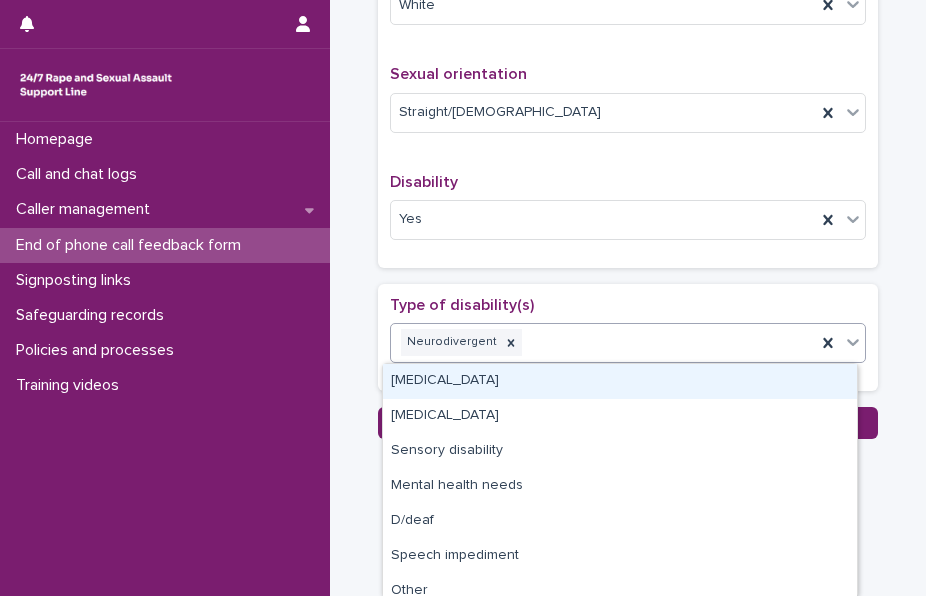 click 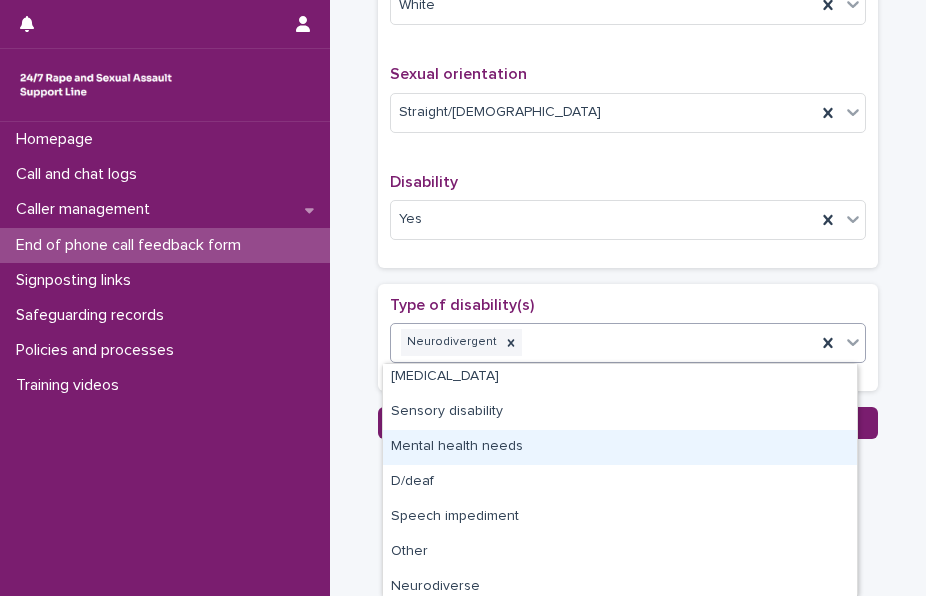 scroll, scrollTop: 46, scrollLeft: 0, axis: vertical 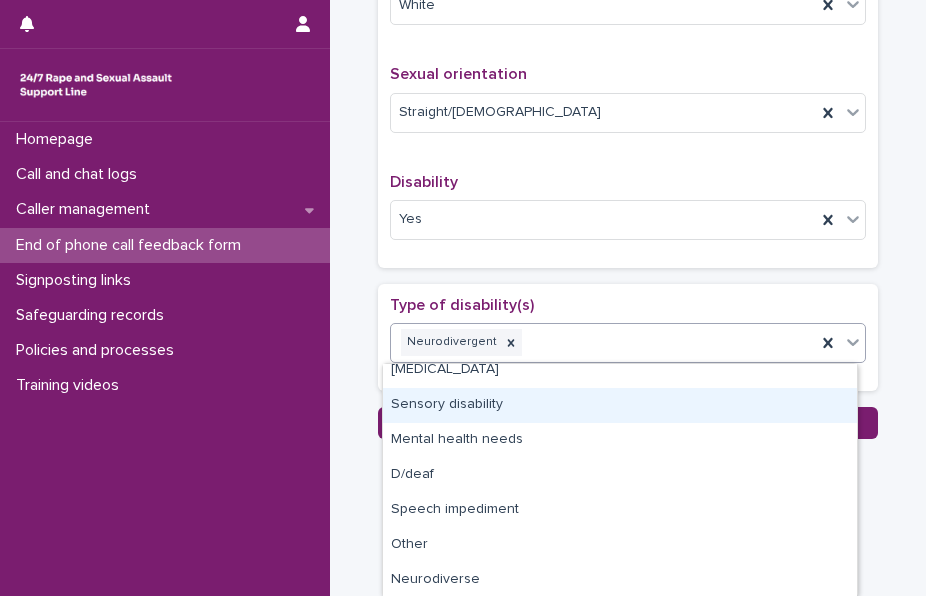 click on "Sensory disability" at bounding box center (620, 405) 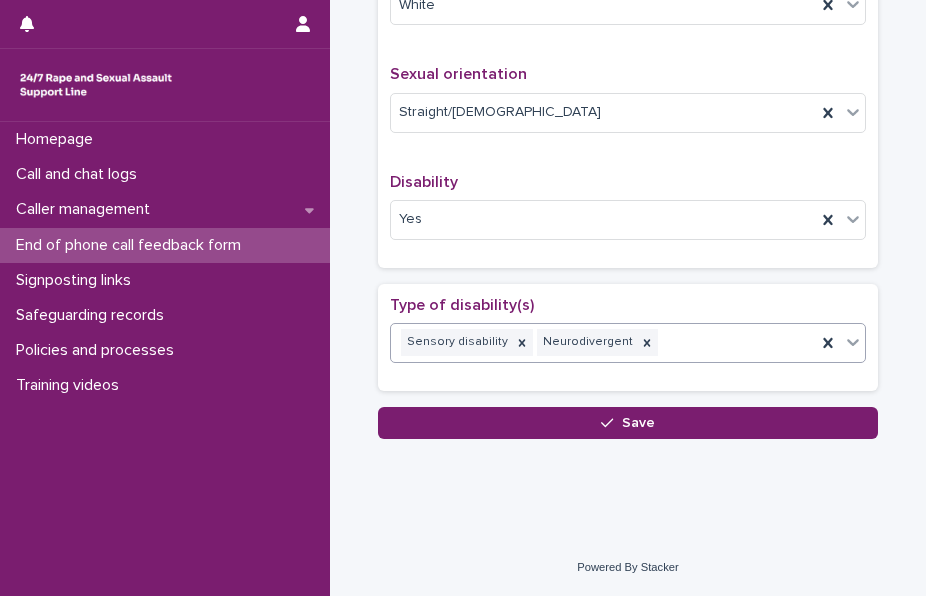 scroll, scrollTop: 680, scrollLeft: 0, axis: vertical 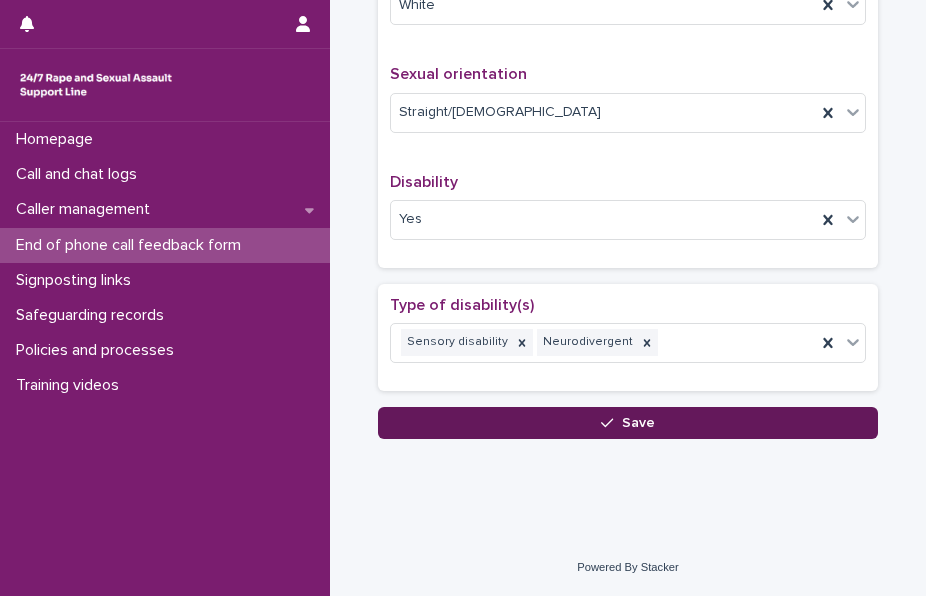 click on "Save" at bounding box center [628, 423] 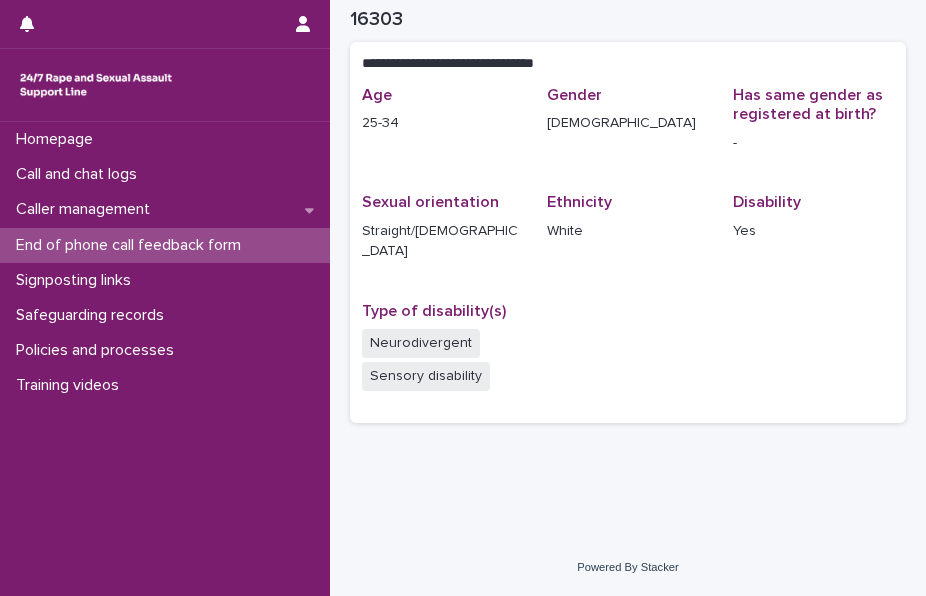 scroll, scrollTop: 410, scrollLeft: 0, axis: vertical 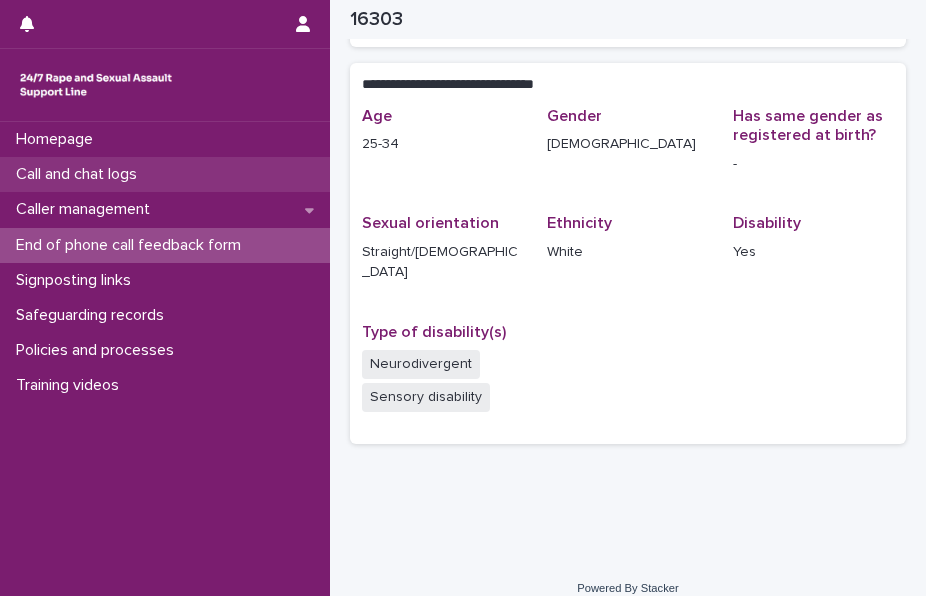 click on "Call and chat logs" at bounding box center (165, 174) 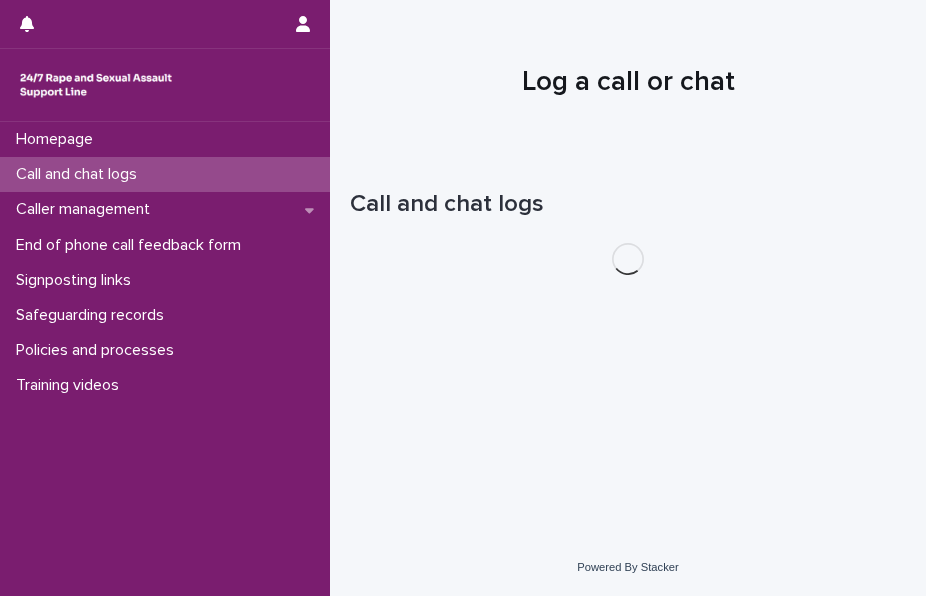 scroll, scrollTop: 0, scrollLeft: 0, axis: both 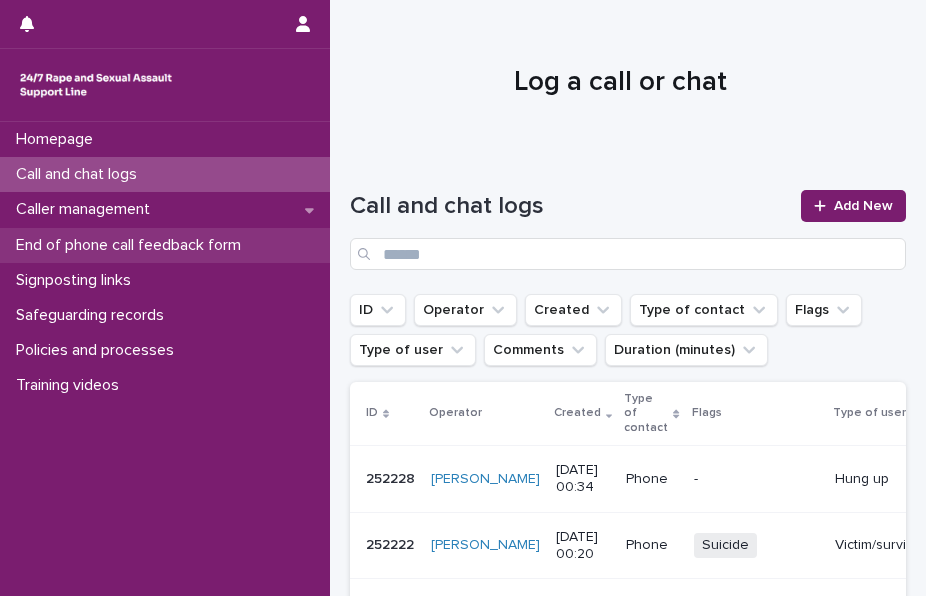 click on "End of phone call feedback form" at bounding box center (132, 245) 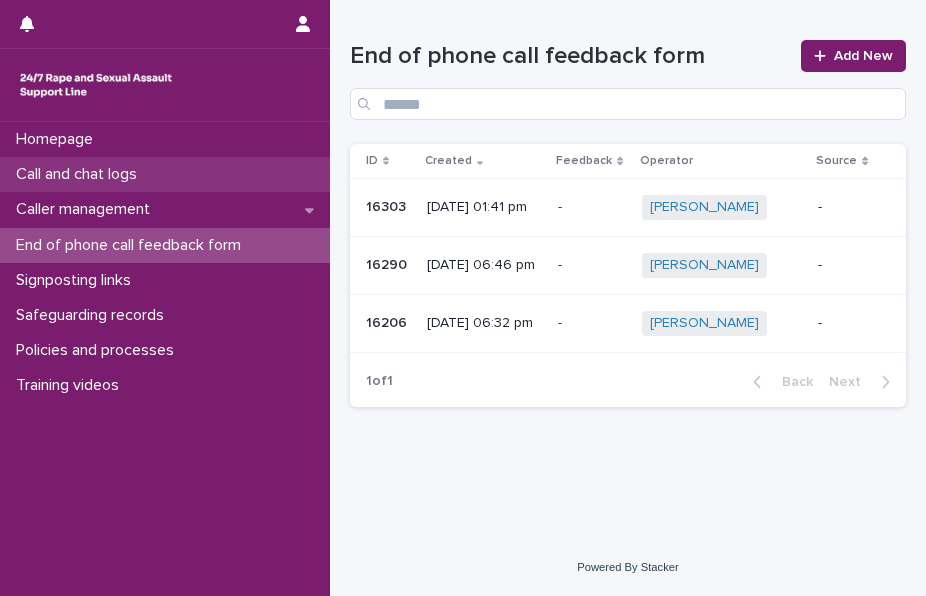 click on "Call and chat logs" at bounding box center [165, 174] 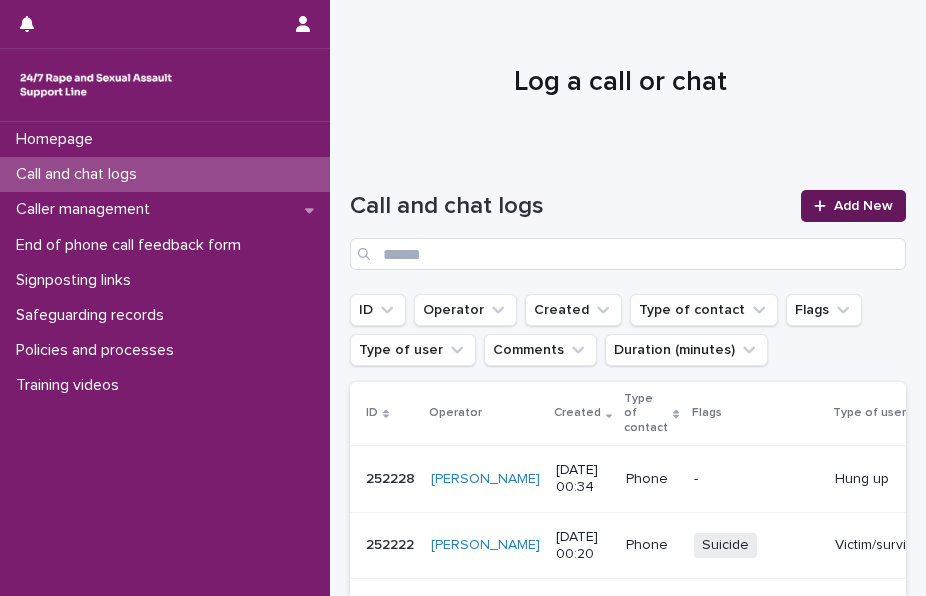 click on "Add New" at bounding box center [863, 206] 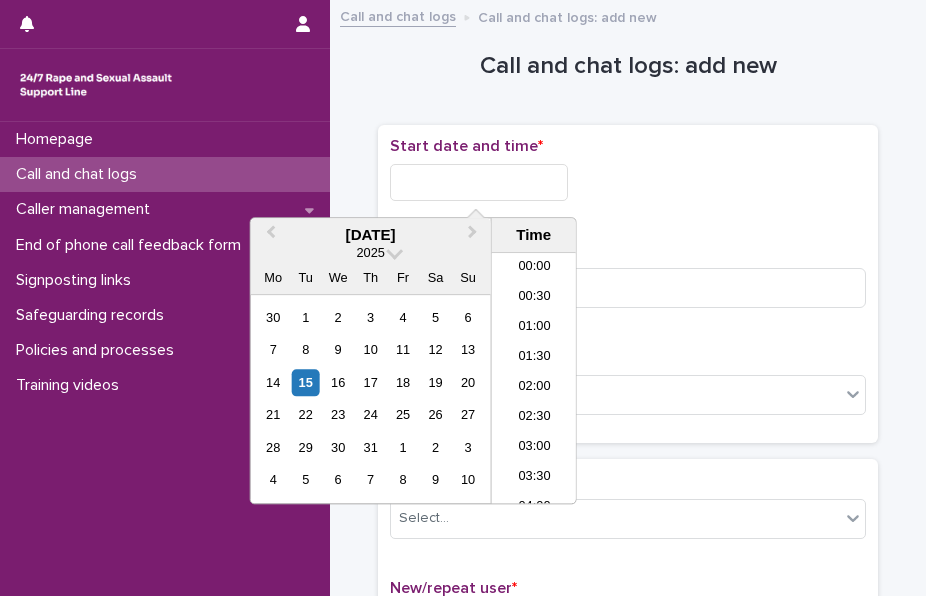 click at bounding box center [479, 182] 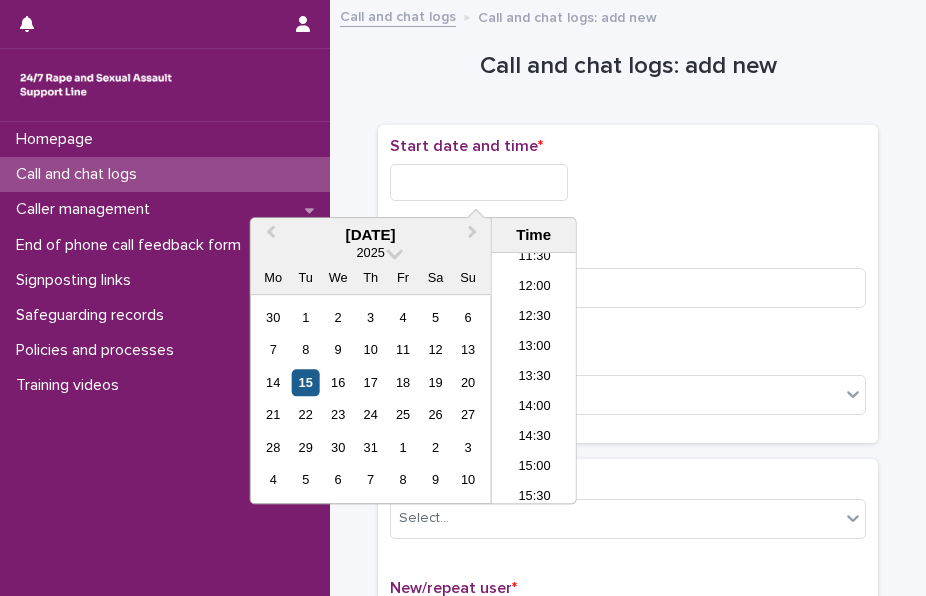 click on "15" at bounding box center [305, 382] 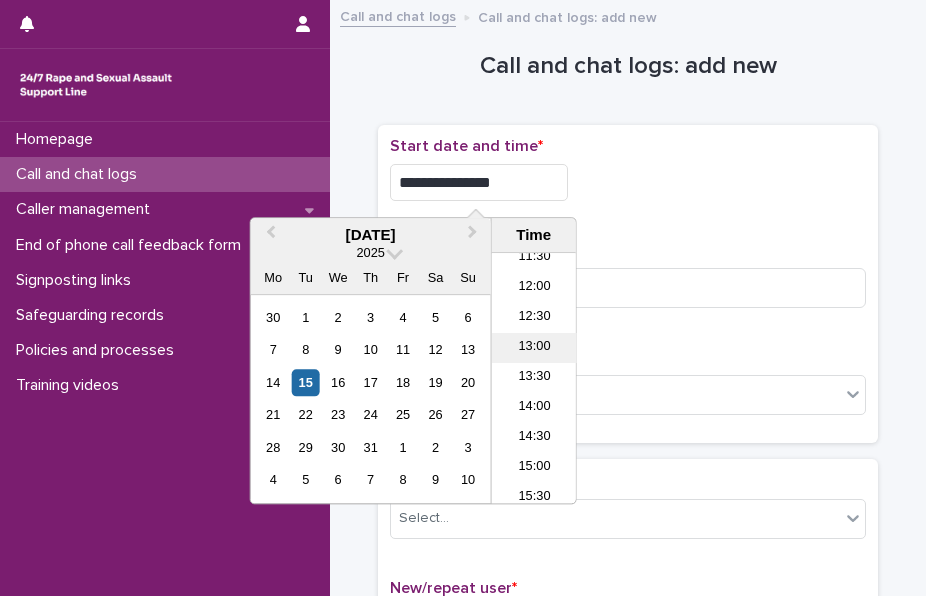 click on "13:00" at bounding box center [534, 348] 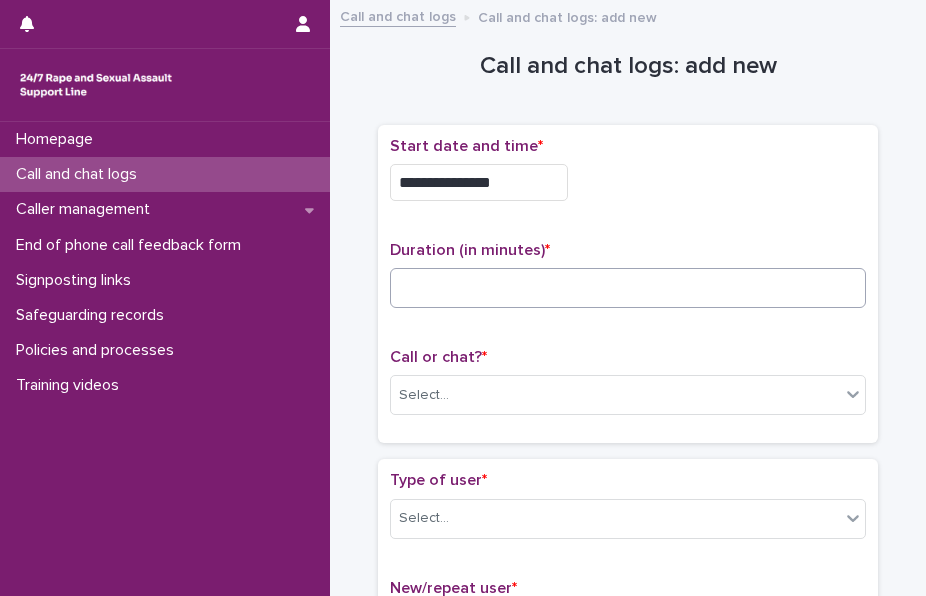 type on "**********" 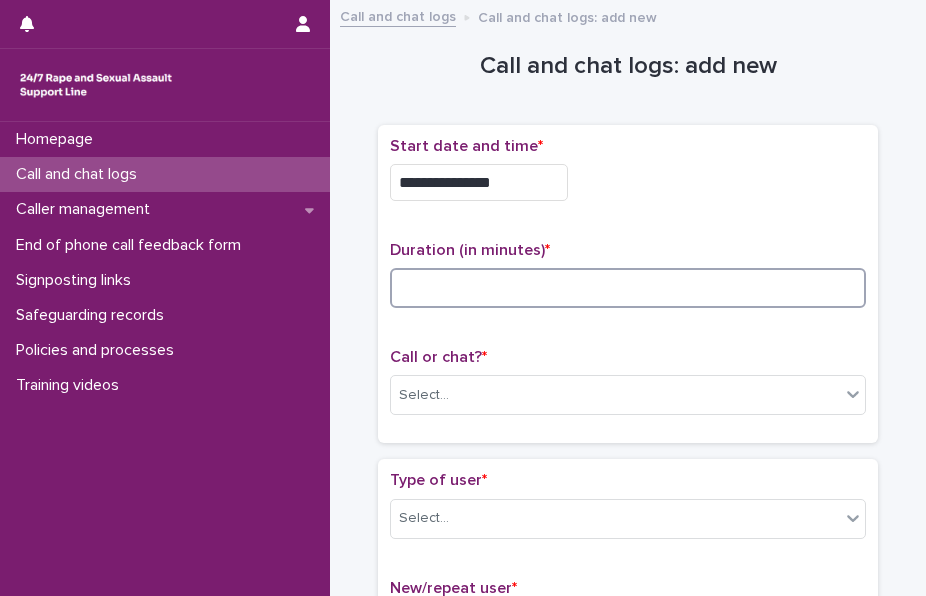 click at bounding box center (628, 288) 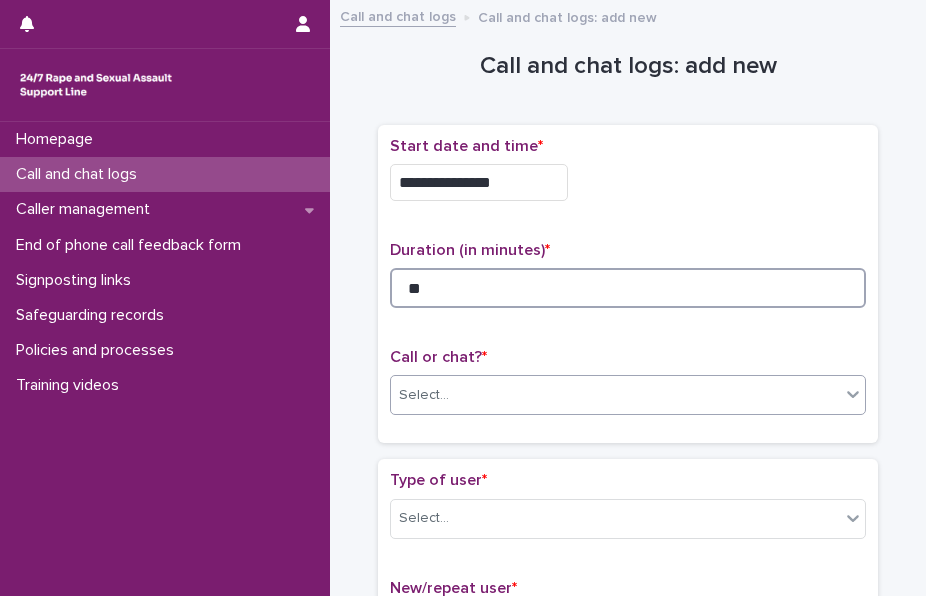 type on "**" 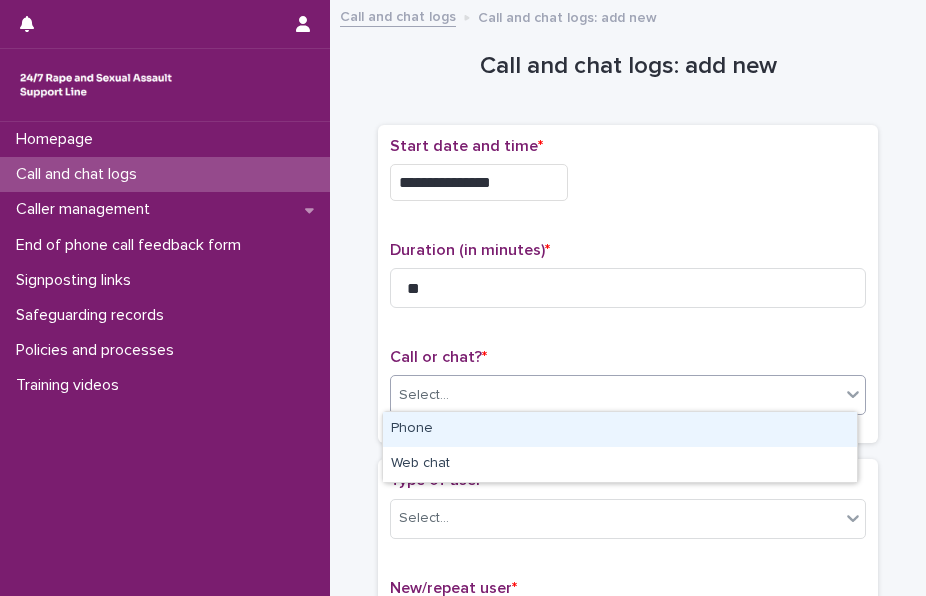 click on "Select..." at bounding box center (615, 395) 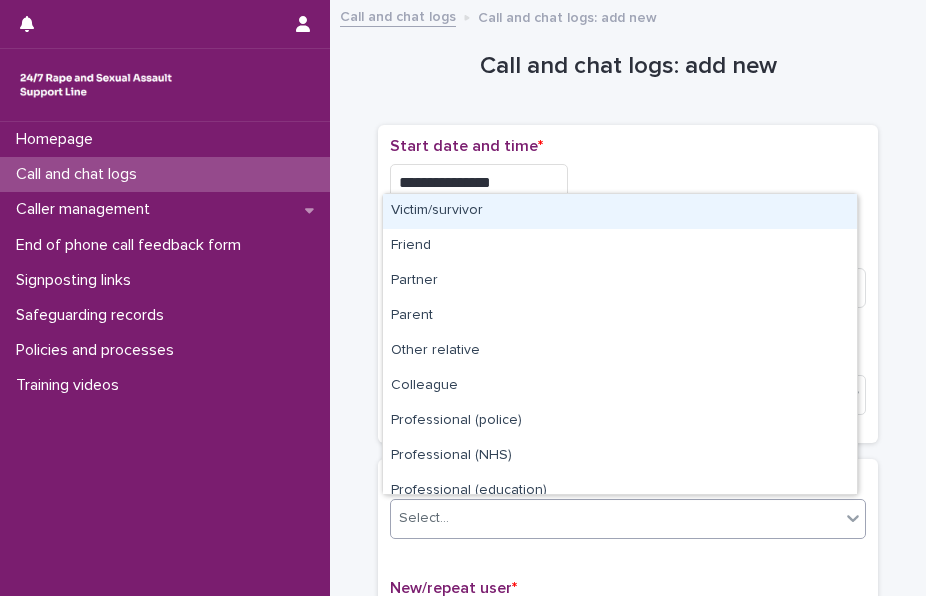 click on "Select..." at bounding box center (628, 519) 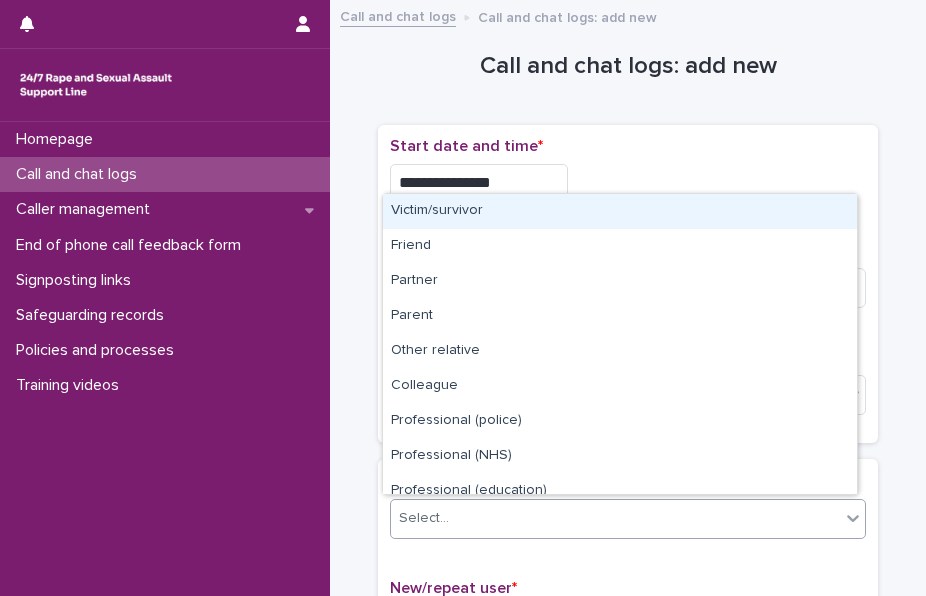 click on "Victim/survivor" at bounding box center (620, 211) 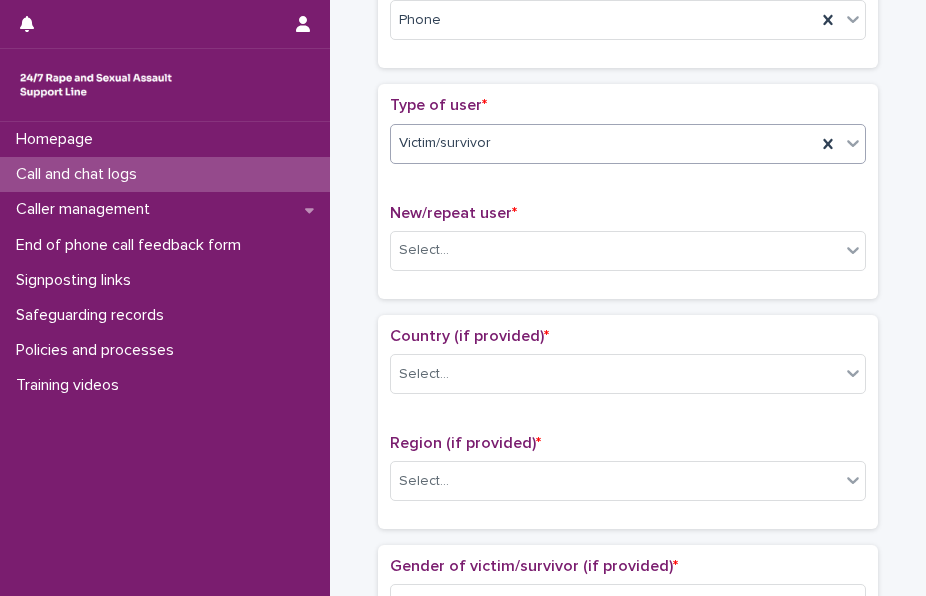 scroll, scrollTop: 400, scrollLeft: 0, axis: vertical 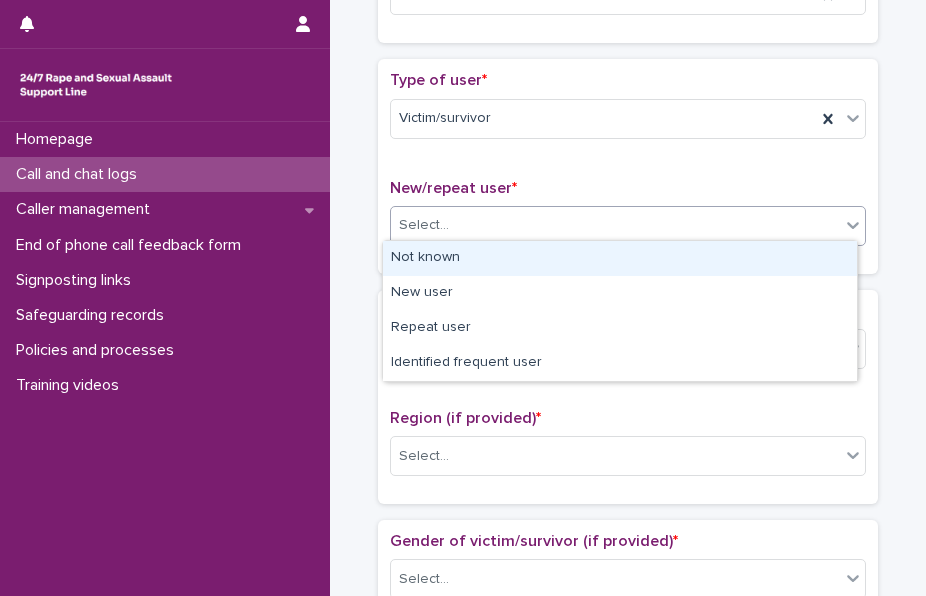 click on "**********" at bounding box center [463, 298] 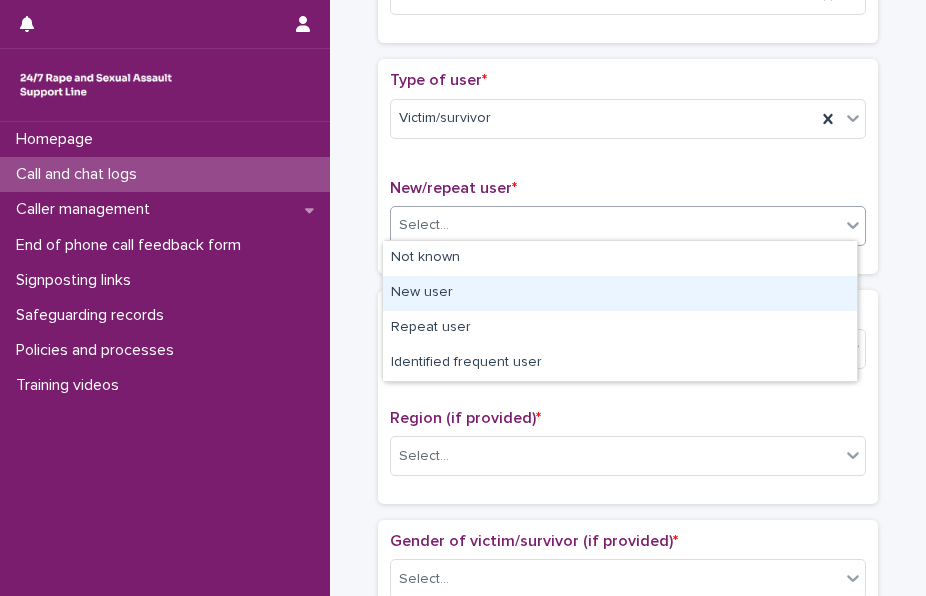 click on "New user" at bounding box center (620, 293) 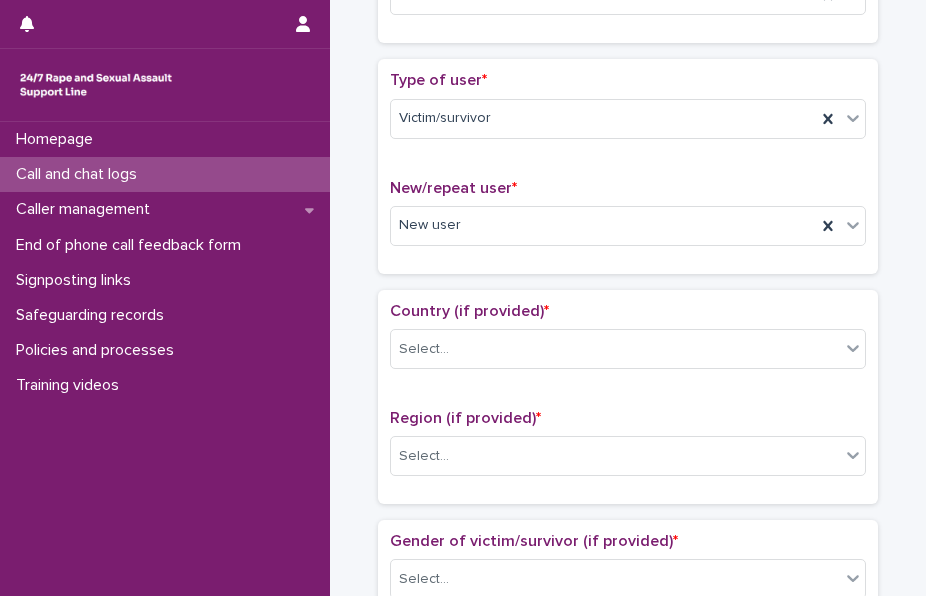 click on "Country (if provided) *" at bounding box center [628, 311] 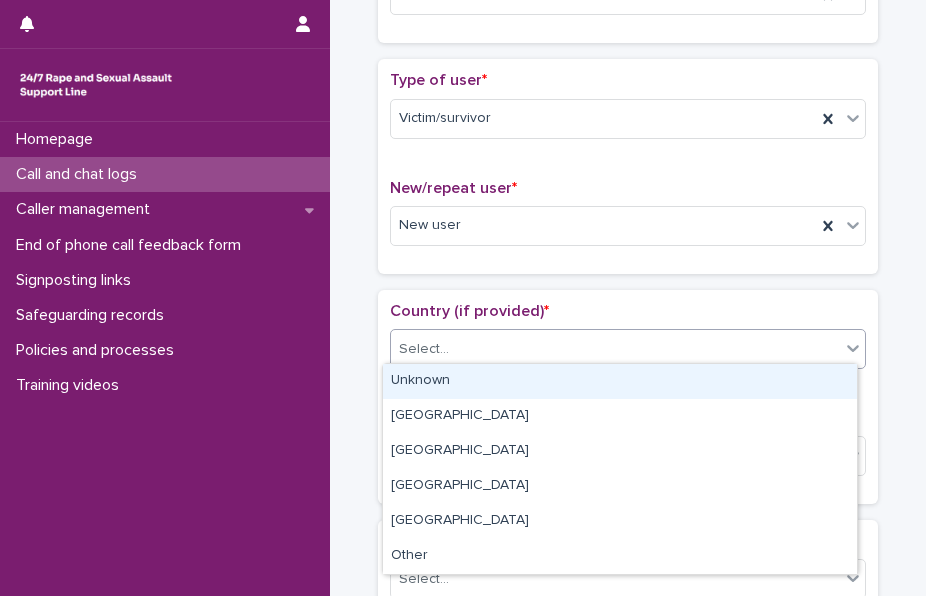 click on "Select..." at bounding box center (615, 349) 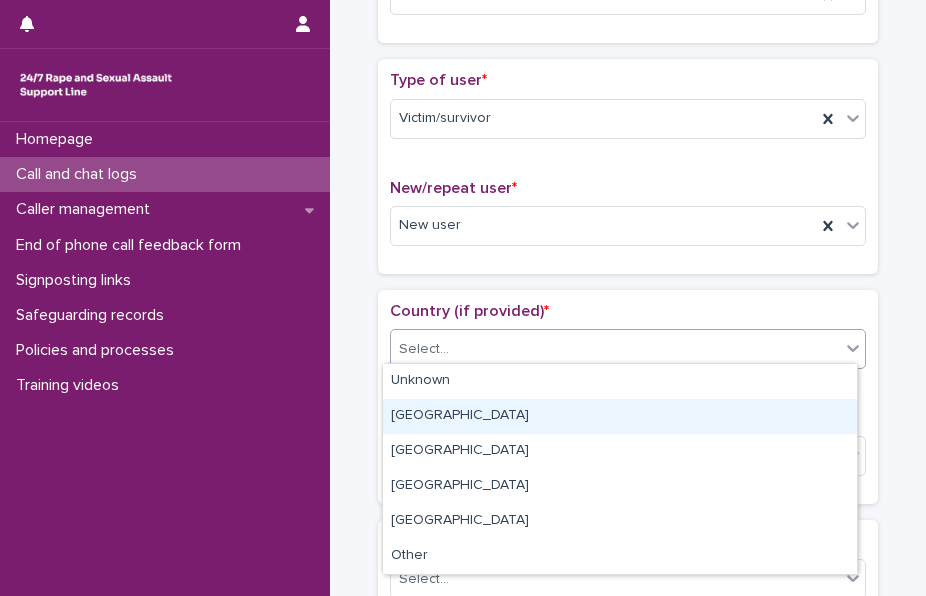 click on "[GEOGRAPHIC_DATA]" at bounding box center [620, 416] 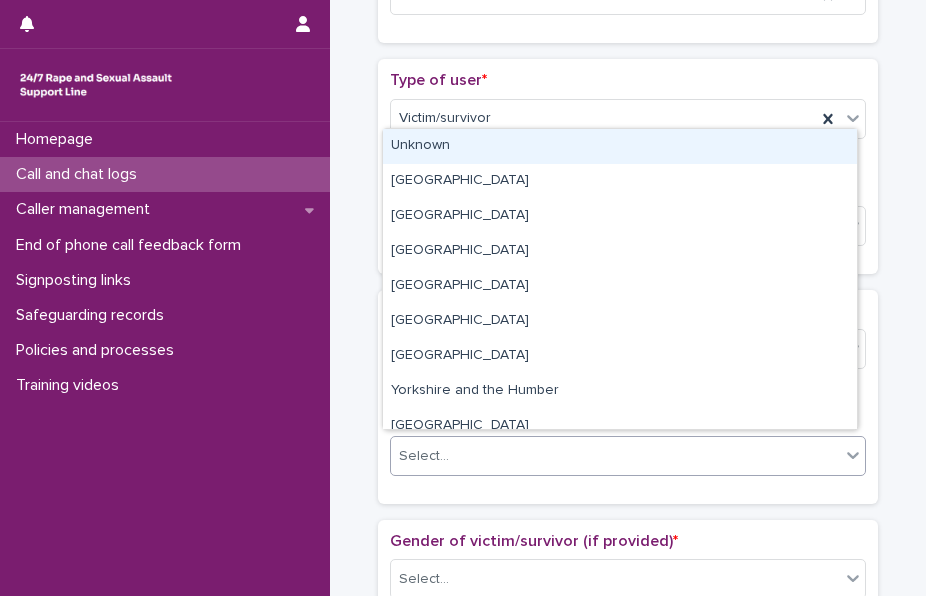 click on "Select..." at bounding box center [615, 456] 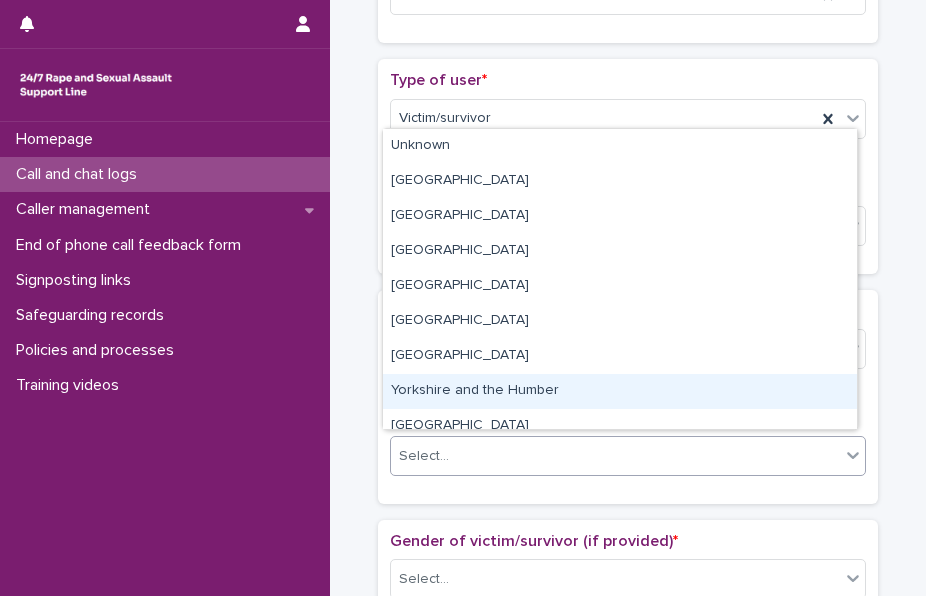 scroll, scrollTop: 85, scrollLeft: 0, axis: vertical 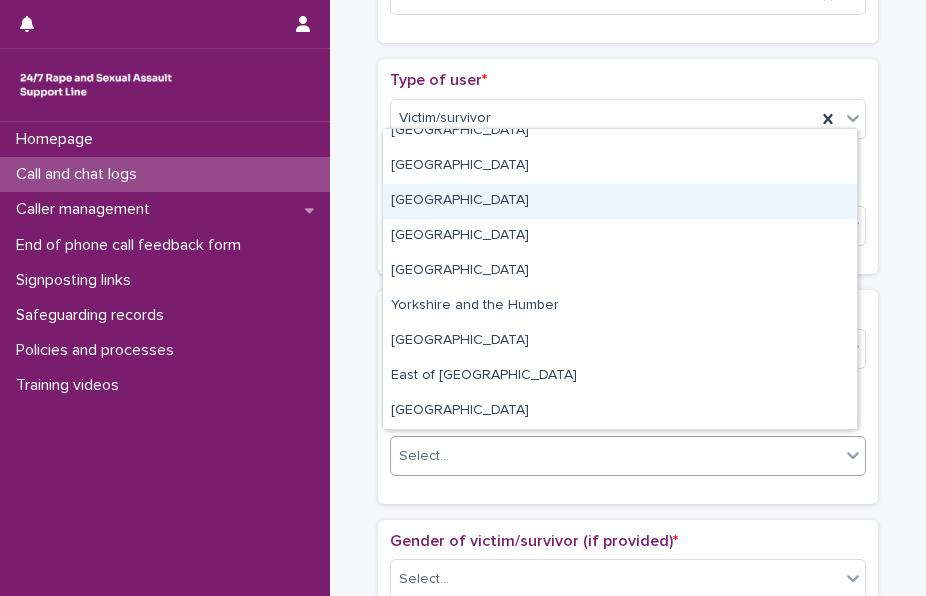 click on "[GEOGRAPHIC_DATA]" at bounding box center [620, 201] 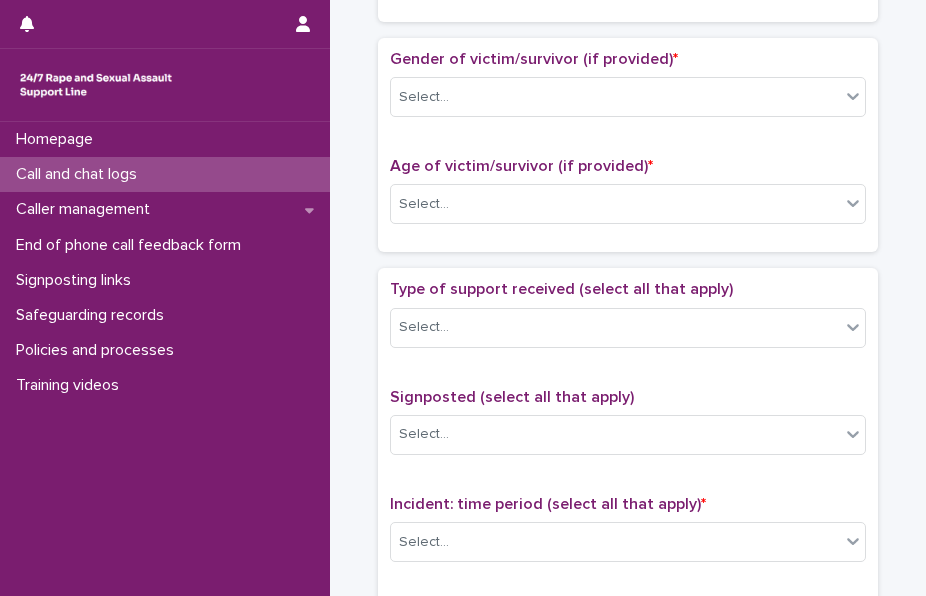 scroll, scrollTop: 901, scrollLeft: 0, axis: vertical 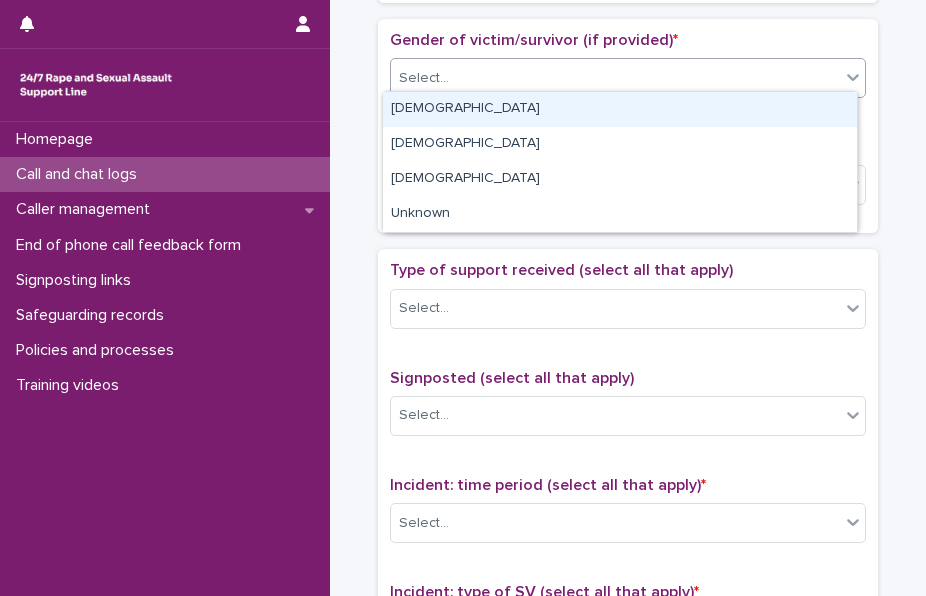 click on "Select..." at bounding box center (615, 78) 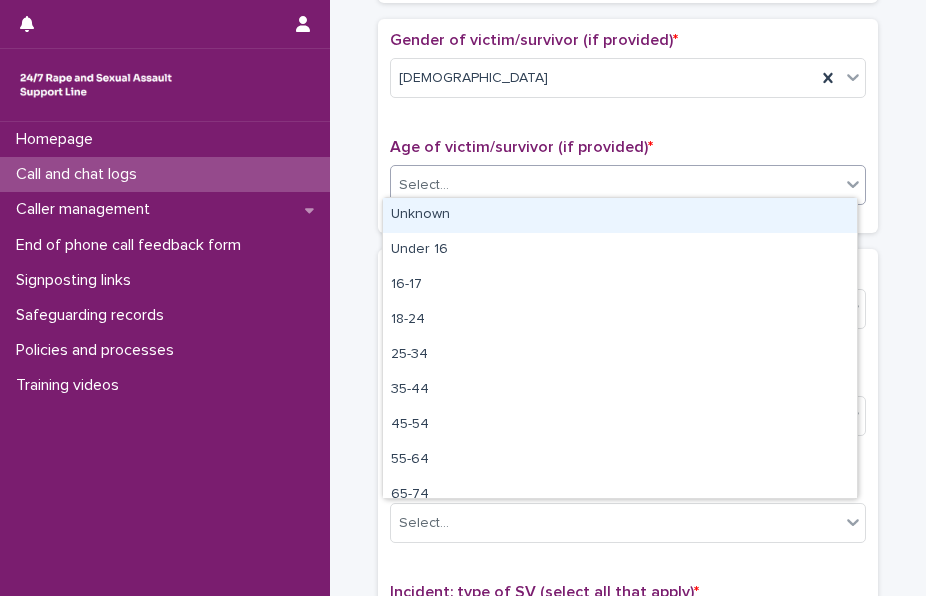 click on "Select..." at bounding box center [615, 185] 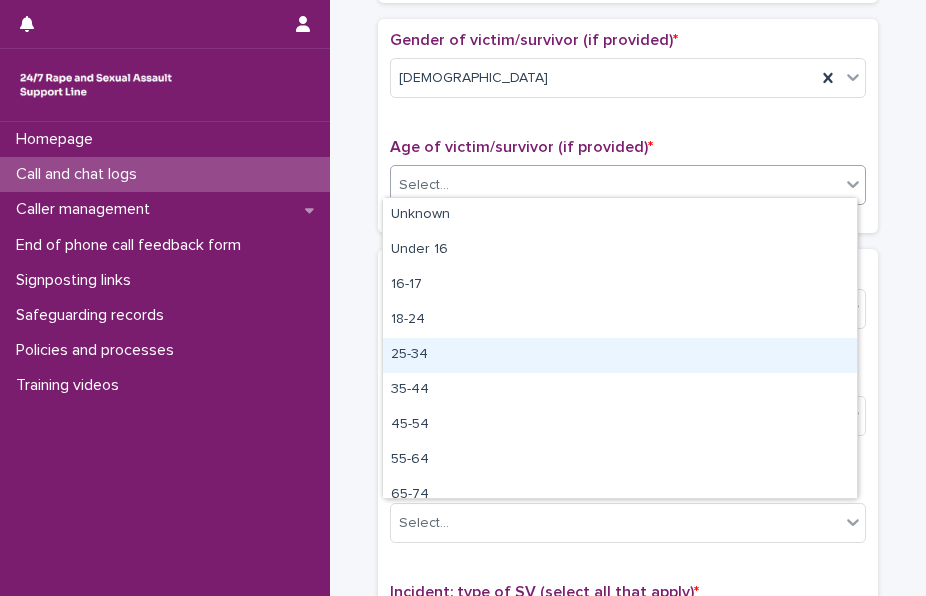 click on "25-34" at bounding box center [620, 355] 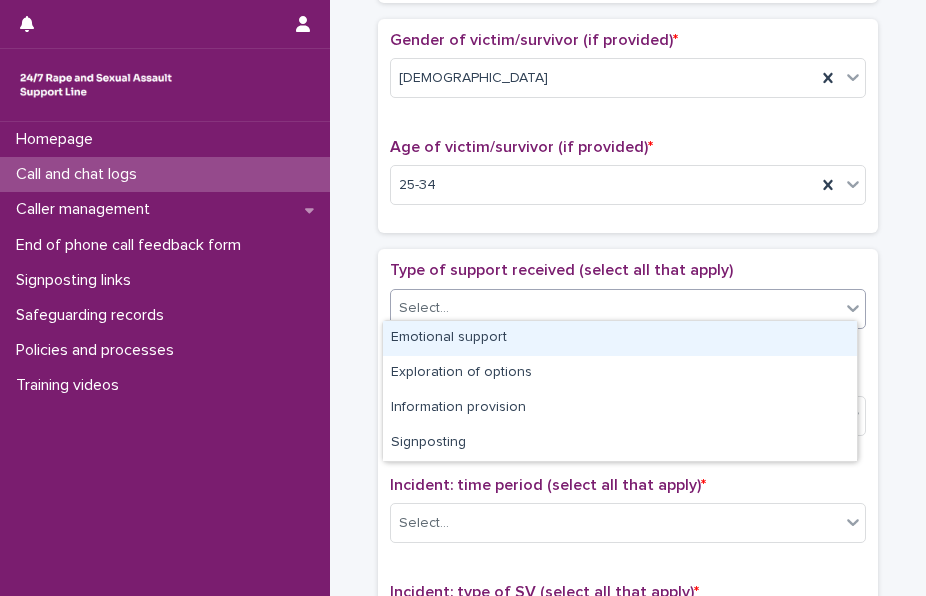 click on "Select..." at bounding box center (615, 308) 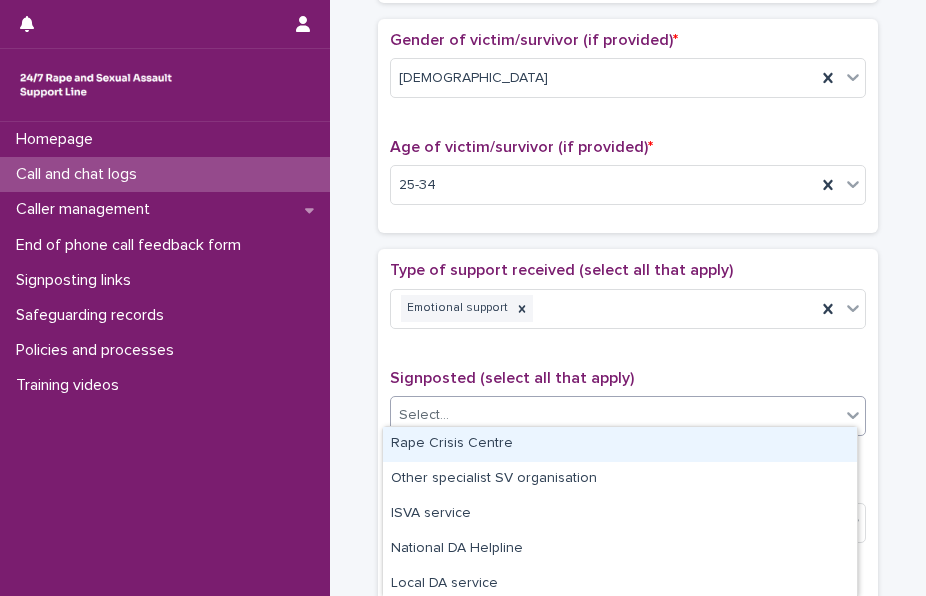 click on "Select..." at bounding box center (615, 415) 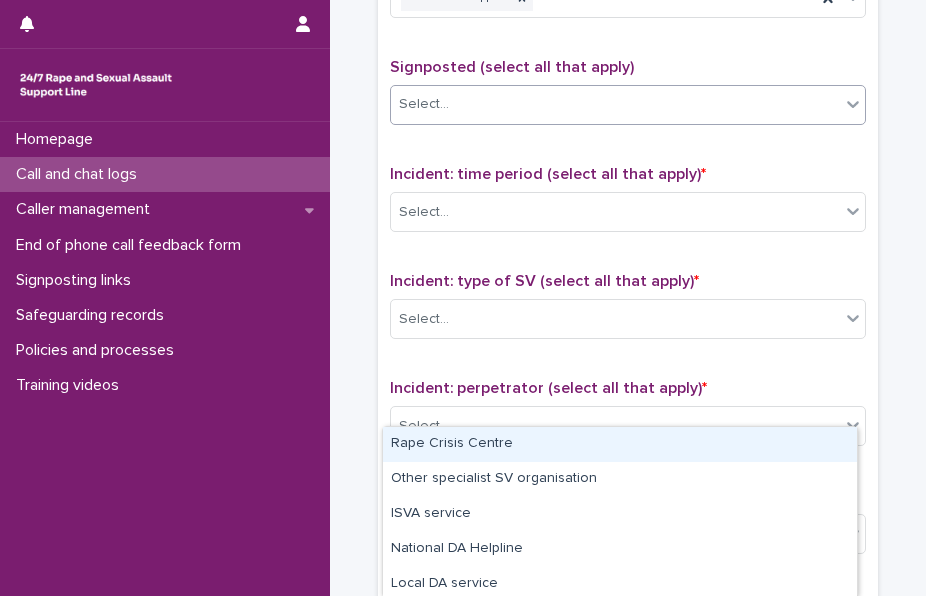 scroll, scrollTop: 1202, scrollLeft: 0, axis: vertical 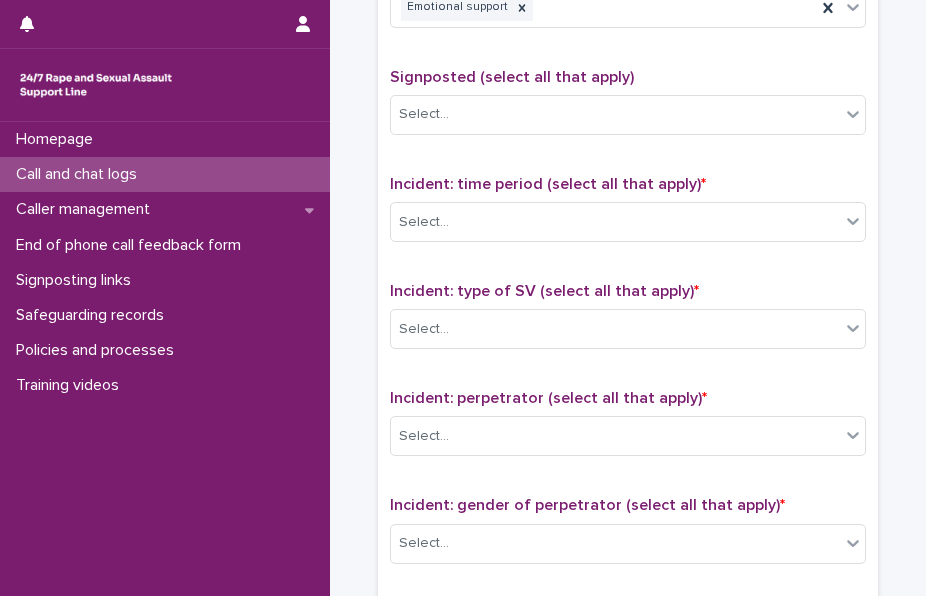click on "**********" at bounding box center (628, -167) 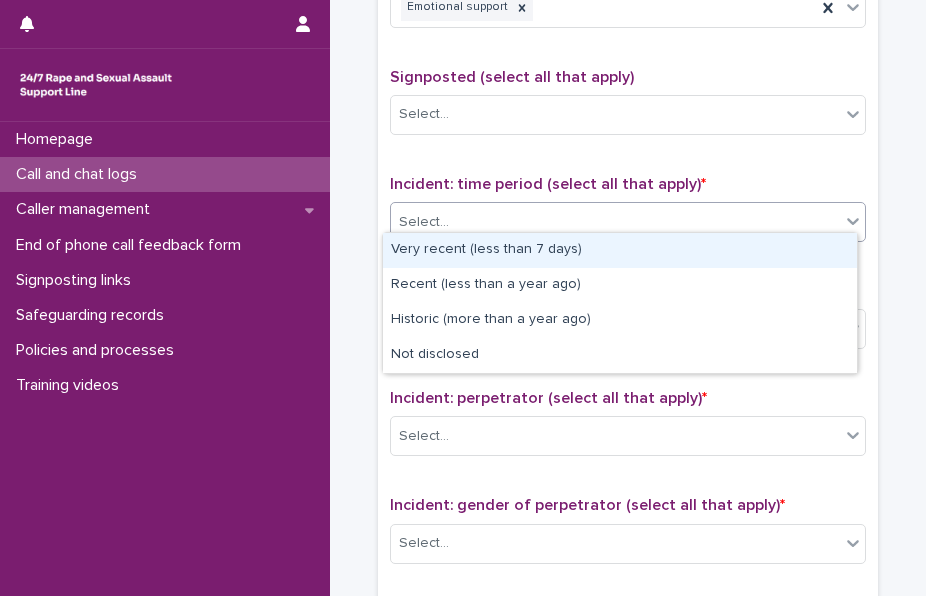 click on "Select..." at bounding box center (615, 222) 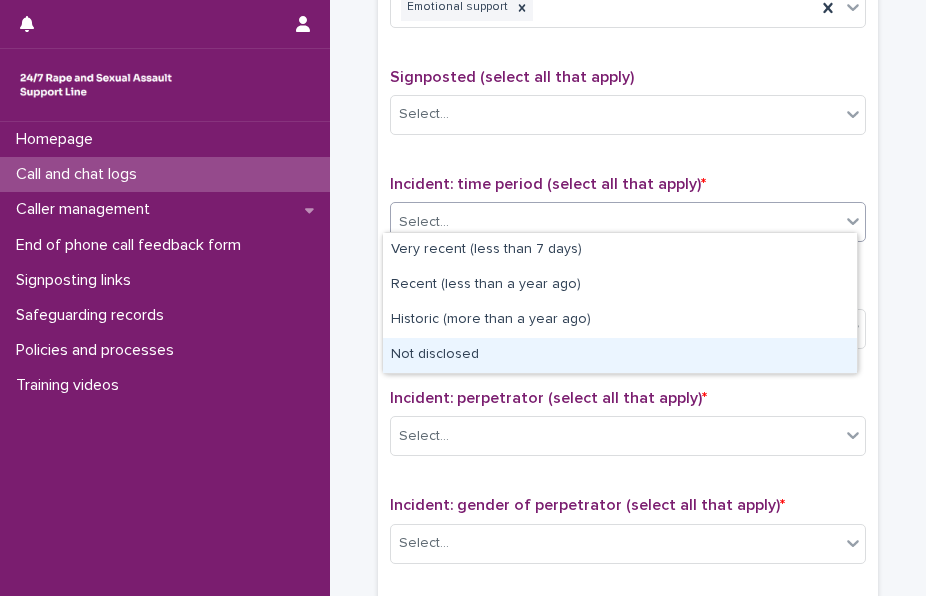 click on "Not disclosed" at bounding box center [620, 355] 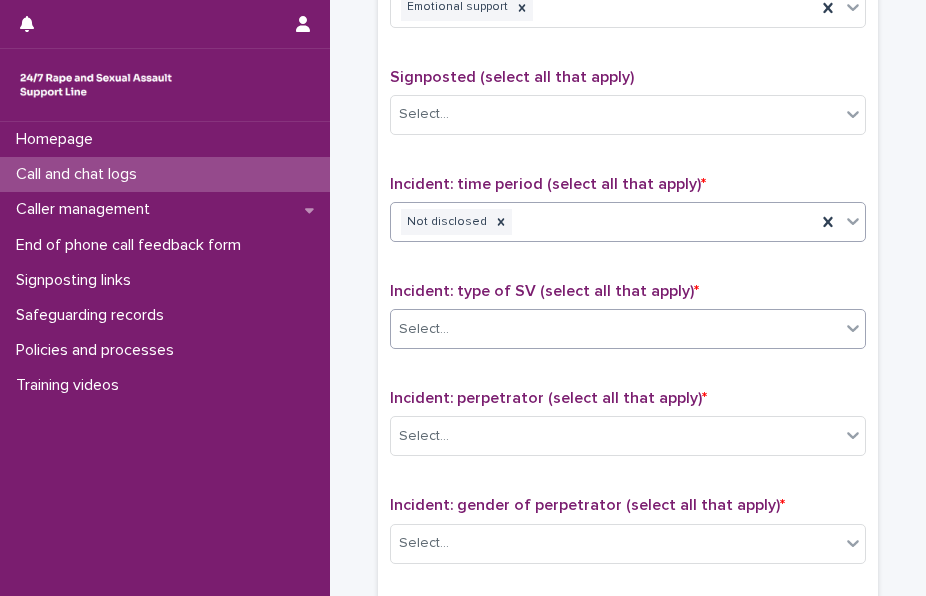 click on "Select..." at bounding box center [615, 329] 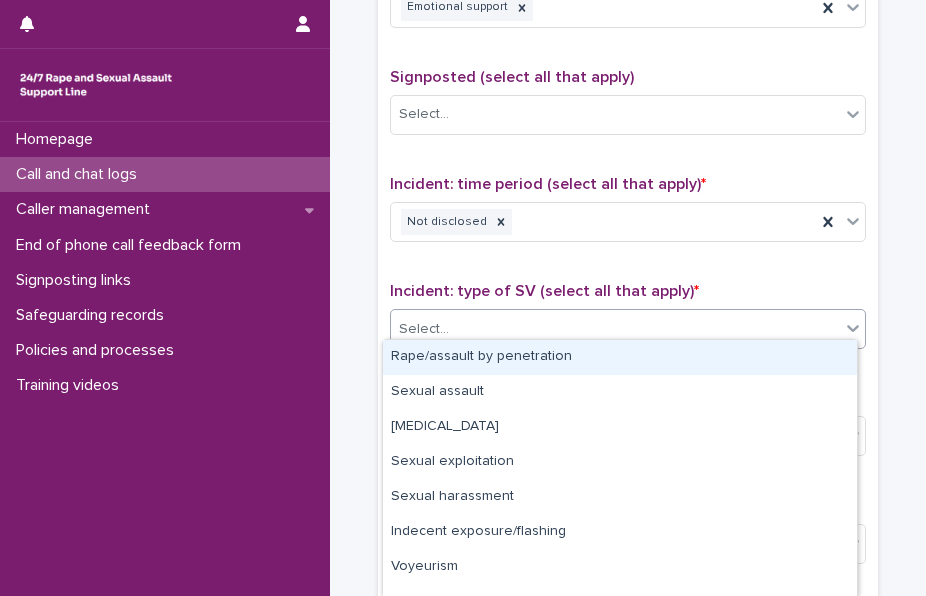 click on "Rape/assault by penetration" at bounding box center [620, 357] 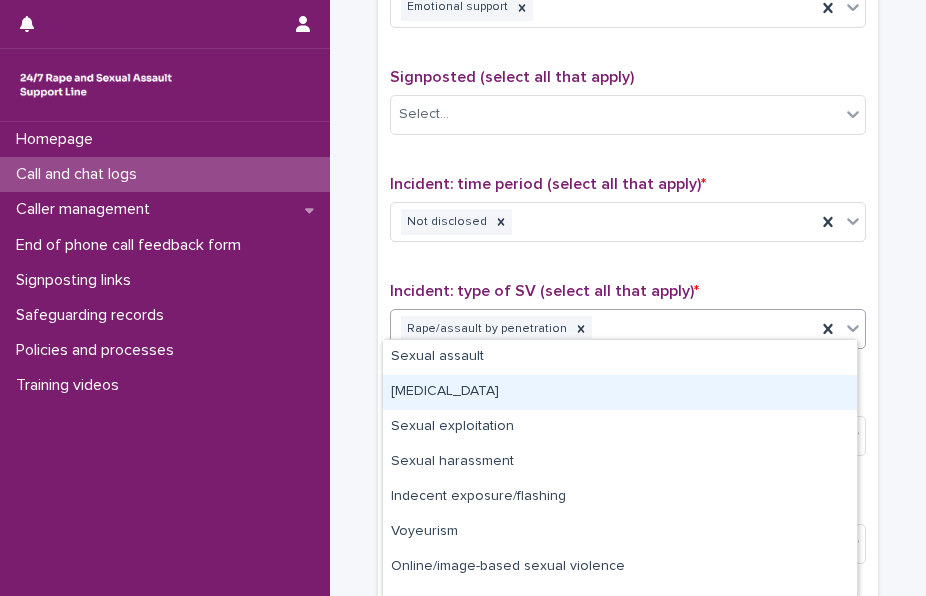 drag, startPoint x: 849, startPoint y: 319, endPoint x: 674, endPoint y: 397, distance: 191.59593 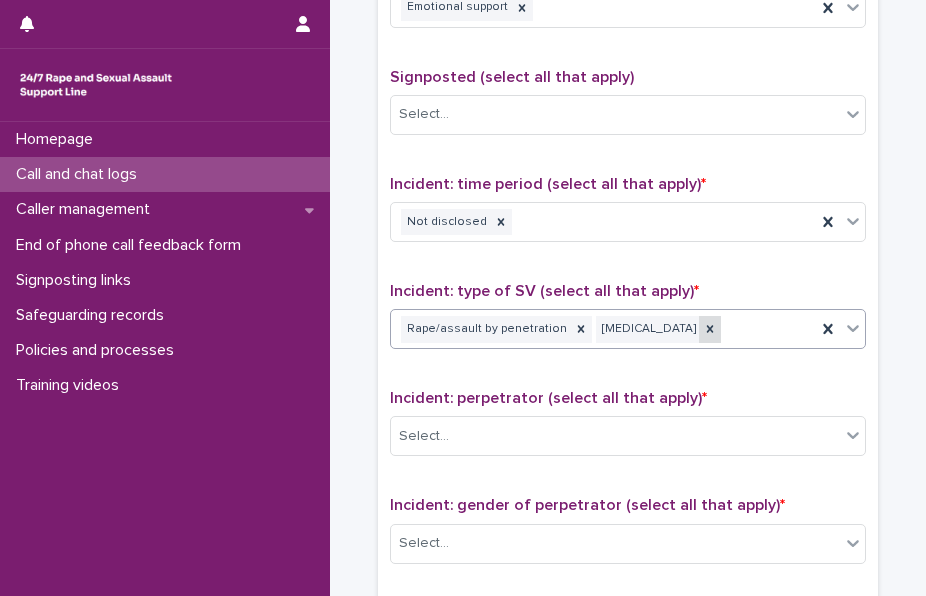 click 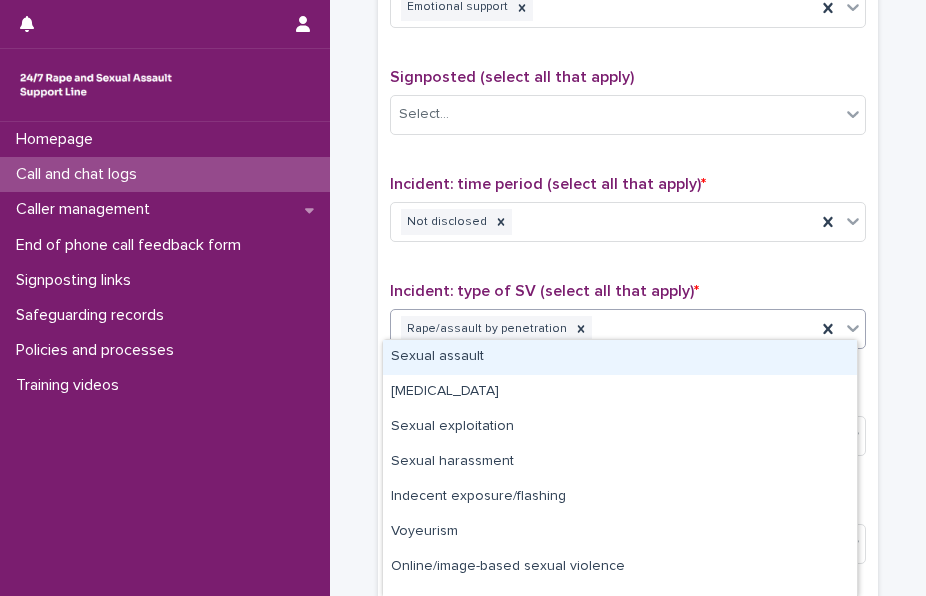 click 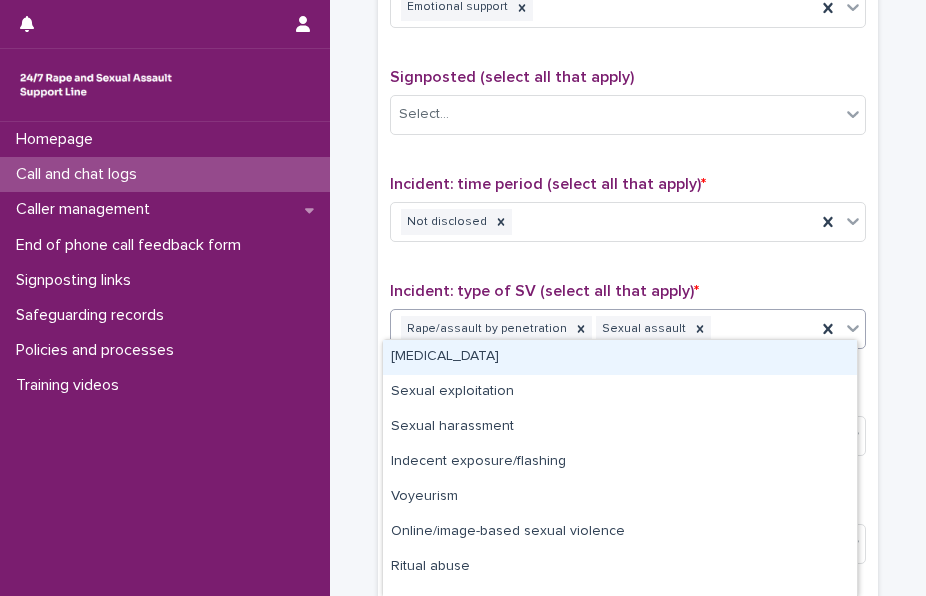 click 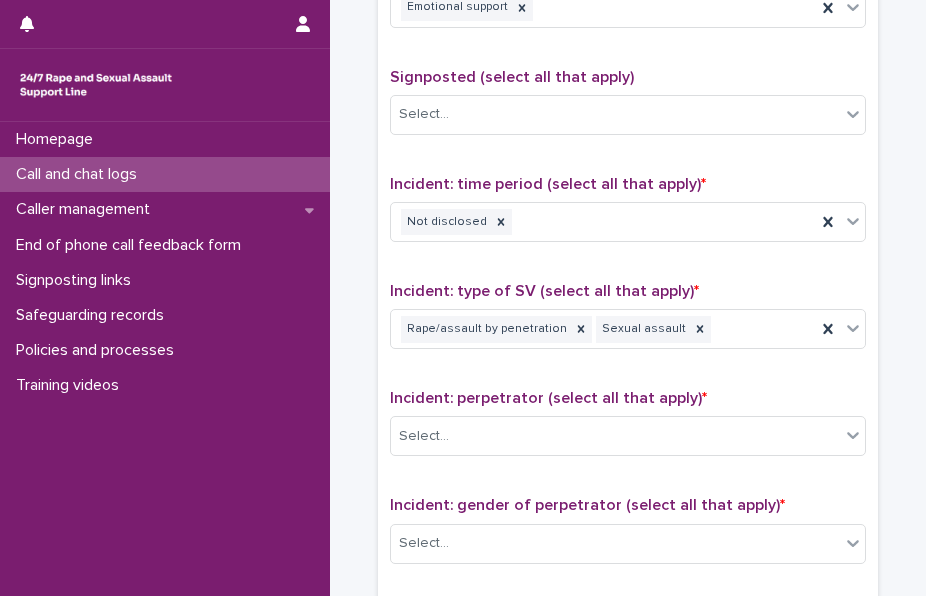 click on "Type of support received (select all that apply) Emotional support Signposted (select all that apply) Select... Incident: time period (select all that apply) * Not disclosed Incident: type of SV (select all that apply) * Rape/assault by penetration Sexual assault Incident: perpetrator (select all that apply) * Select... Incident: gender of perpetrator (select all that apply) * Select... Flags Select... Comments" at bounding box center (628, 378) 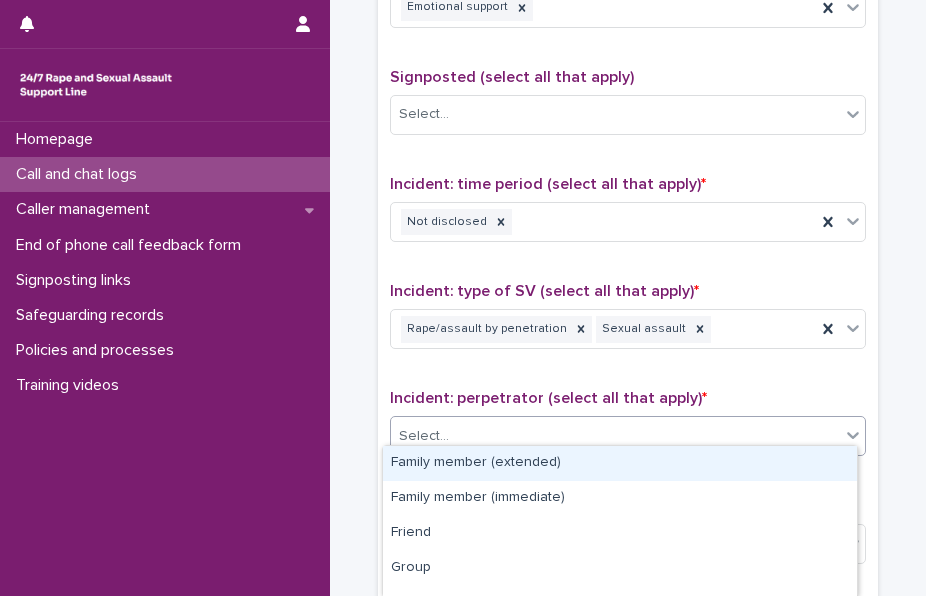 click on "Select..." at bounding box center (615, 436) 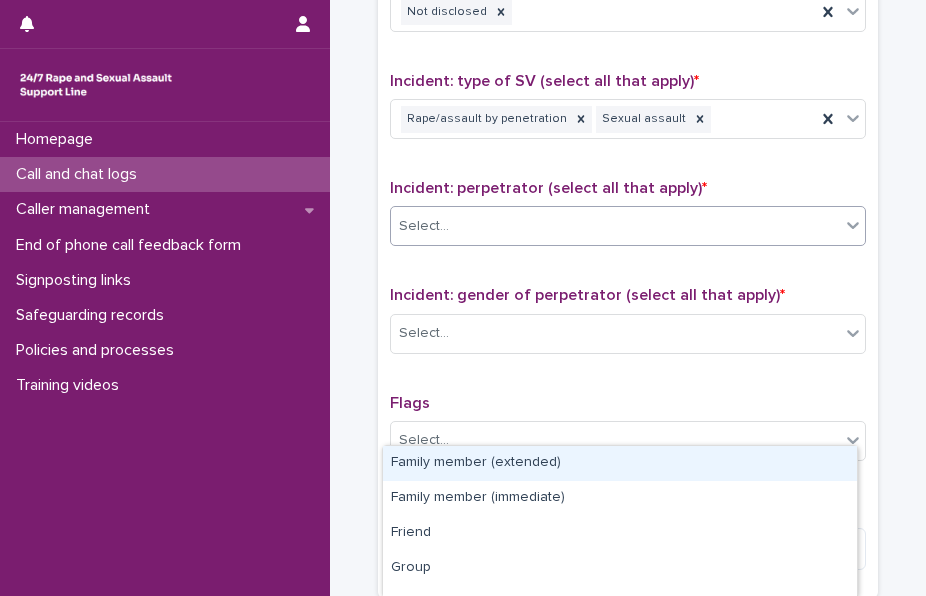 scroll, scrollTop: 1433, scrollLeft: 0, axis: vertical 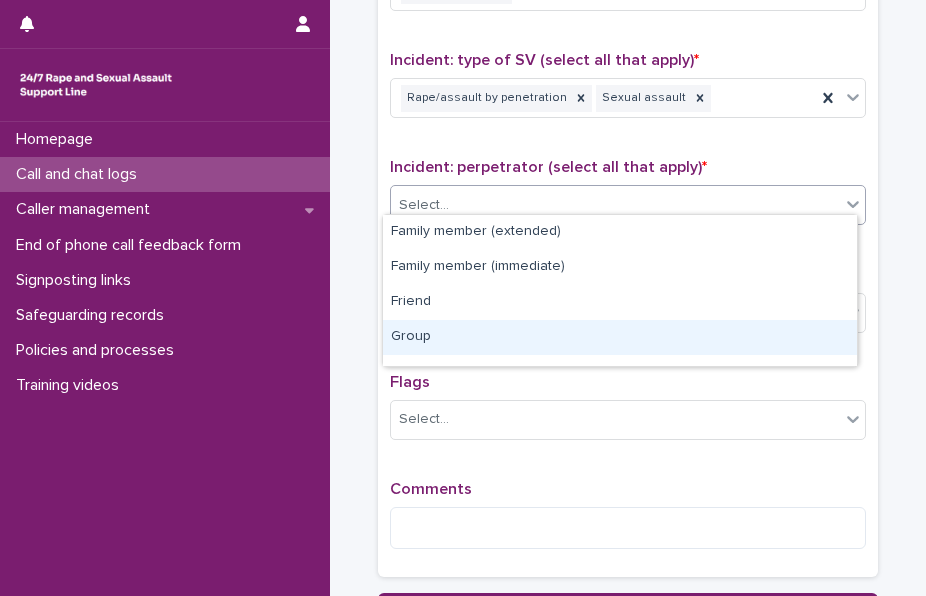 click on "Group" at bounding box center [620, 337] 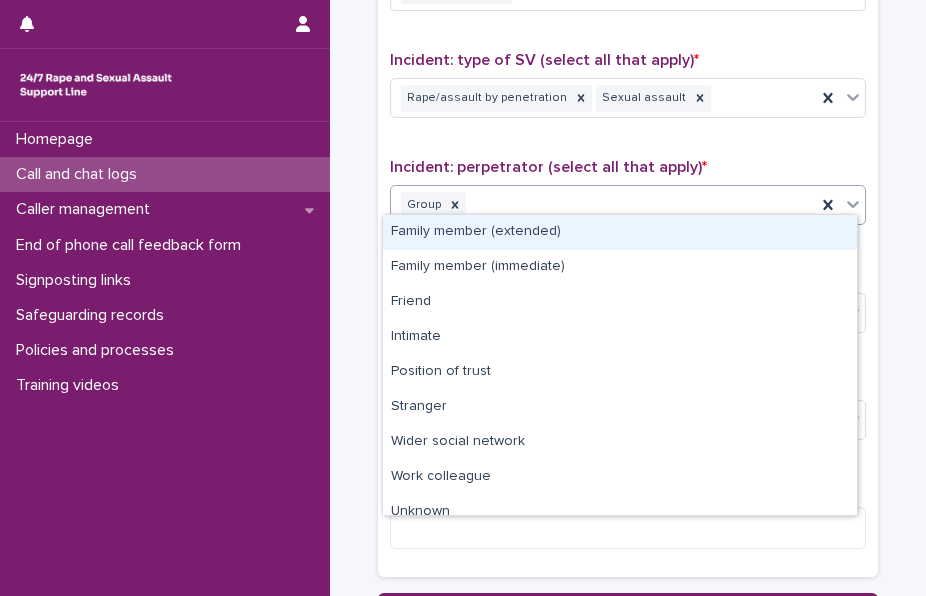 click 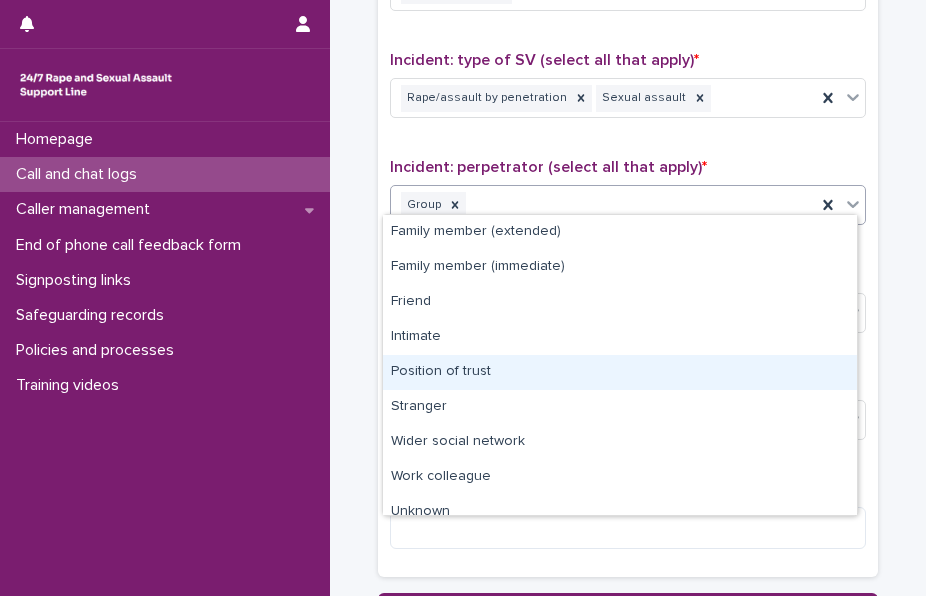 drag, startPoint x: 560, startPoint y: 393, endPoint x: 572, endPoint y: 372, distance: 24.186773 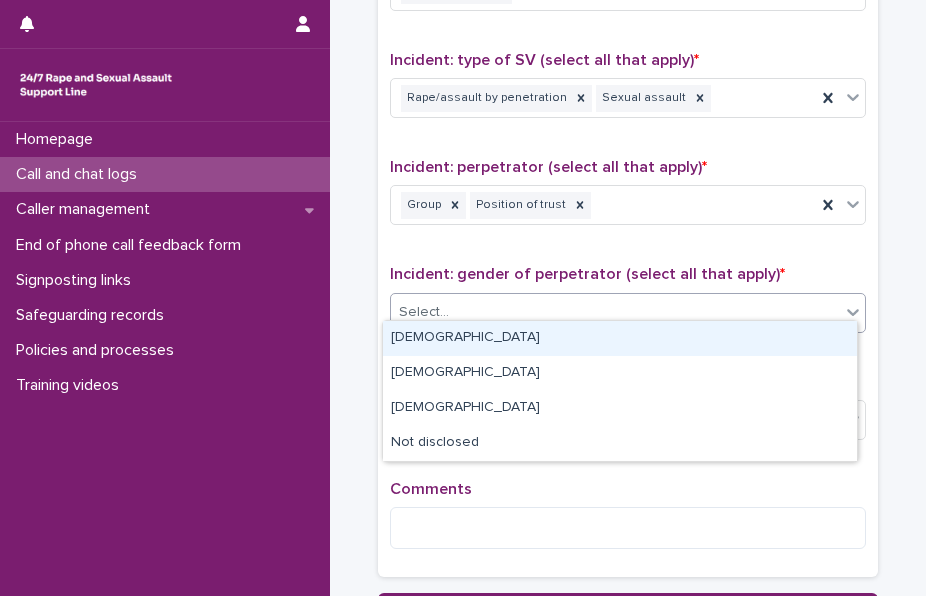 click on "Select..." at bounding box center [615, 312] 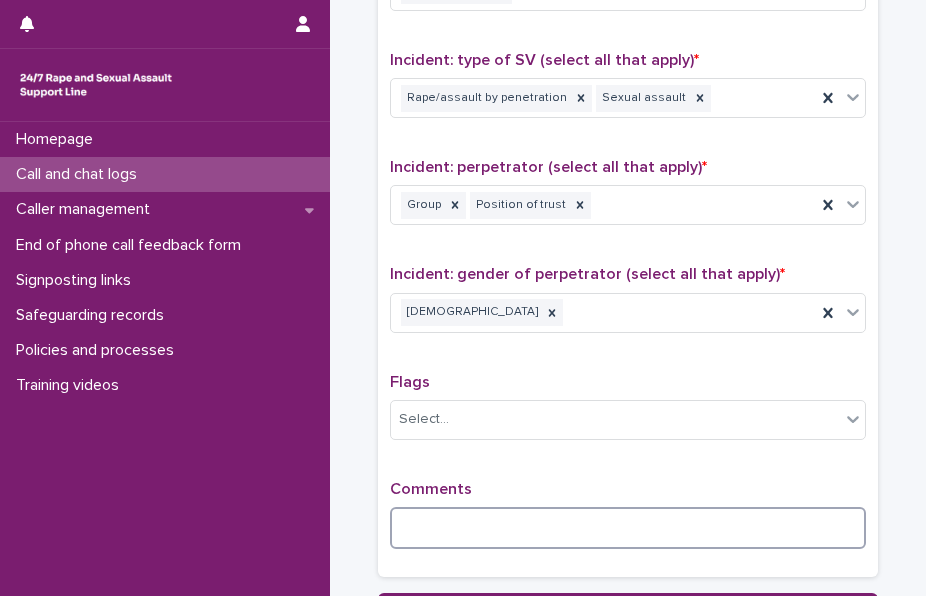 click at bounding box center (628, 528) 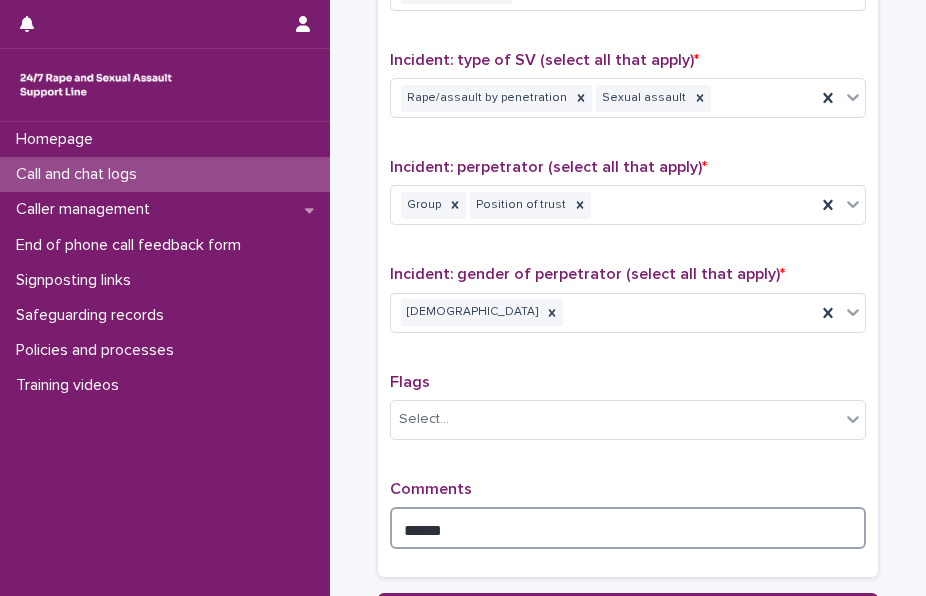 click on "******" at bounding box center [628, 528] 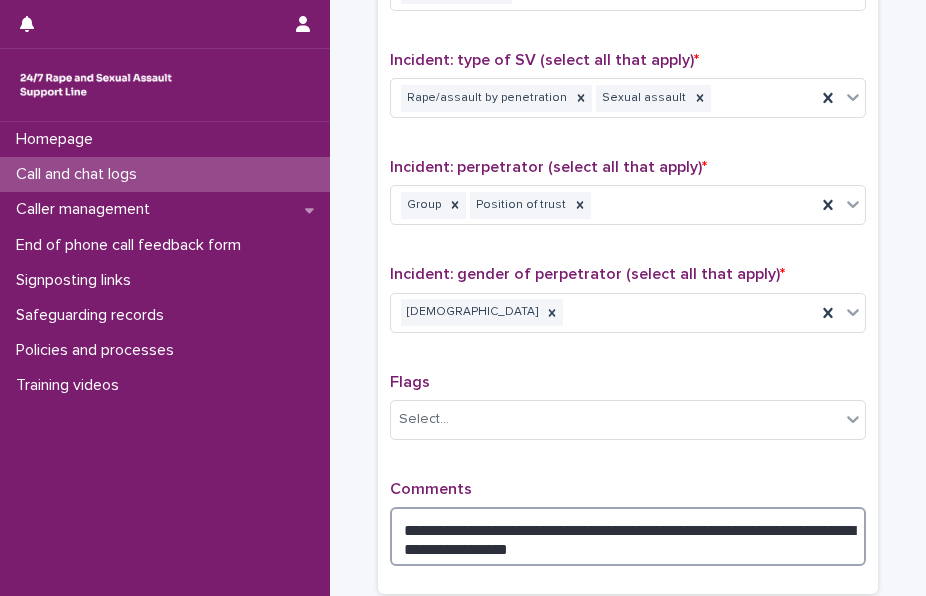 click on "**********" at bounding box center (628, 536) 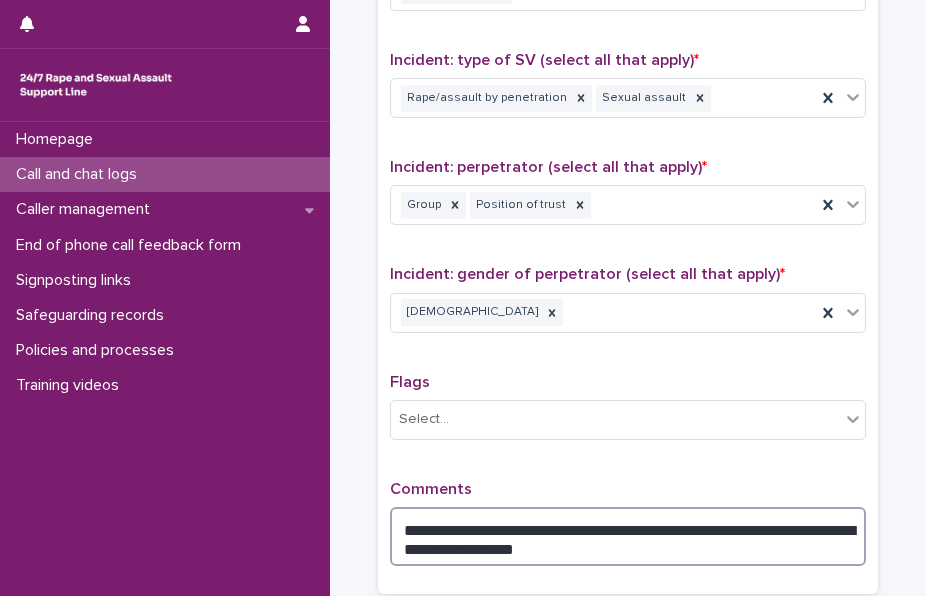 click on "**********" at bounding box center (628, 536) 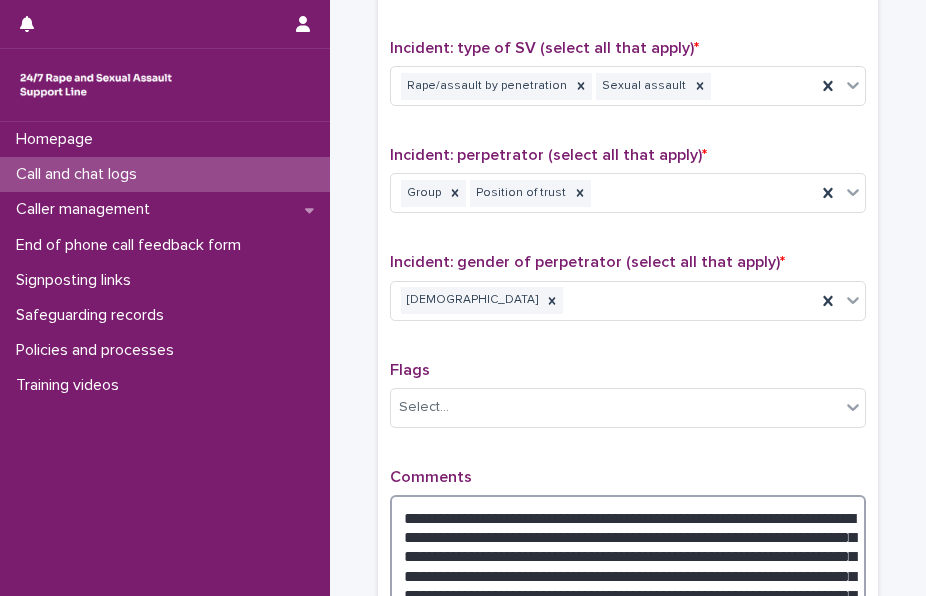 scroll, scrollTop: 1462, scrollLeft: 0, axis: vertical 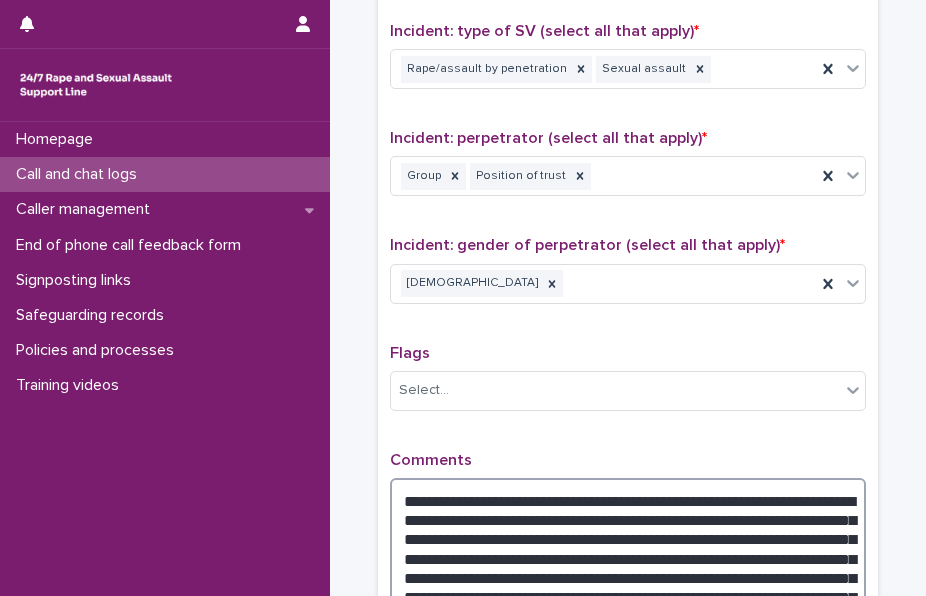click on "**********" at bounding box center (628, 549) 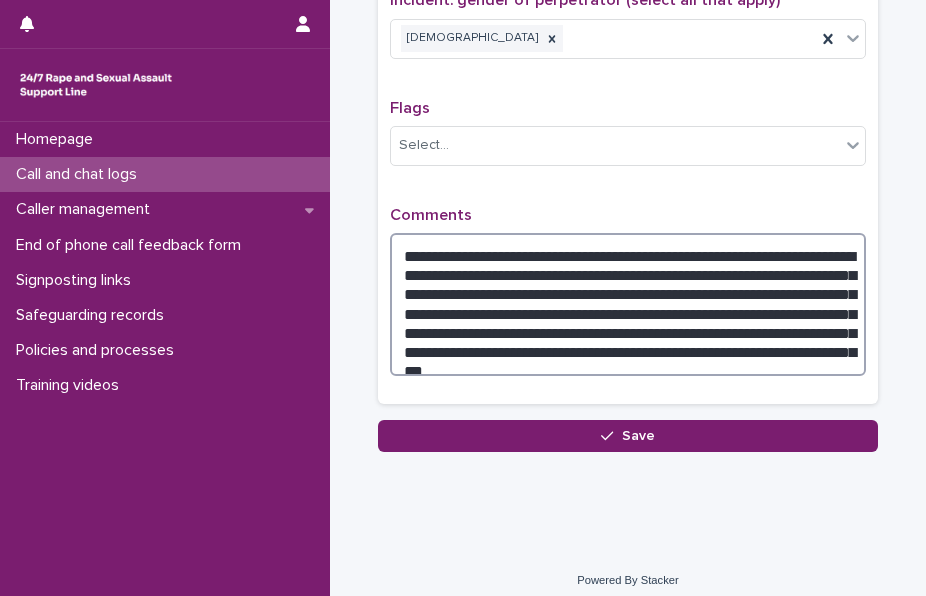 click on "**********" at bounding box center [628, 304] 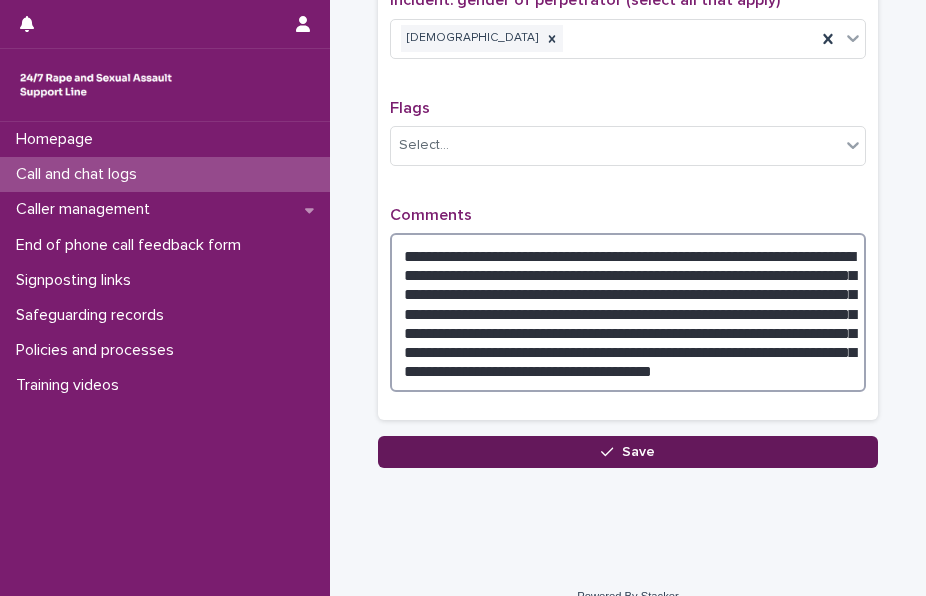 type on "**********" 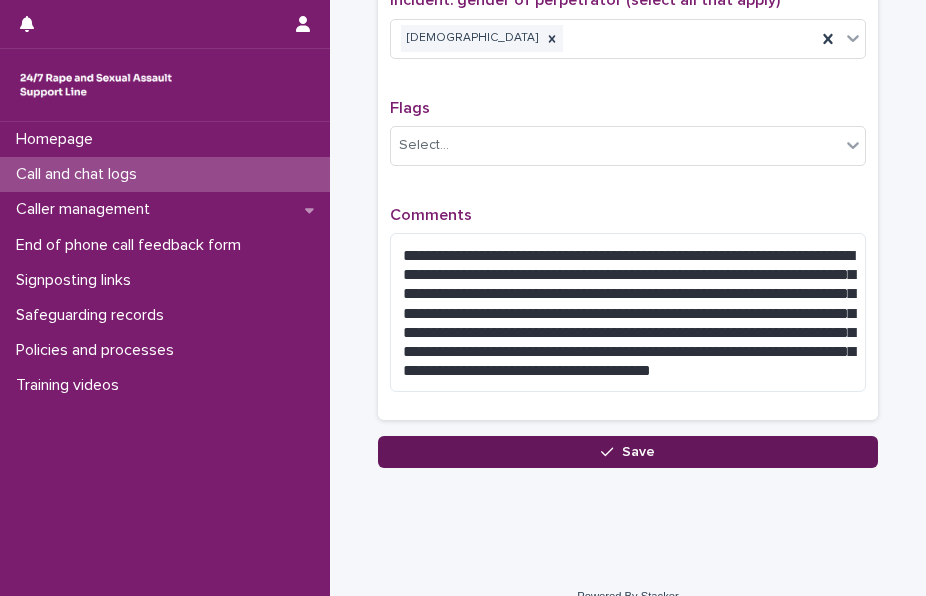 click on "Save" at bounding box center [628, 452] 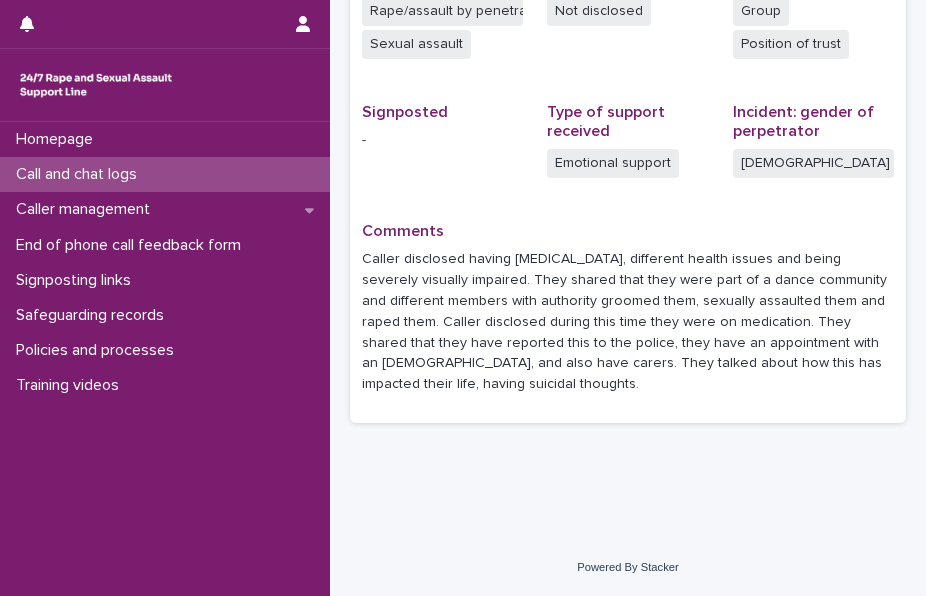 scroll, scrollTop: 0, scrollLeft: 0, axis: both 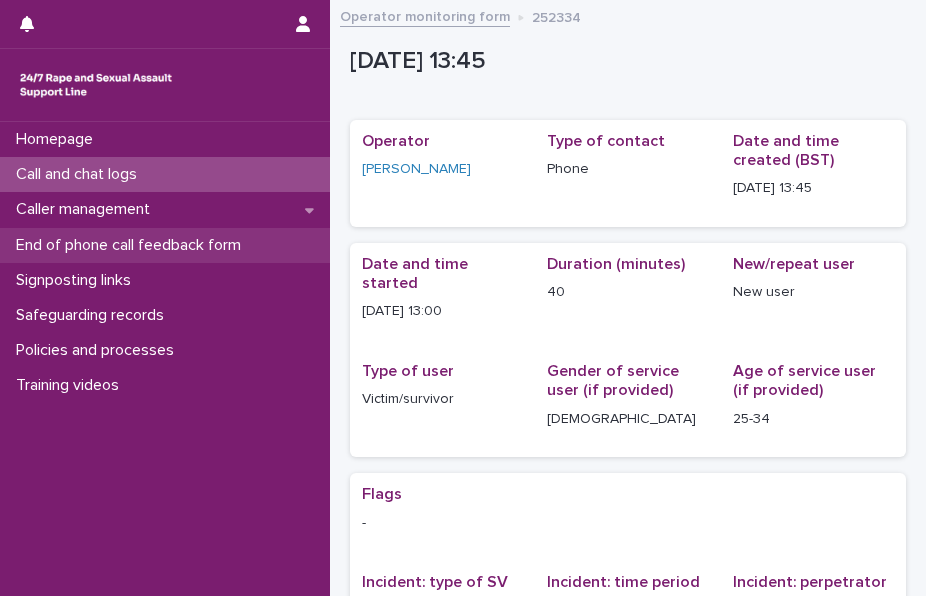 click on "End of phone call feedback form" at bounding box center [132, 245] 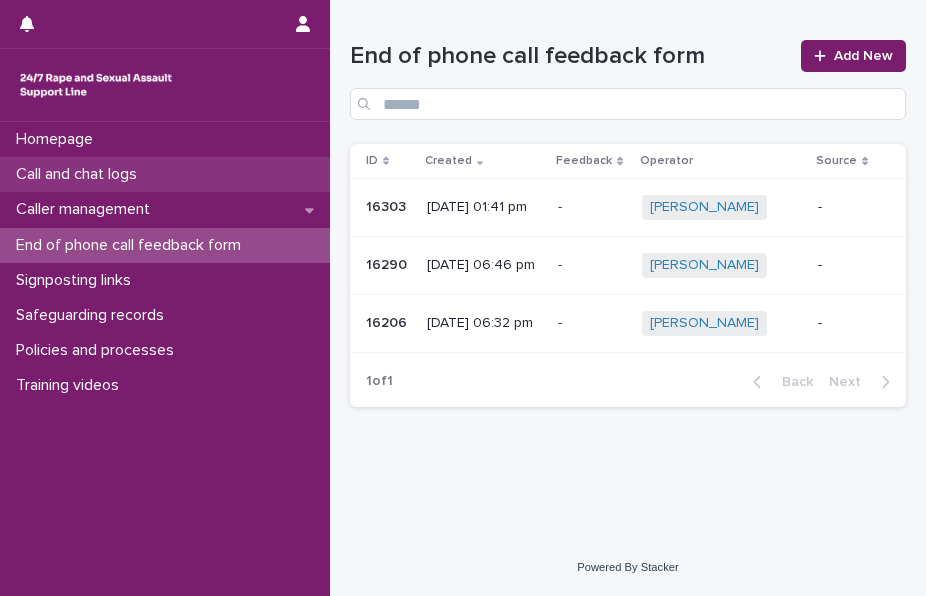 click on "Call and chat logs" at bounding box center (165, 174) 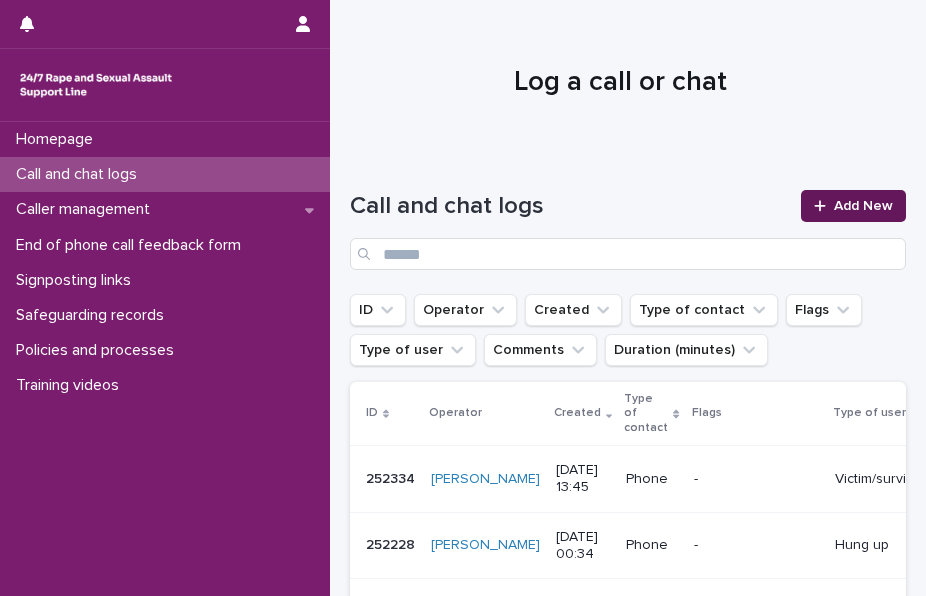 click on "Add New" at bounding box center (863, 206) 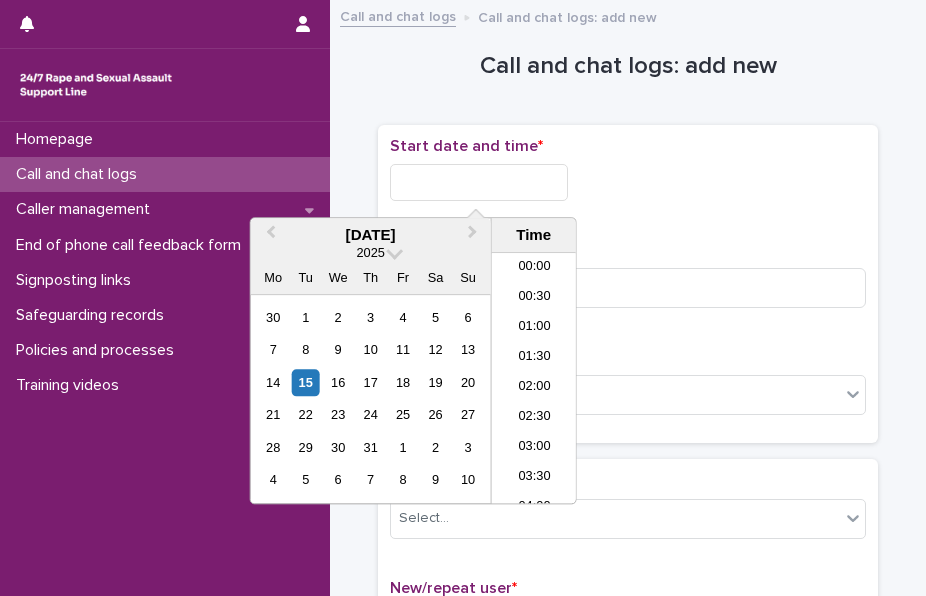 click at bounding box center [479, 182] 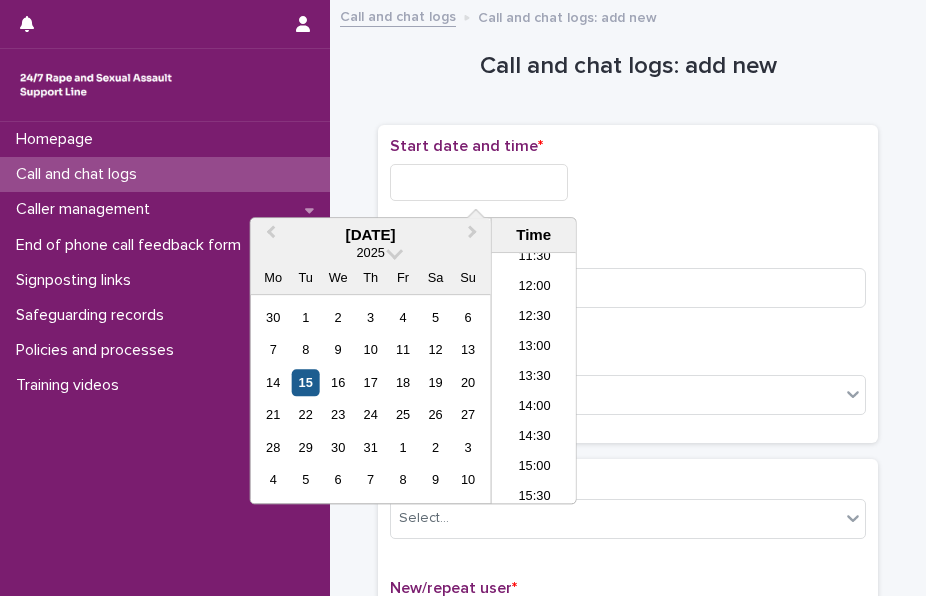 click on "15" at bounding box center (305, 382) 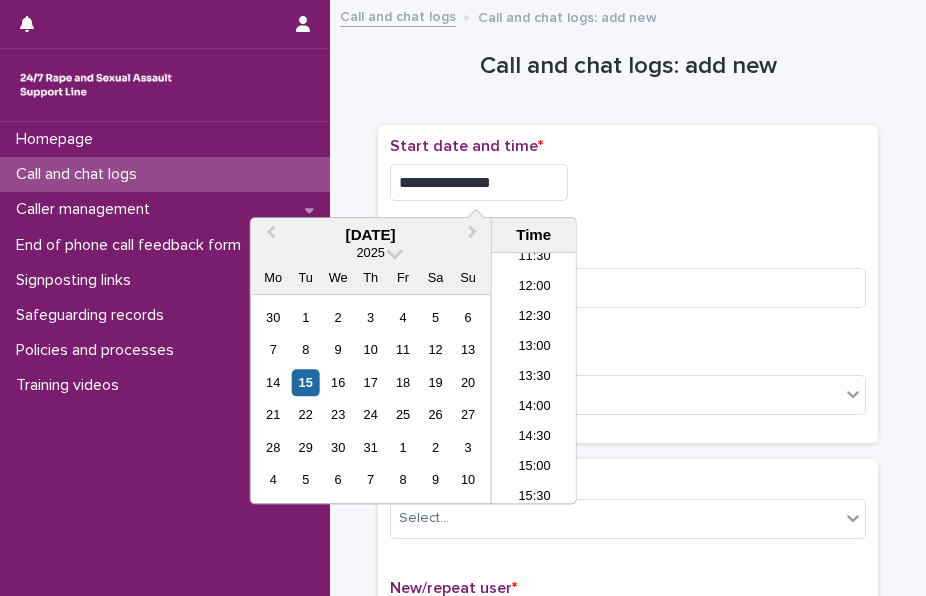 click on "**********" at bounding box center (479, 182) 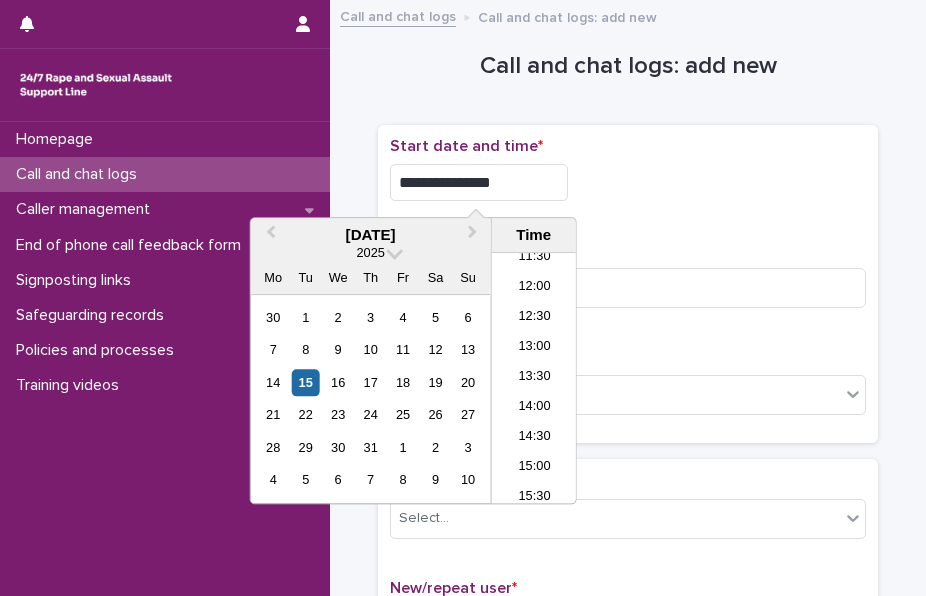 type on "**********" 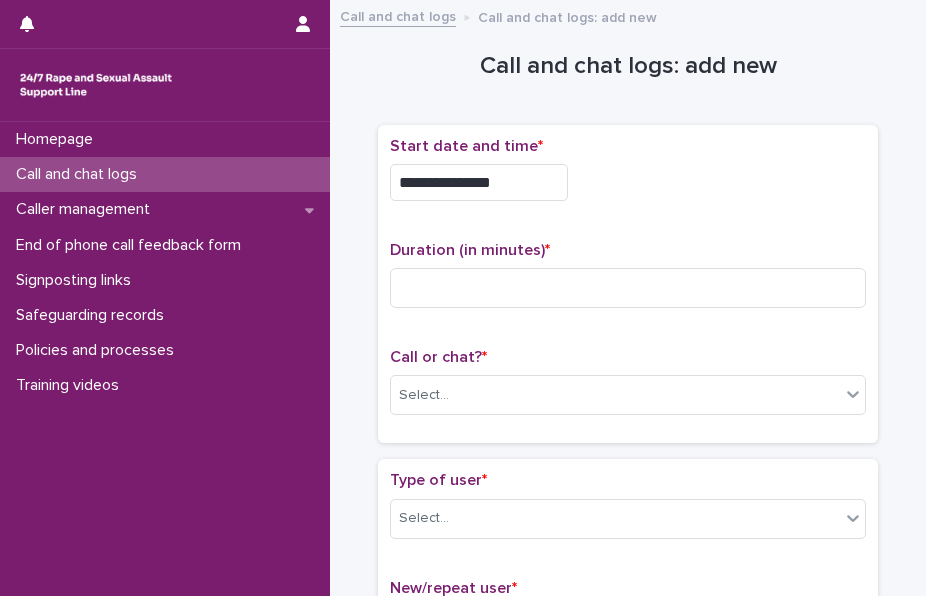 click on "Duration (in minutes) *" at bounding box center (628, 282) 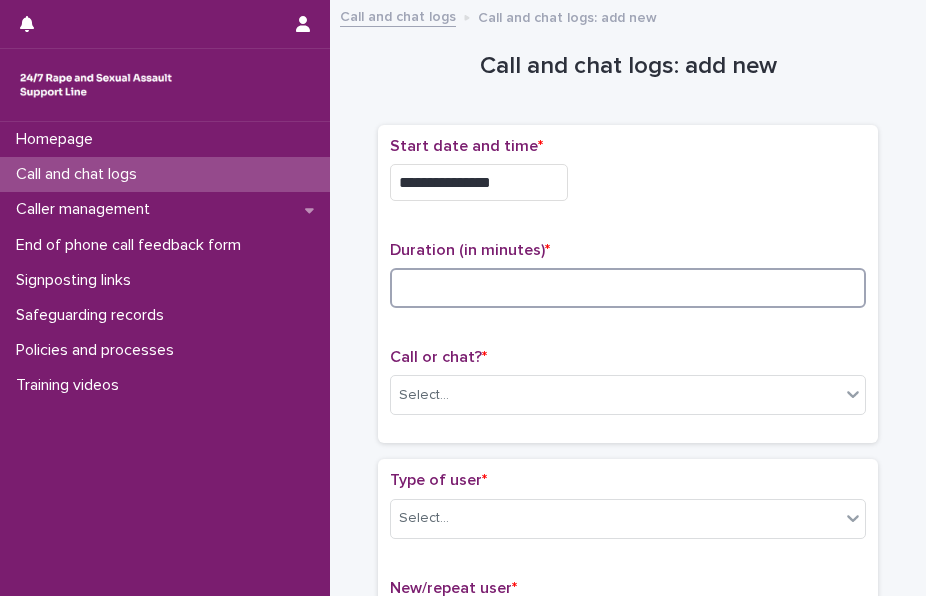 click at bounding box center [628, 288] 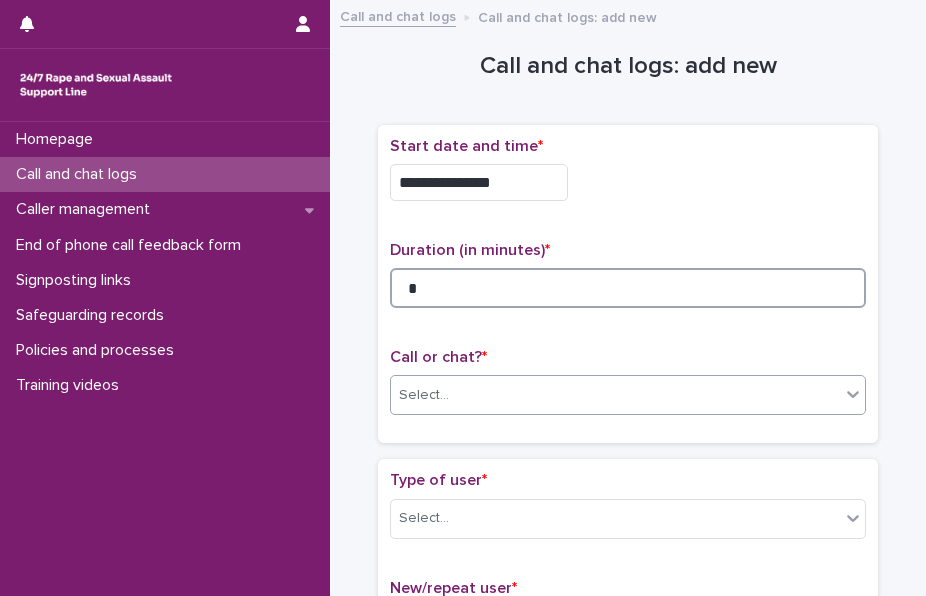 type on "*" 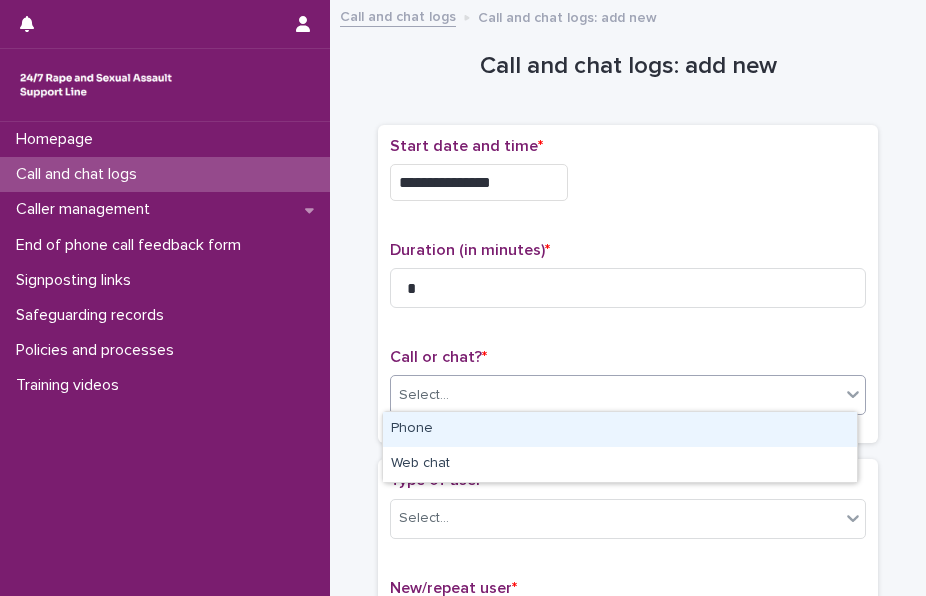 click on "Select..." at bounding box center [615, 395] 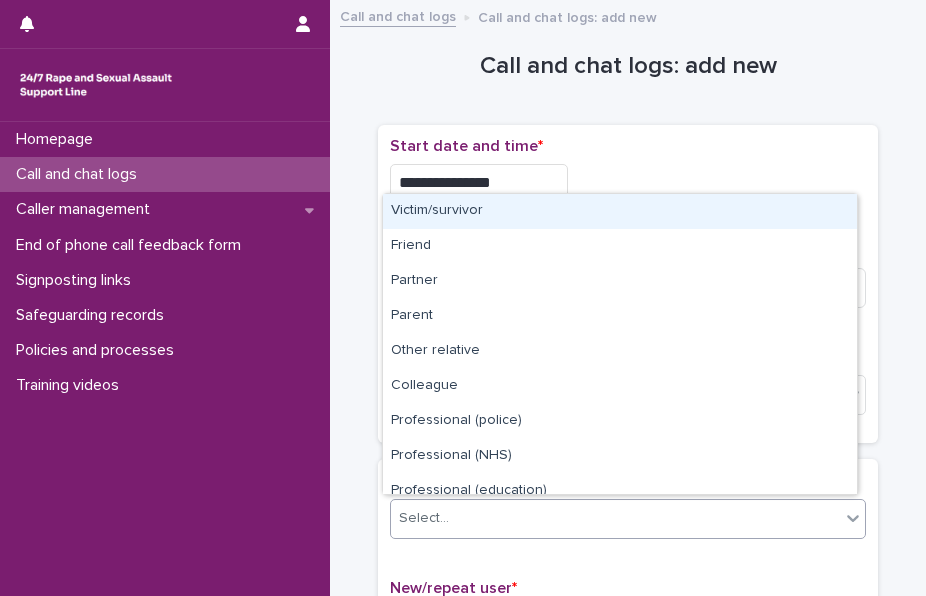 click on "Select..." at bounding box center [615, 518] 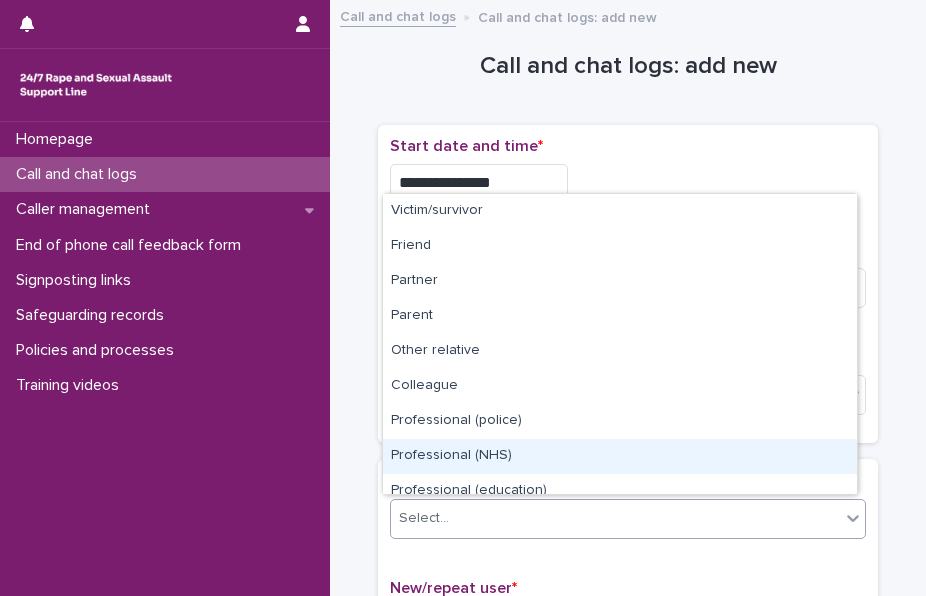 click on "Victim/survivor Friend Partner Parent Other relative Colleague Professional (police) Professional (NHS) Professional (education) Professional (social services) Professional (other)" at bounding box center (620, 344) 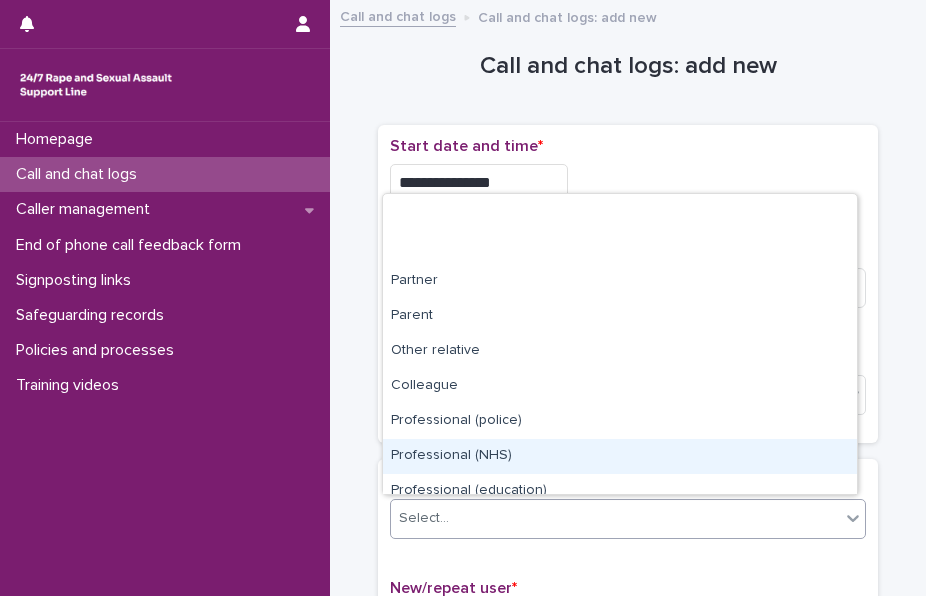 scroll, scrollTop: 225, scrollLeft: 0, axis: vertical 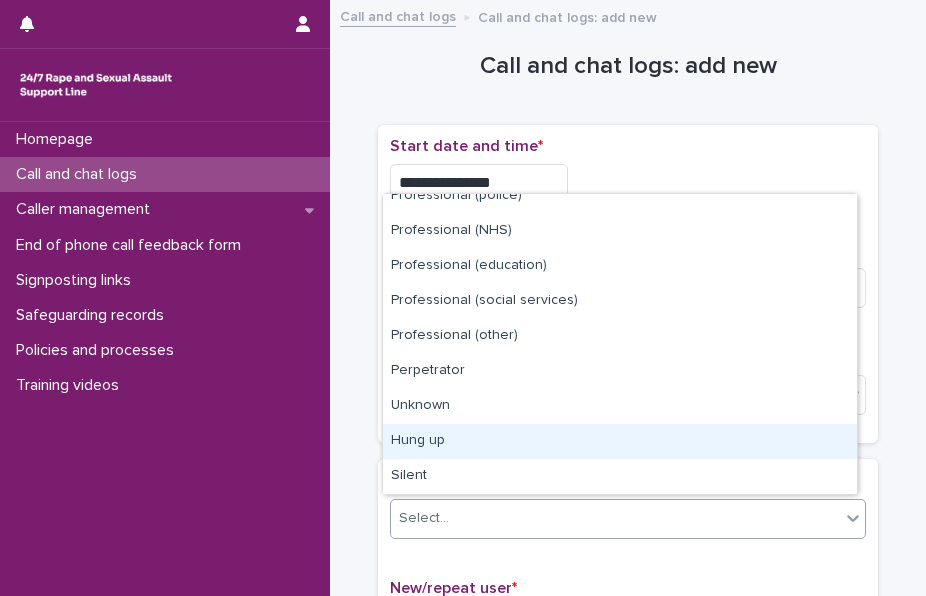click on "Hung up" at bounding box center [620, 441] 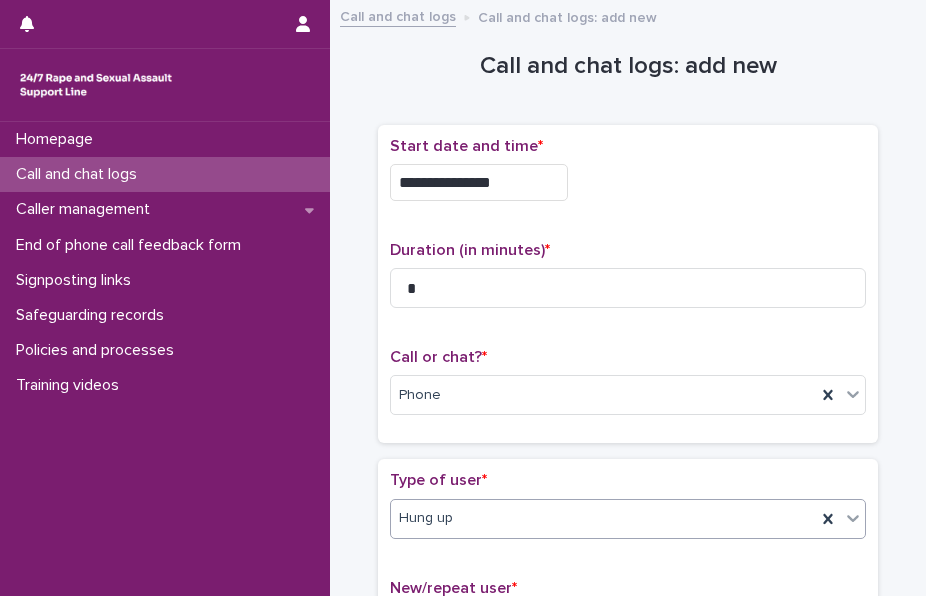 scroll, scrollTop: 402, scrollLeft: 0, axis: vertical 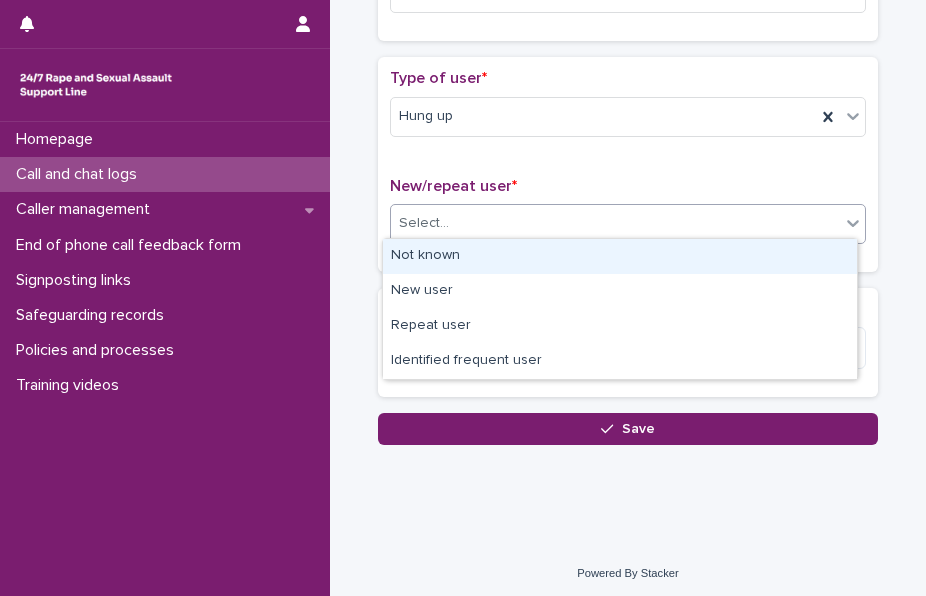 click on "Select..." at bounding box center [615, 223] 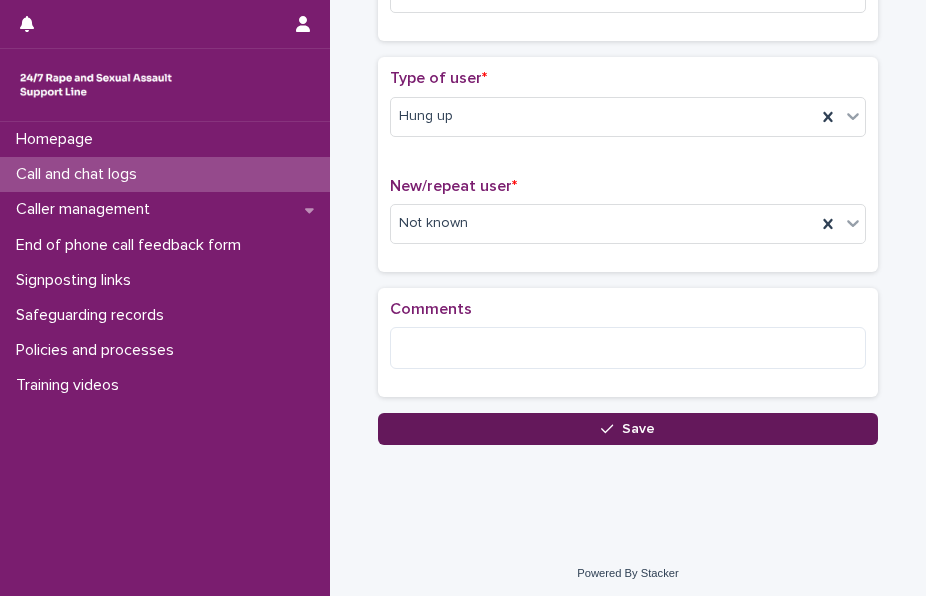 click on "Save" at bounding box center [628, 429] 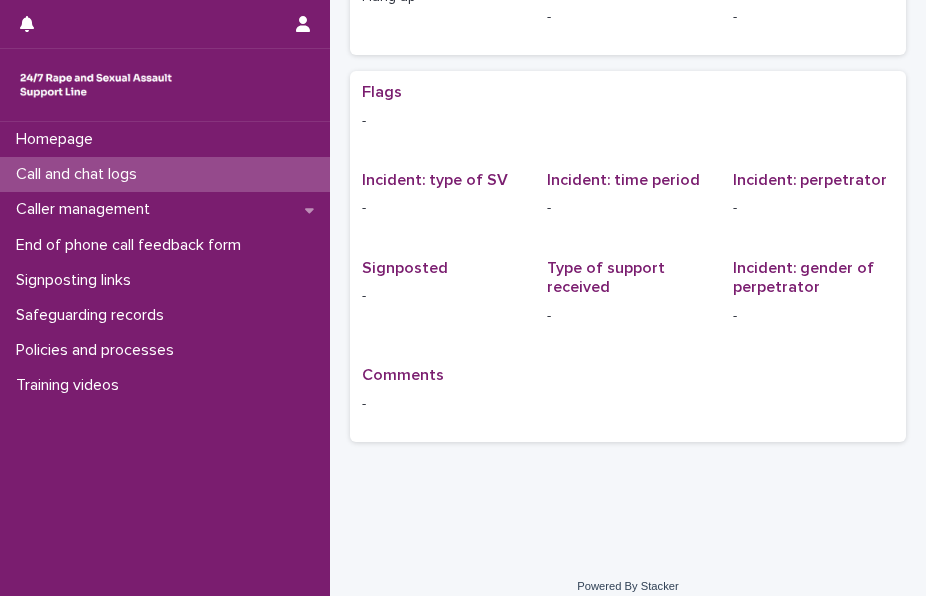 scroll, scrollTop: 0, scrollLeft: 0, axis: both 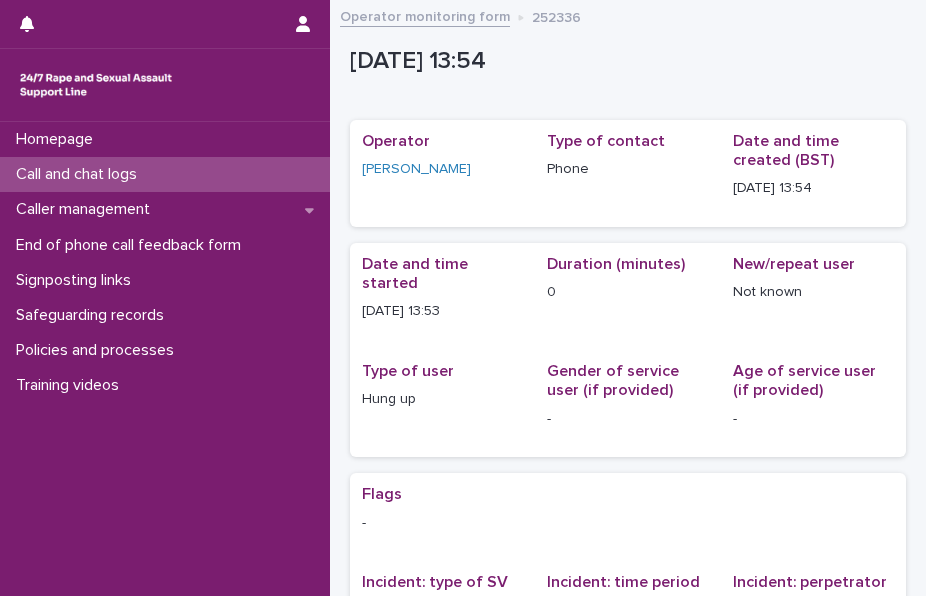 click on "Call and chat logs" at bounding box center (165, 174) 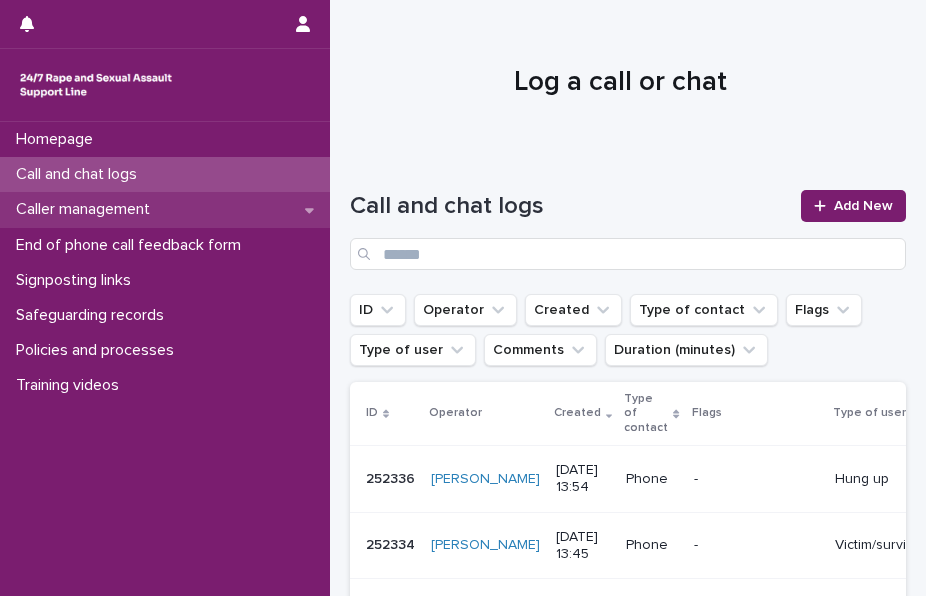 click on "Caller management" at bounding box center [87, 209] 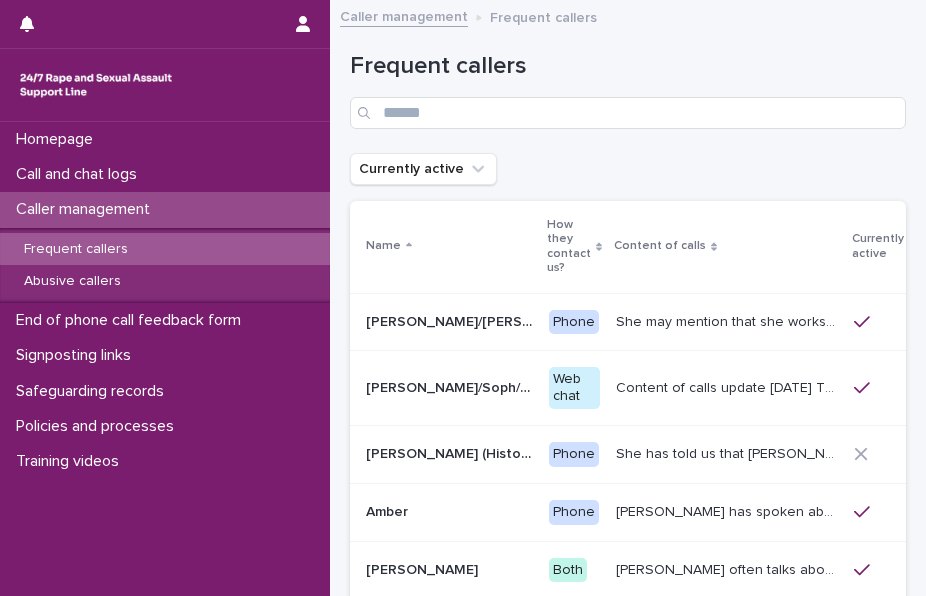click on "Calls this week" at bounding box center [948, 246] 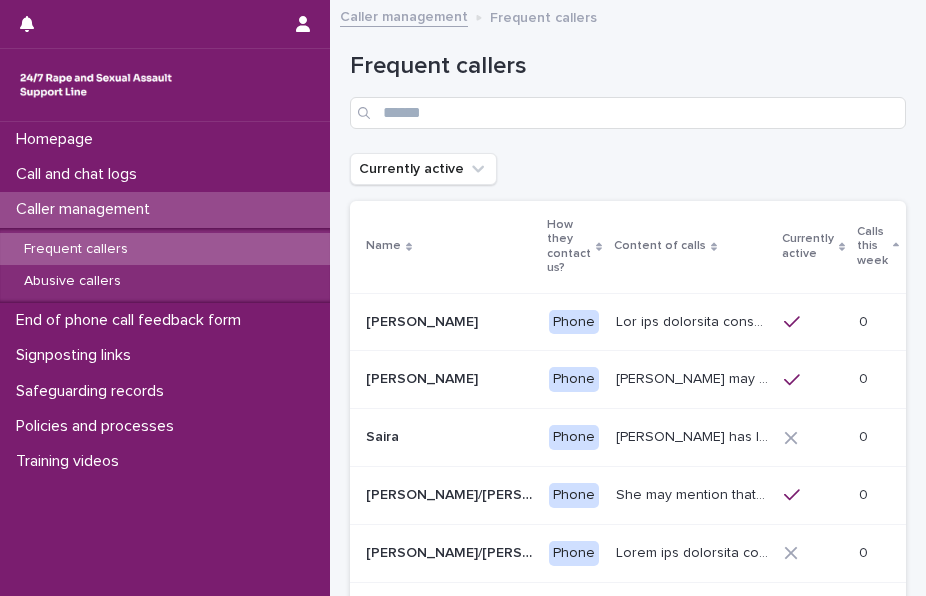 click on "Currently active" at bounding box center (813, 246) 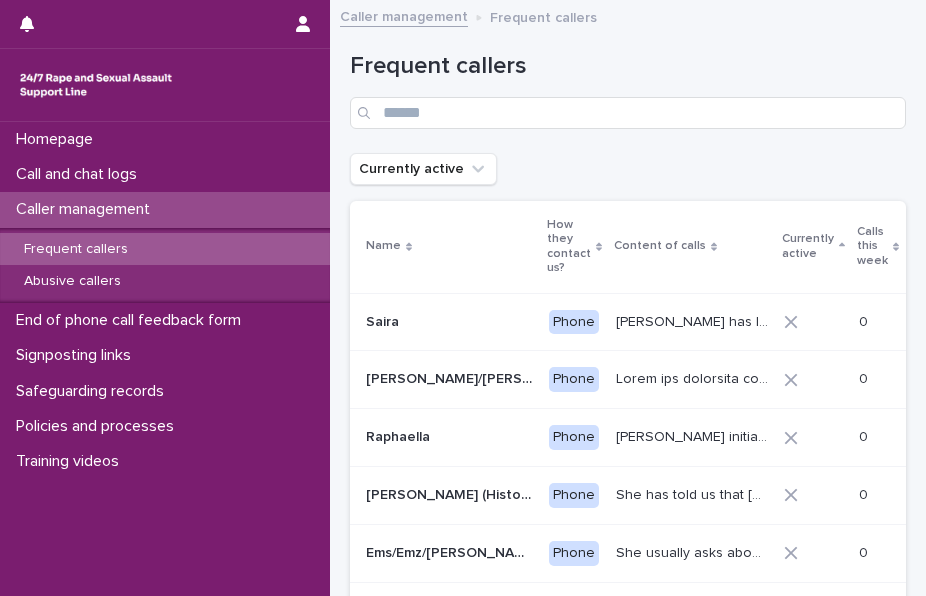 click on "Total mins used this week" at bounding box center [932, 247] 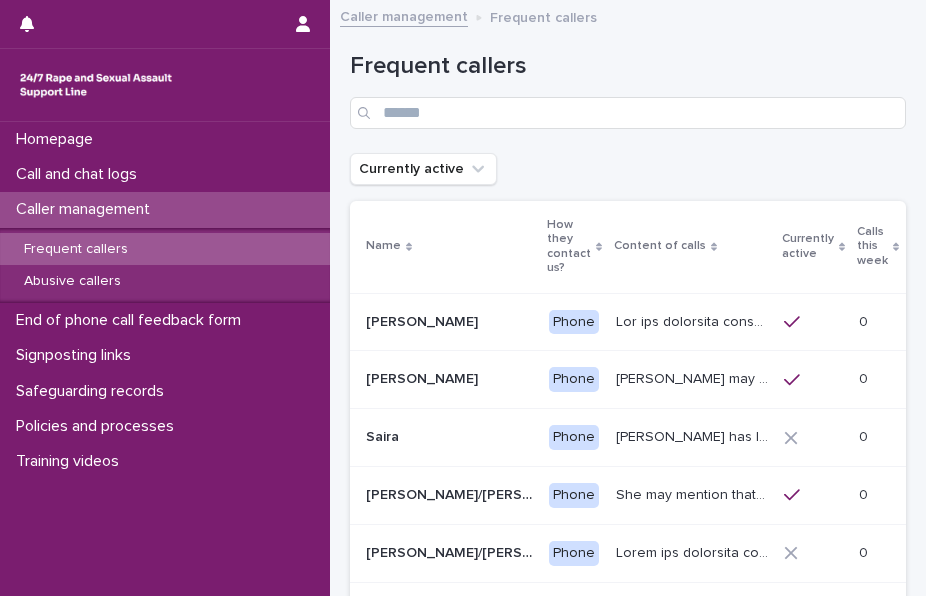 click 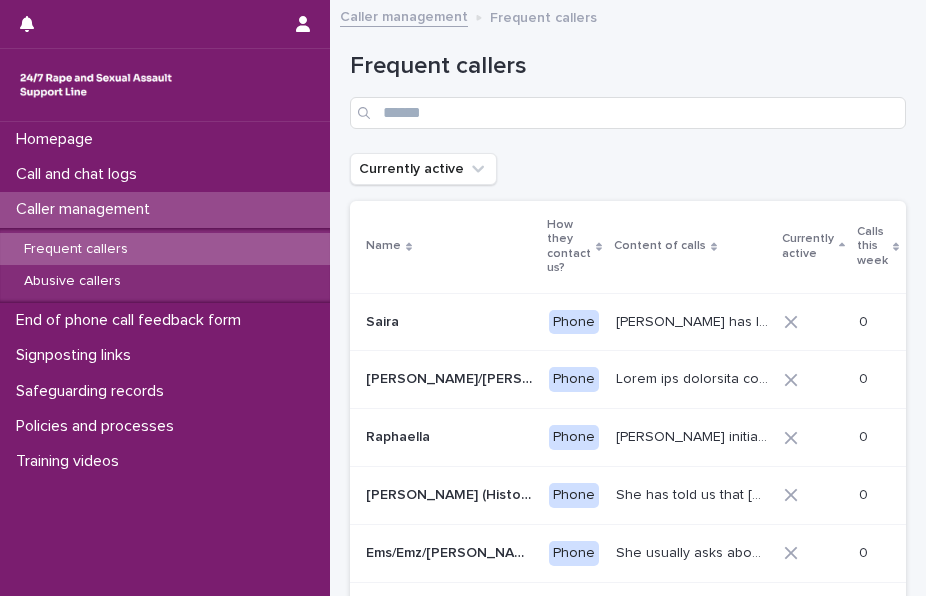 click 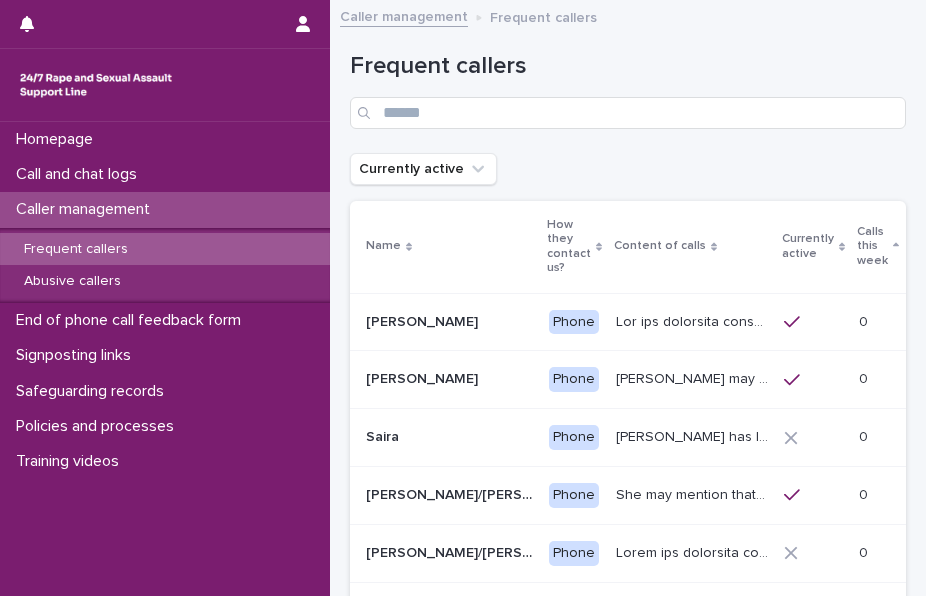 click on "Currently active" at bounding box center [813, 246] 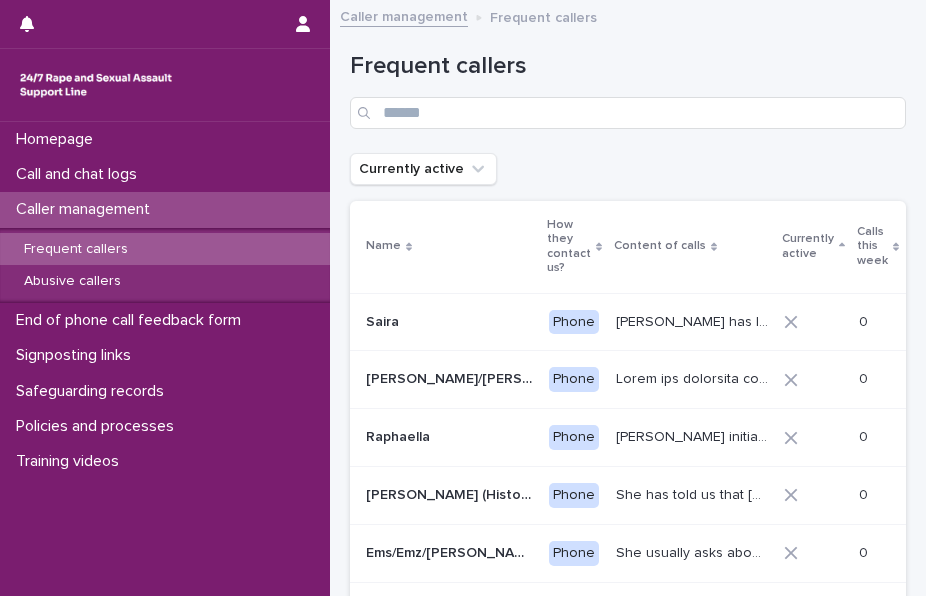 click 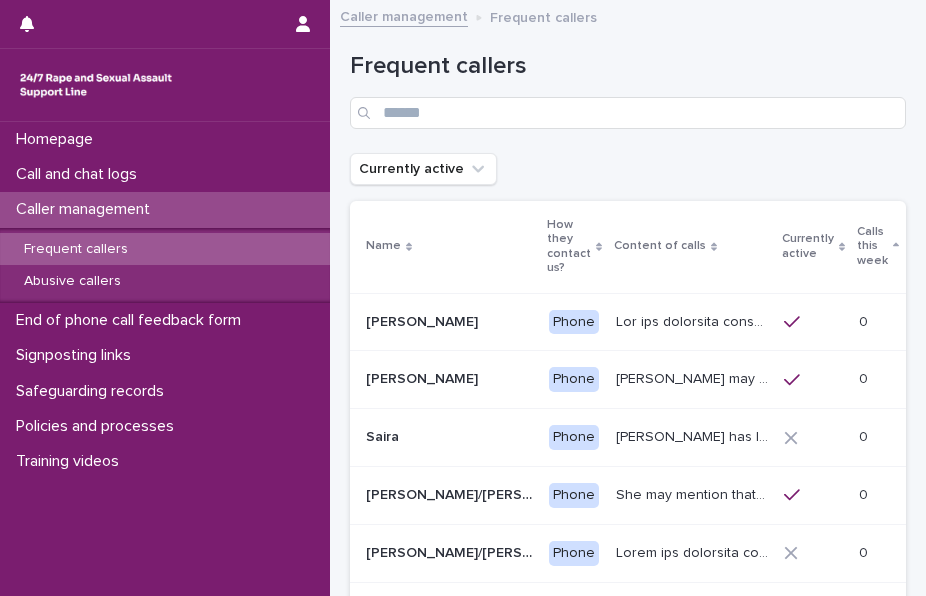 click on "Frequent callers" at bounding box center (76, 249) 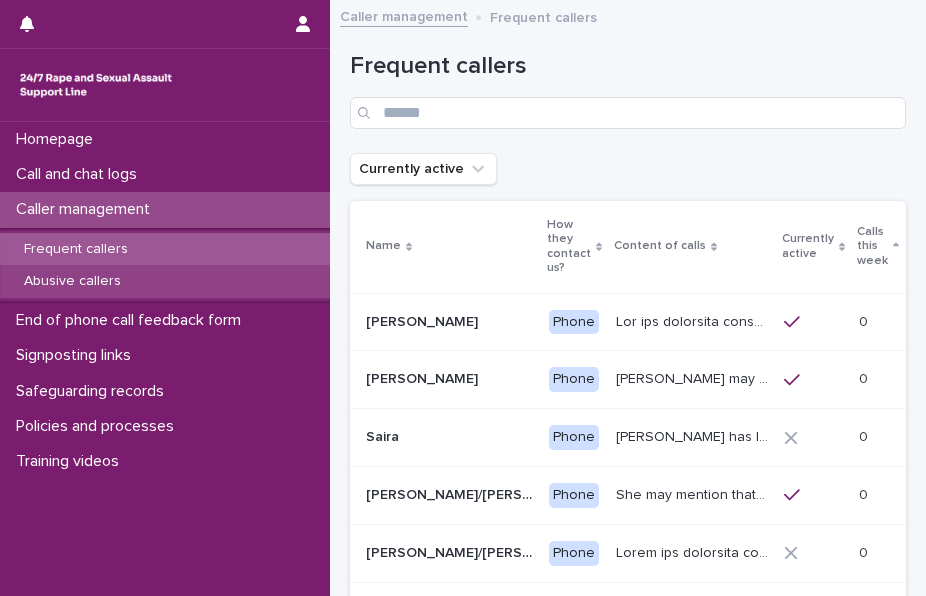 click on "Abusive callers" at bounding box center (72, 281) 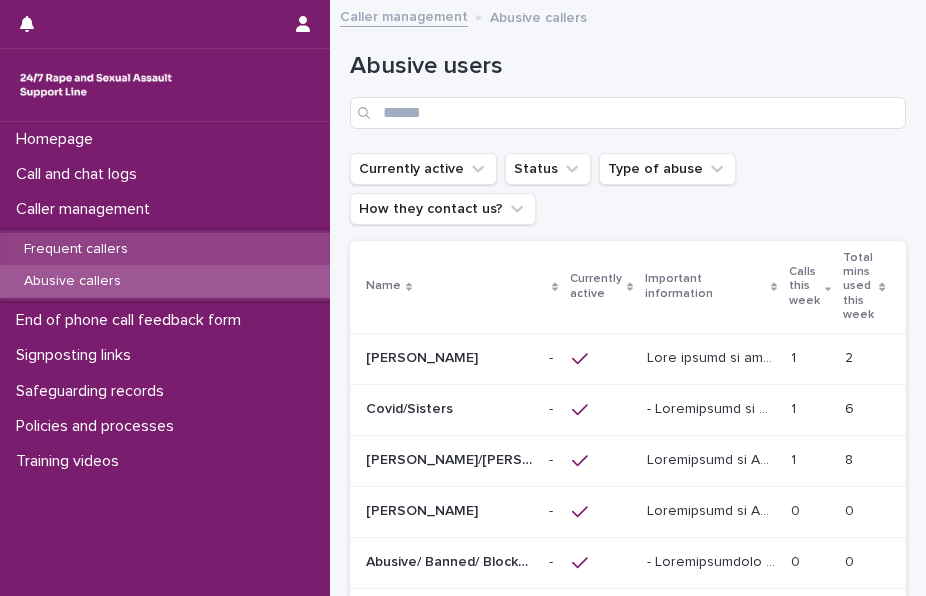 click on "Frequent callers" at bounding box center [76, 249] 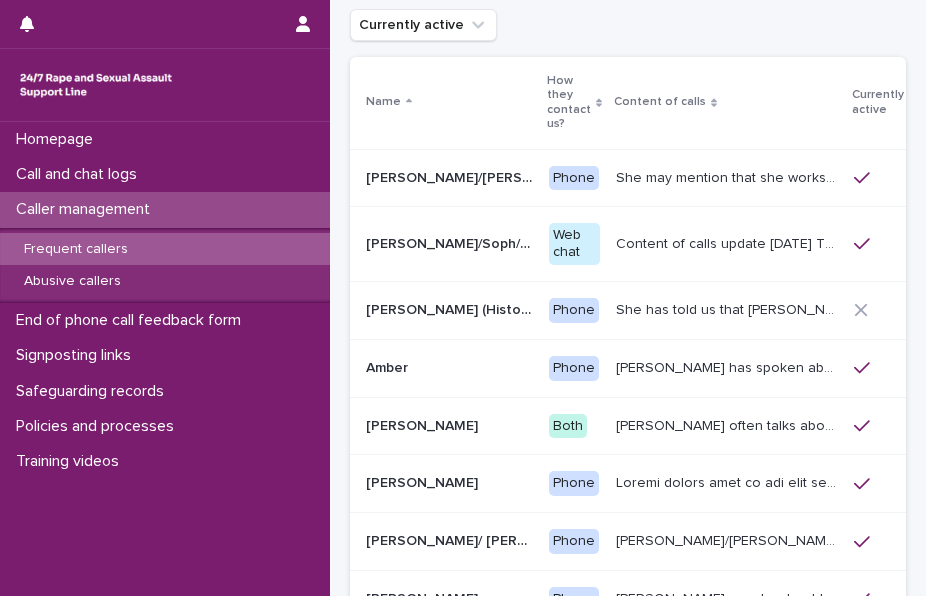 scroll, scrollTop: 17, scrollLeft: 0, axis: vertical 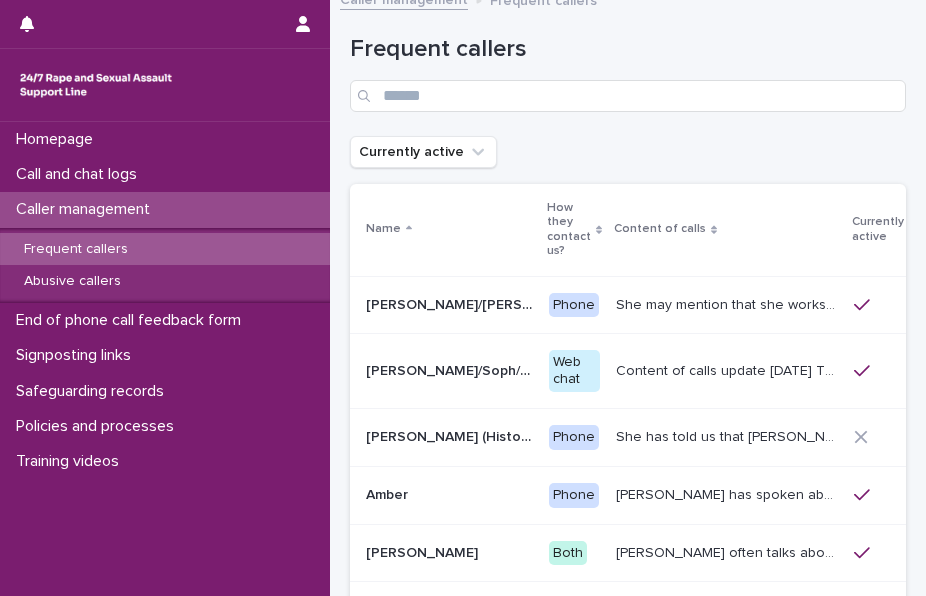 click on "Calls this week" at bounding box center [942, 229] 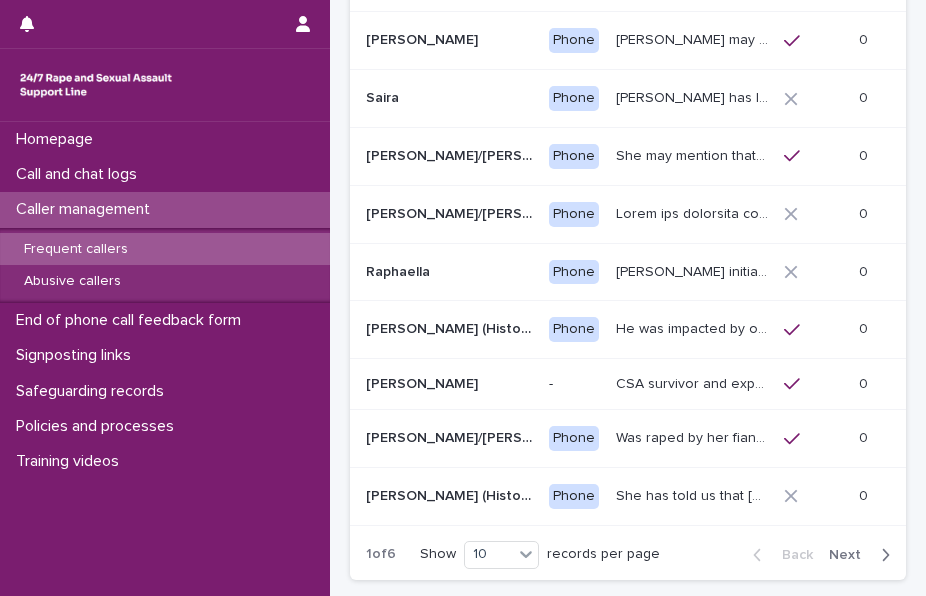 scroll, scrollTop: 336, scrollLeft: 0, axis: vertical 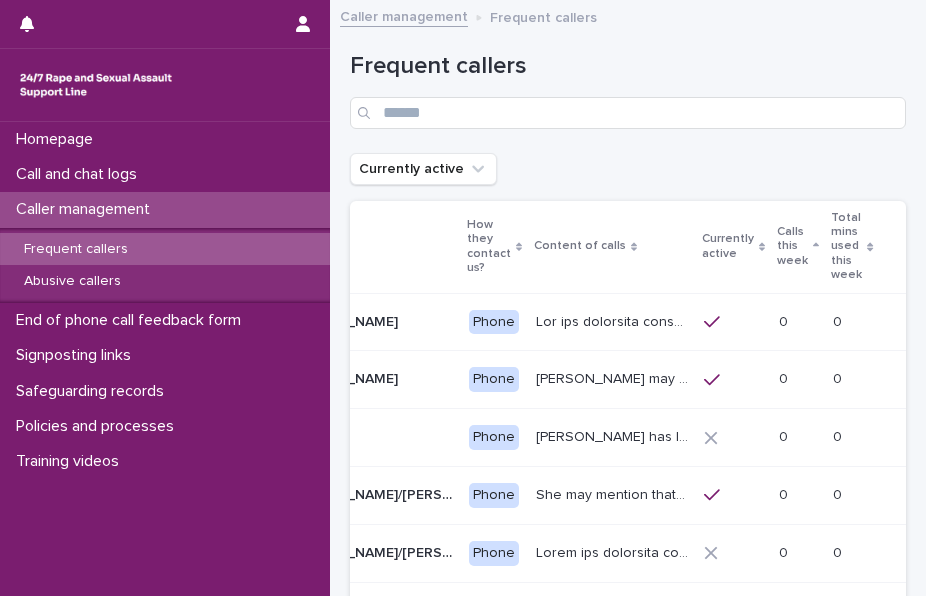 click 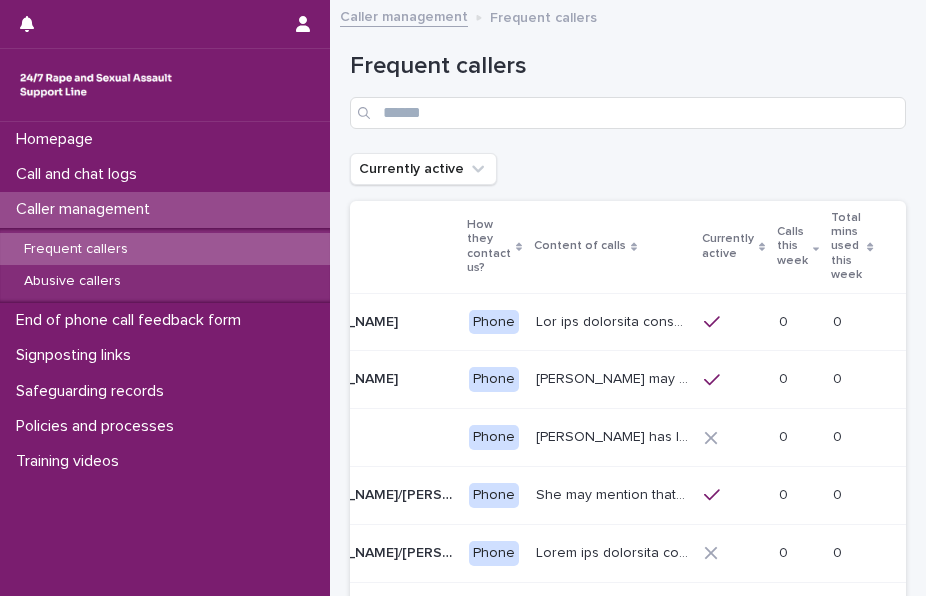 scroll, scrollTop: 0, scrollLeft: 33, axis: horizontal 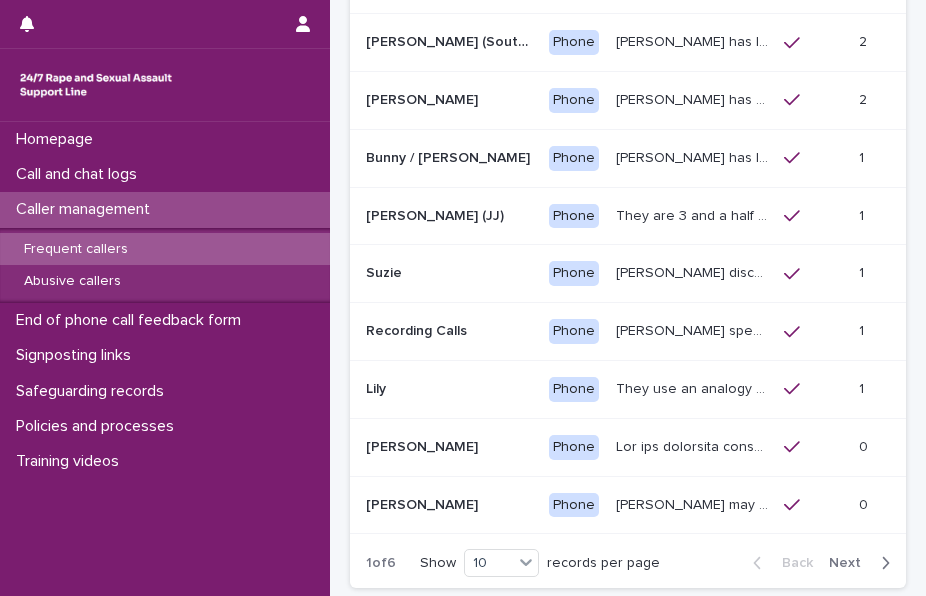 click on "Phone" at bounding box center [574, 331] 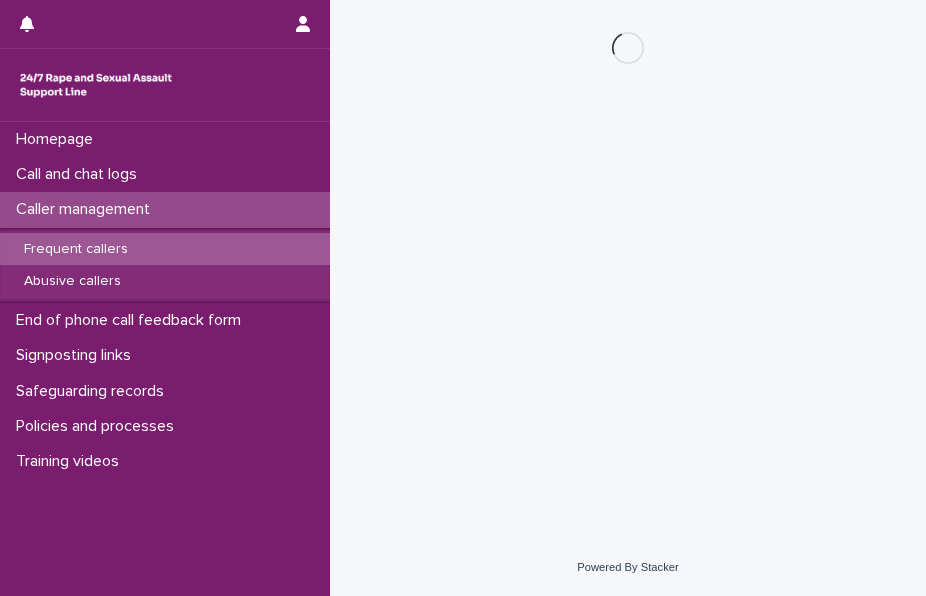 scroll, scrollTop: 0, scrollLeft: 0, axis: both 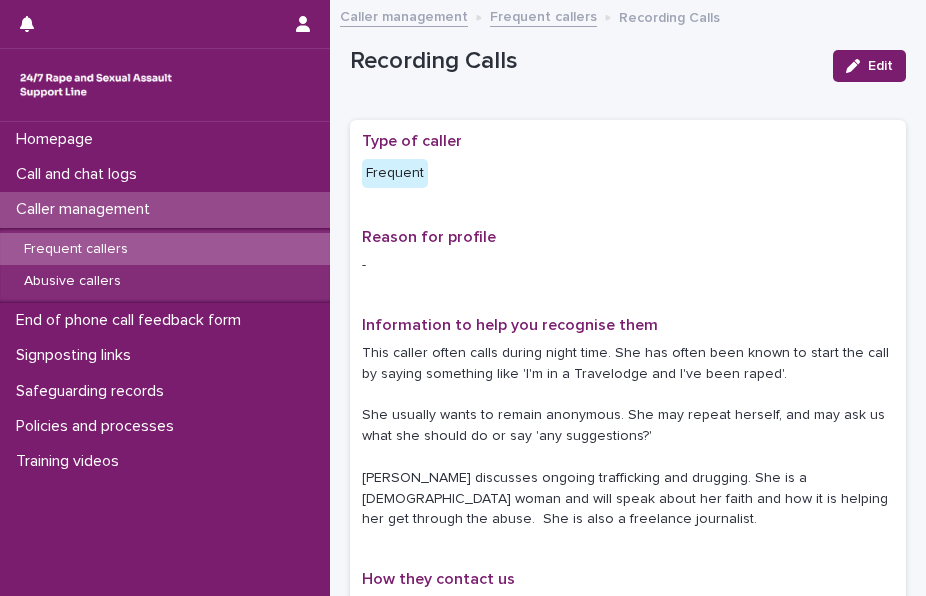 click on "Reason for profile" at bounding box center (628, 237) 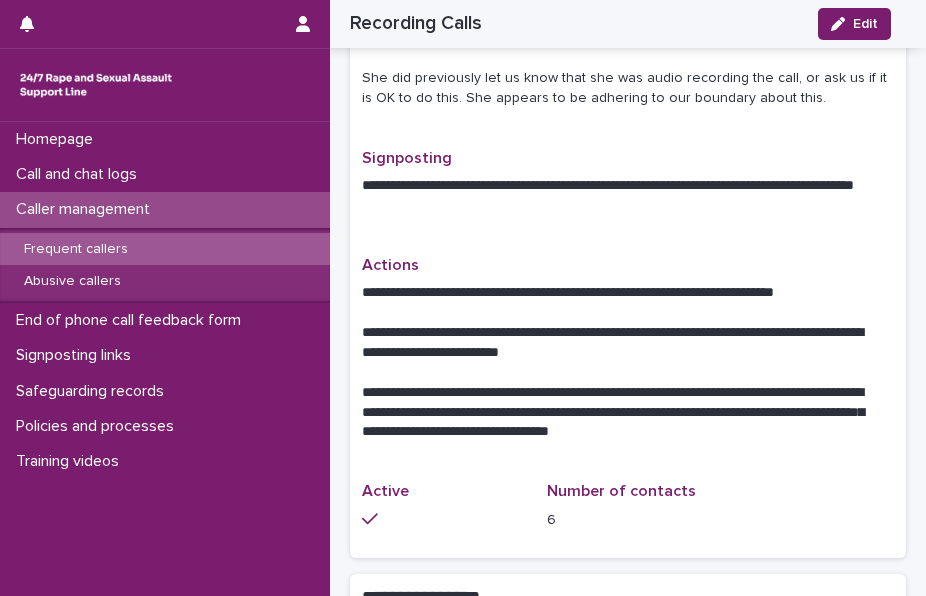 scroll, scrollTop: 1040, scrollLeft: 0, axis: vertical 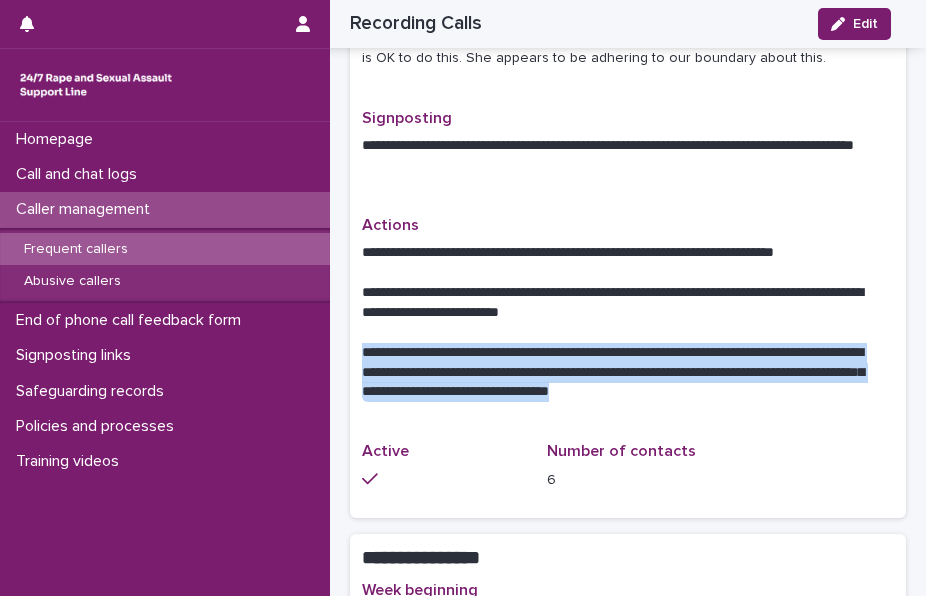 drag, startPoint x: 362, startPoint y: 306, endPoint x: 928, endPoint y: 394, distance: 572.8001 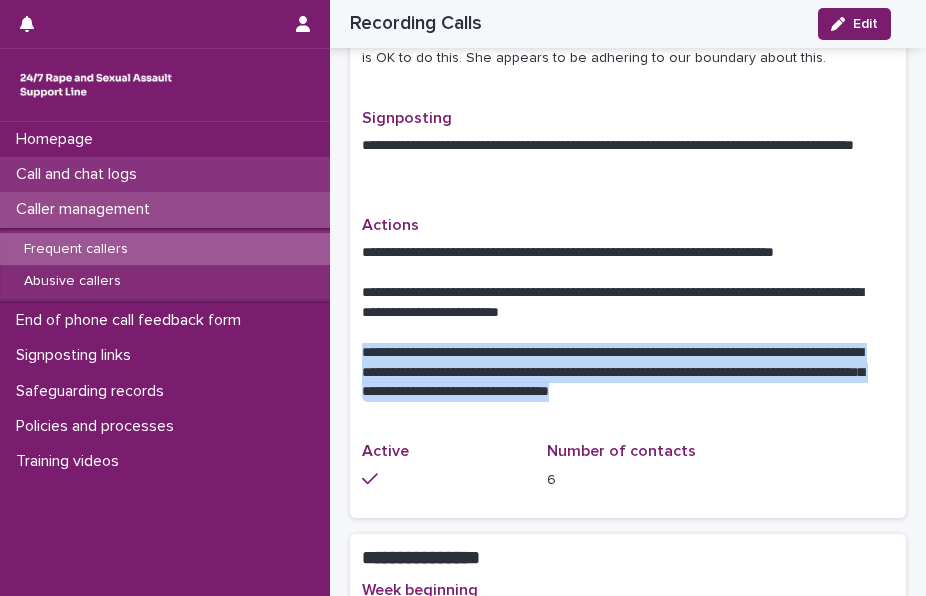 click on "Call and chat logs" at bounding box center (80, 174) 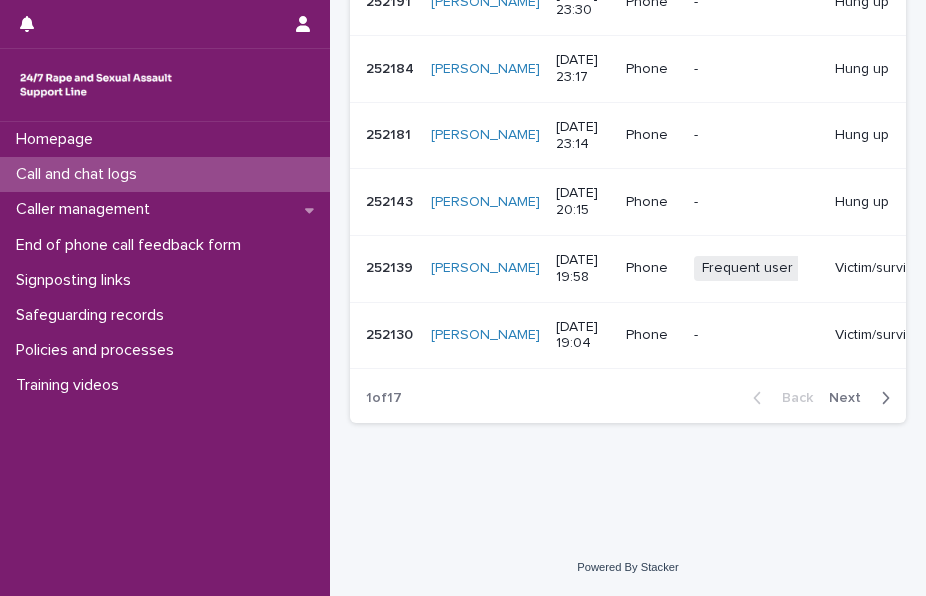 scroll, scrollTop: 0, scrollLeft: 0, axis: both 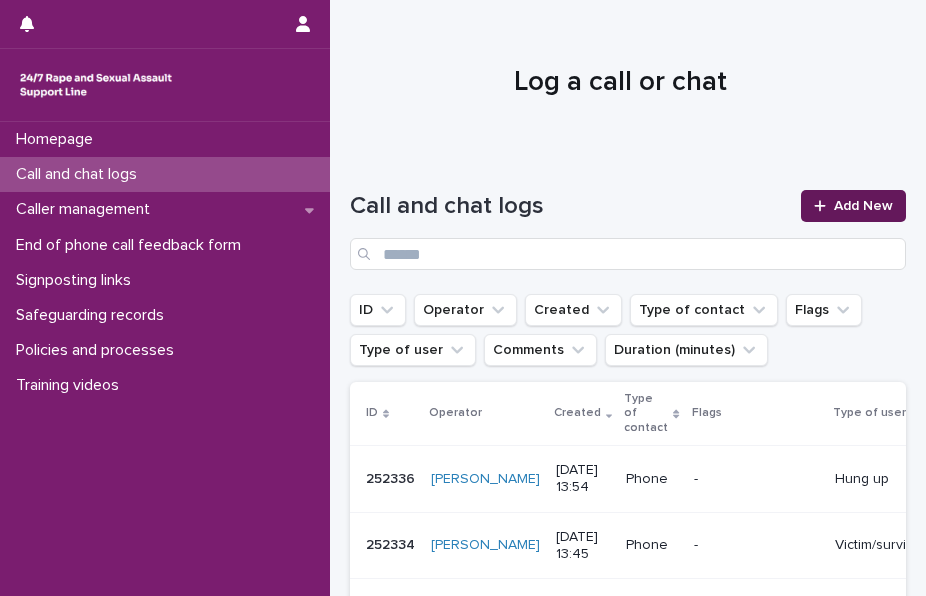 click 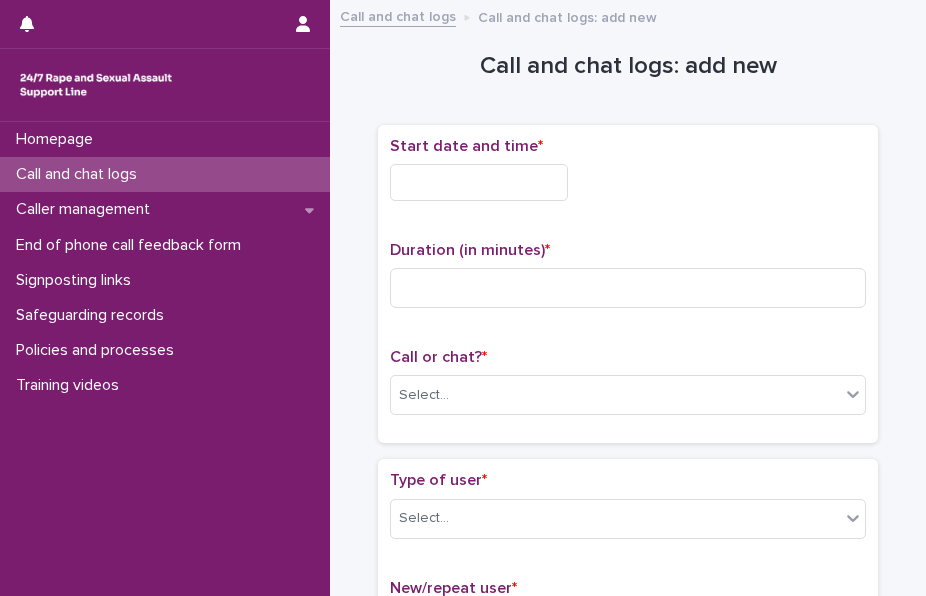 click at bounding box center (479, 182) 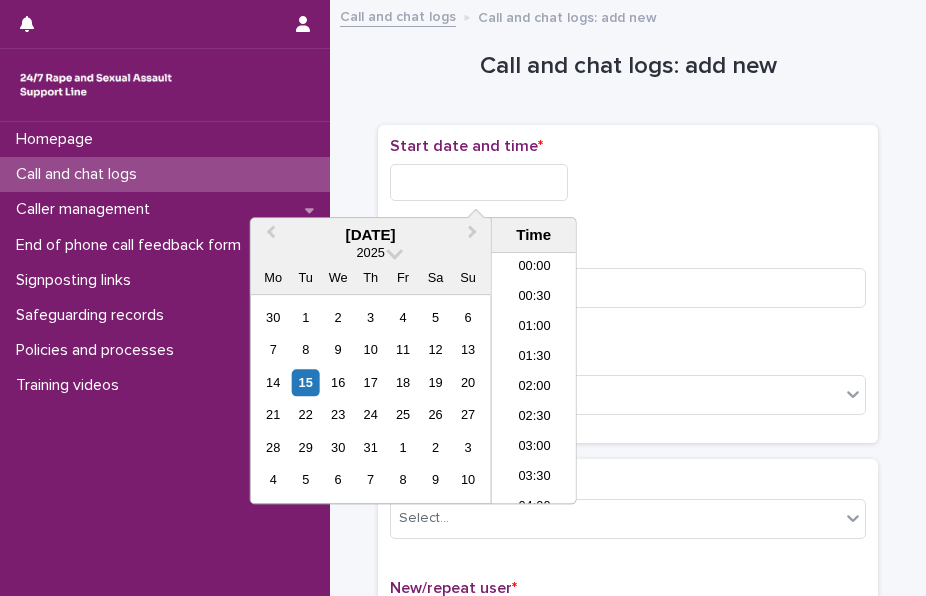 scroll, scrollTop: 700, scrollLeft: 0, axis: vertical 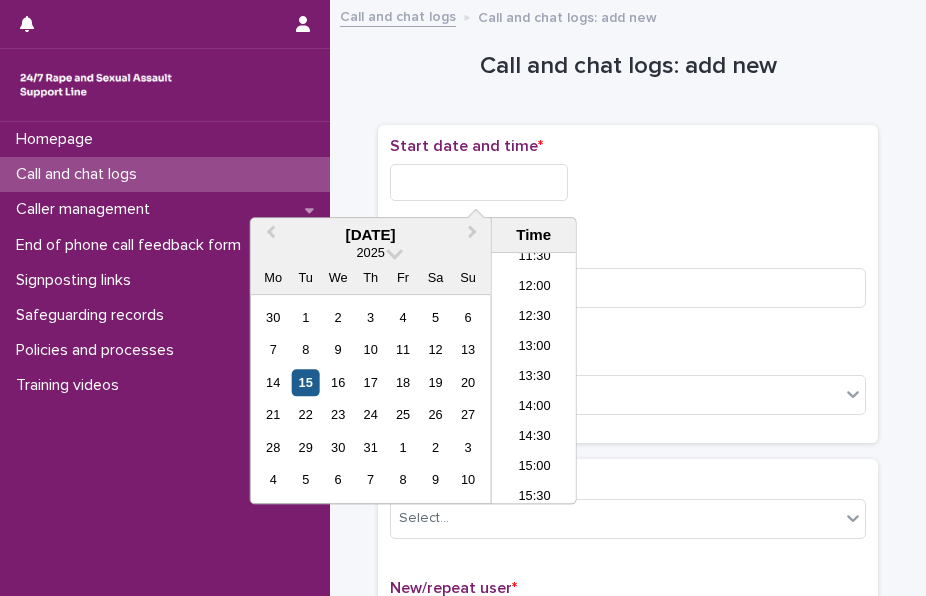 click on "15" at bounding box center (305, 382) 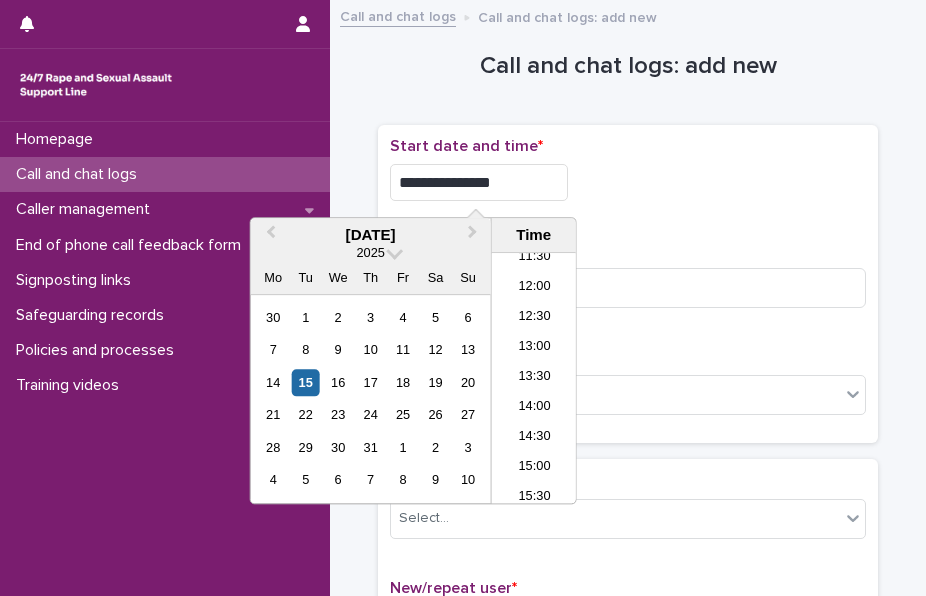 click on "**********" at bounding box center [479, 182] 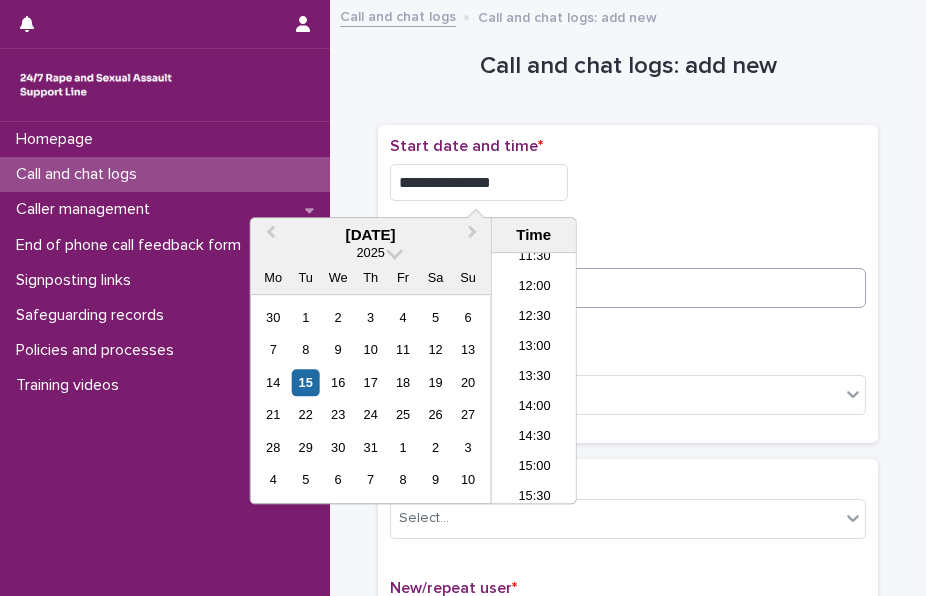 type on "**********" 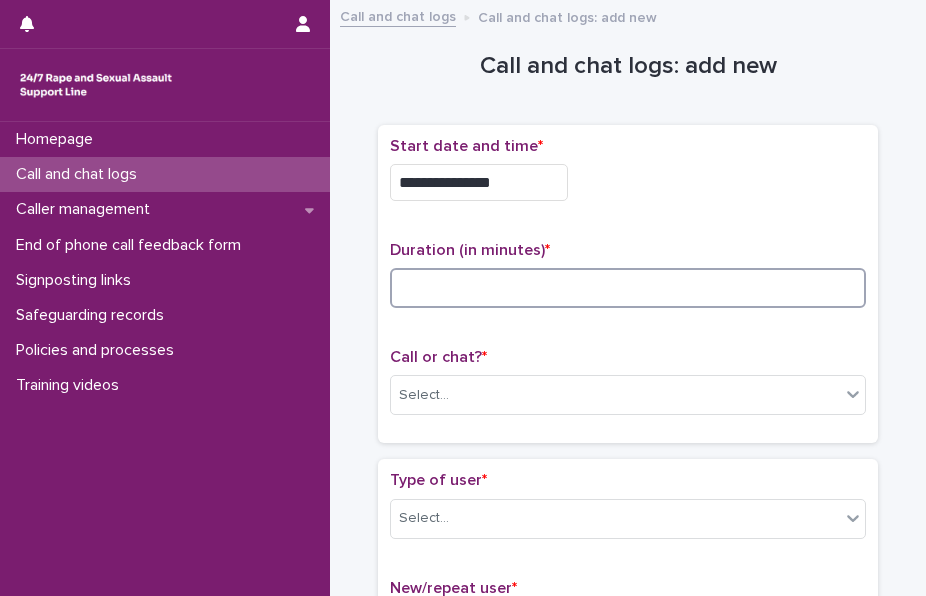 click at bounding box center [628, 288] 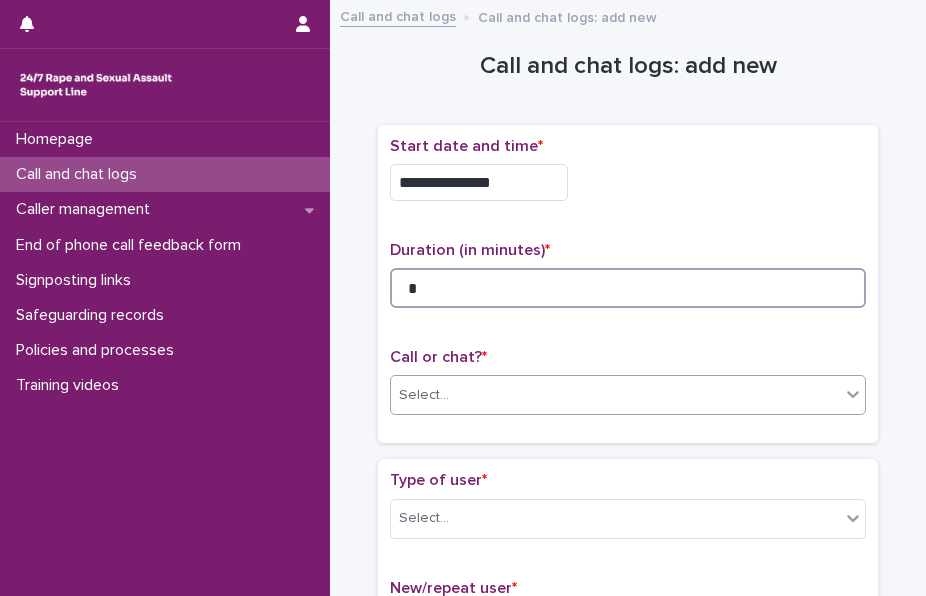 type on "*" 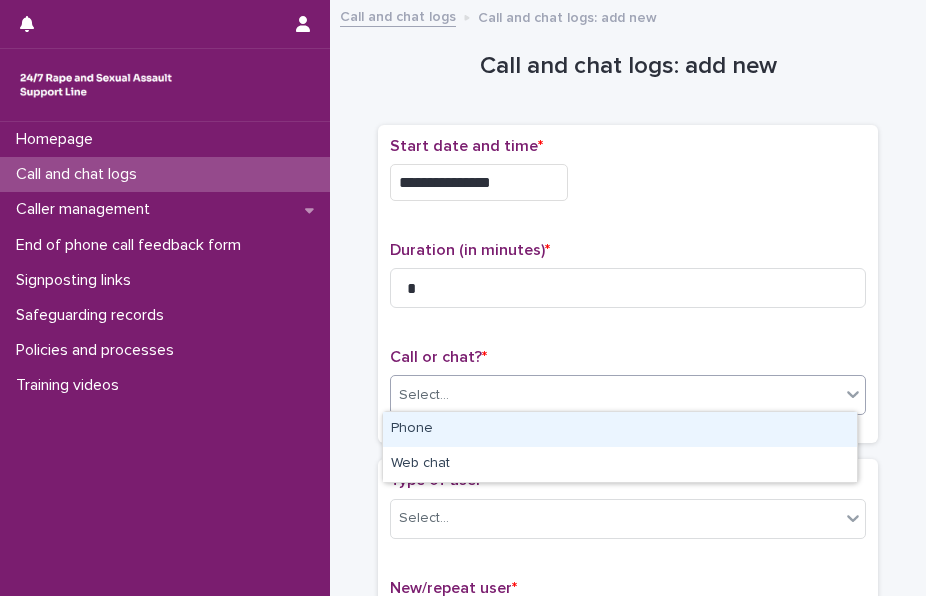 click on "Select..." at bounding box center [615, 395] 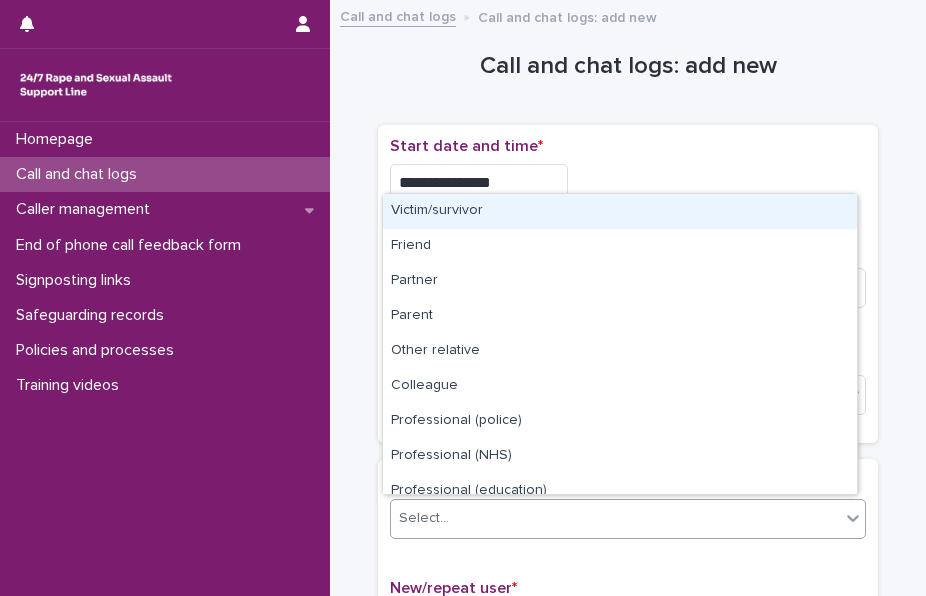 click on "Select..." at bounding box center [628, 519] 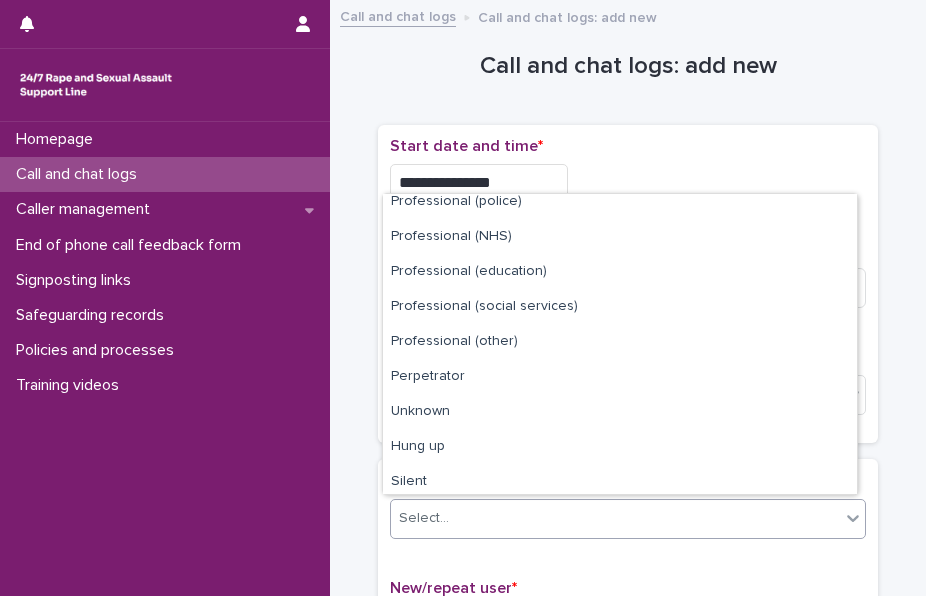 scroll, scrollTop: 225, scrollLeft: 0, axis: vertical 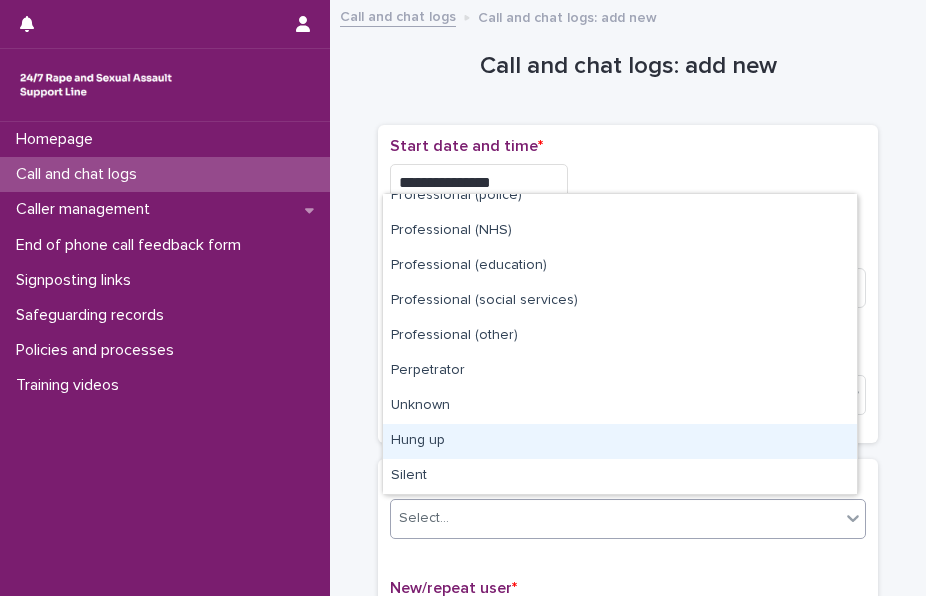 click on "Hung up" at bounding box center [620, 441] 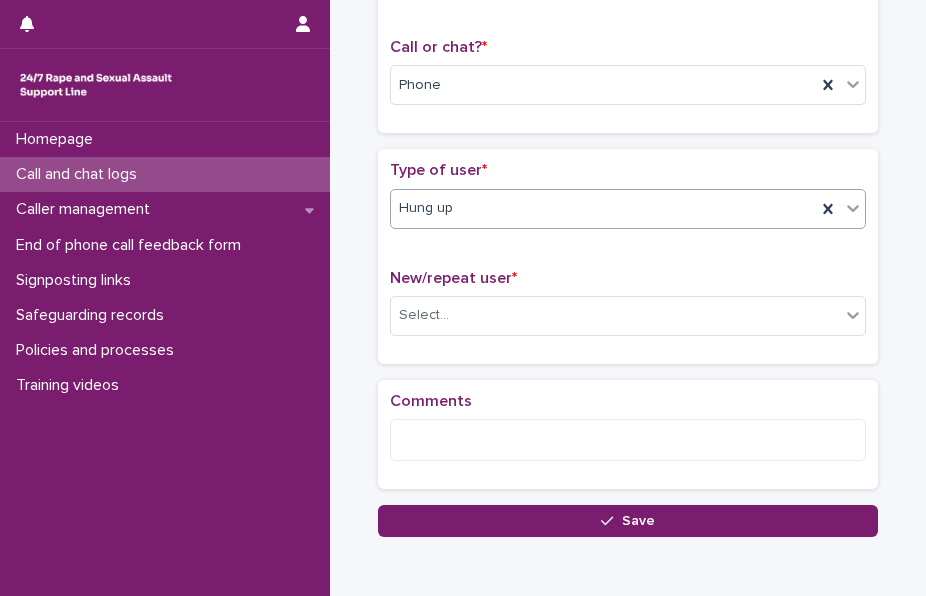 scroll, scrollTop: 312, scrollLeft: 0, axis: vertical 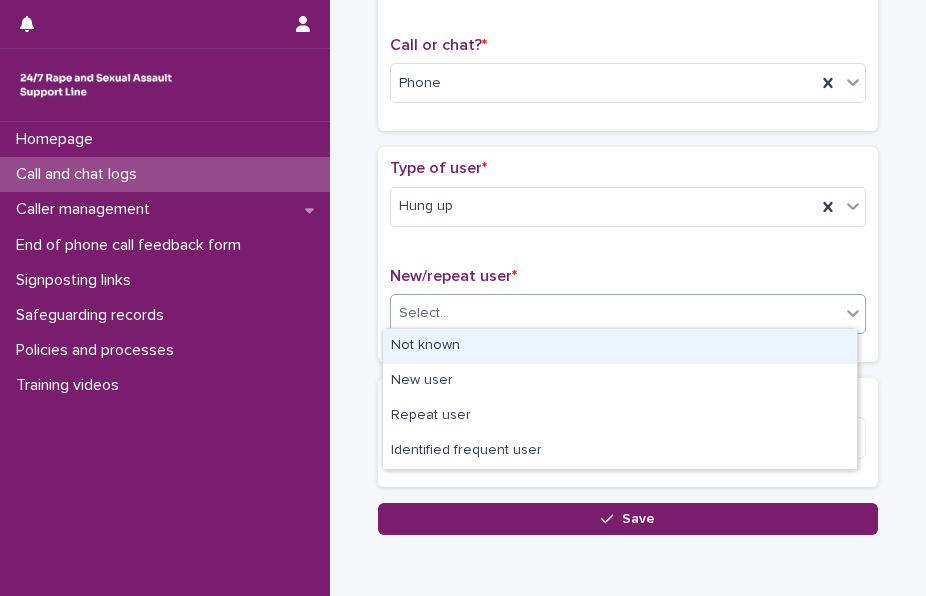 click on "Select..." at bounding box center (615, 313) 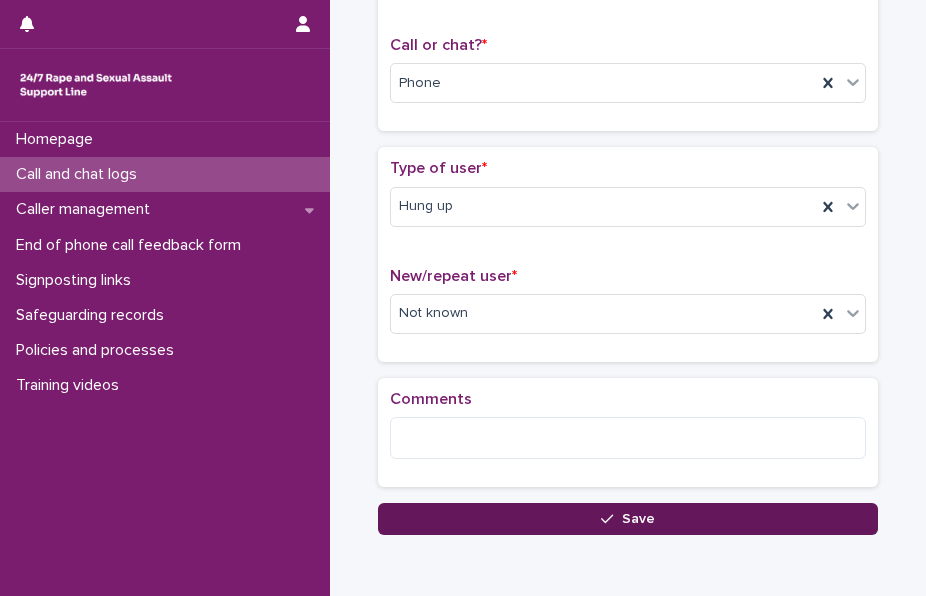 click on "Save" at bounding box center [628, 519] 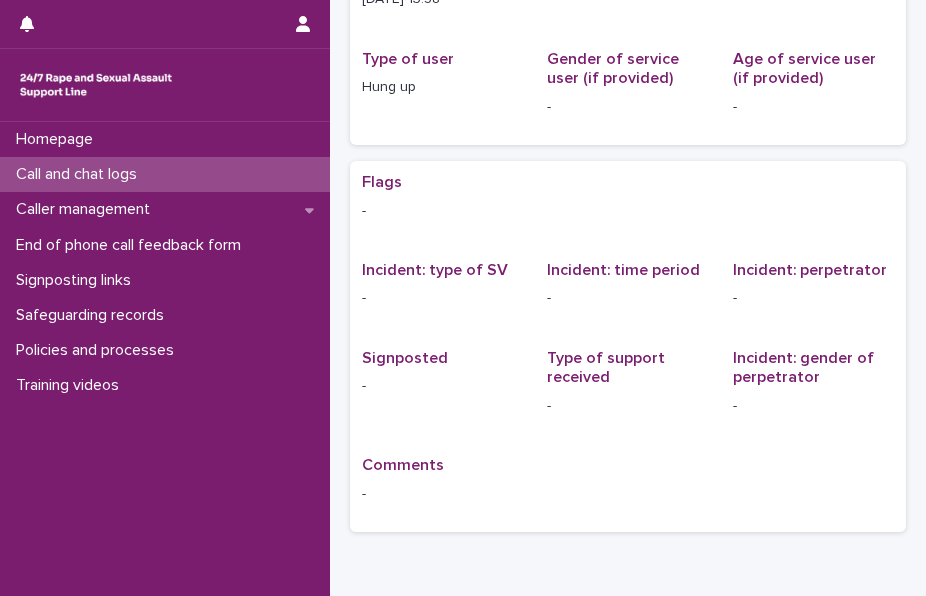 scroll, scrollTop: 0, scrollLeft: 0, axis: both 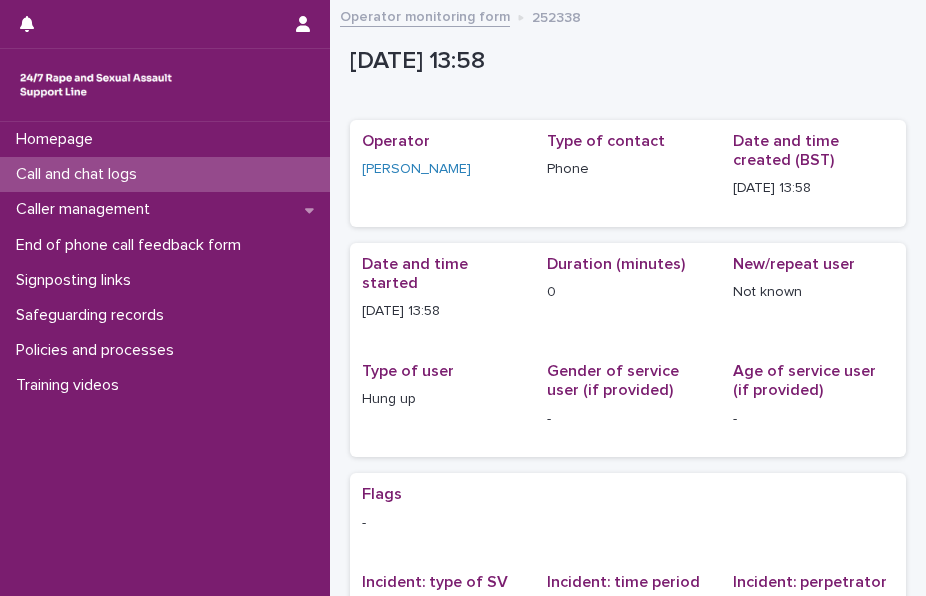 click on "Call and chat logs" at bounding box center (80, 174) 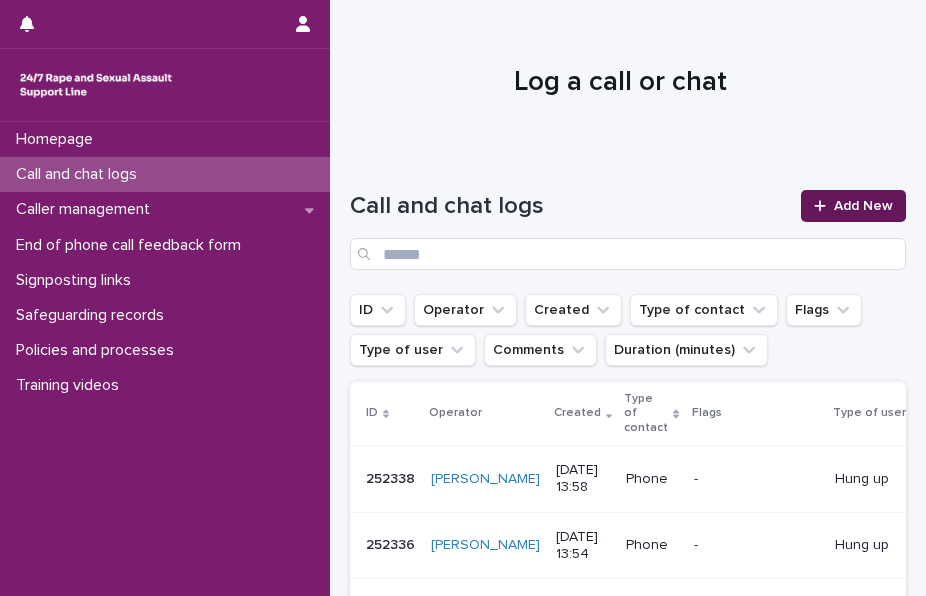 click on "Add New" at bounding box center [863, 206] 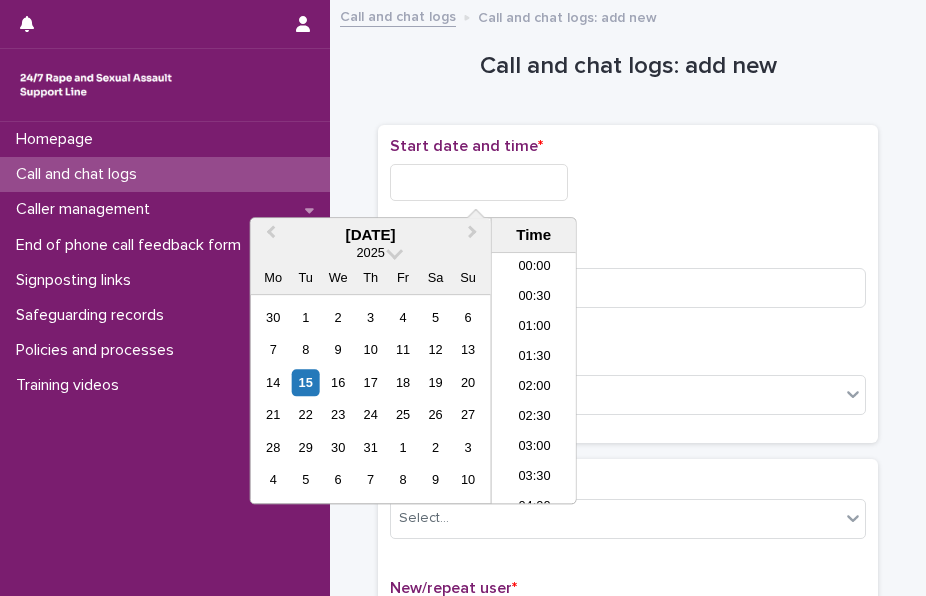 click at bounding box center (479, 182) 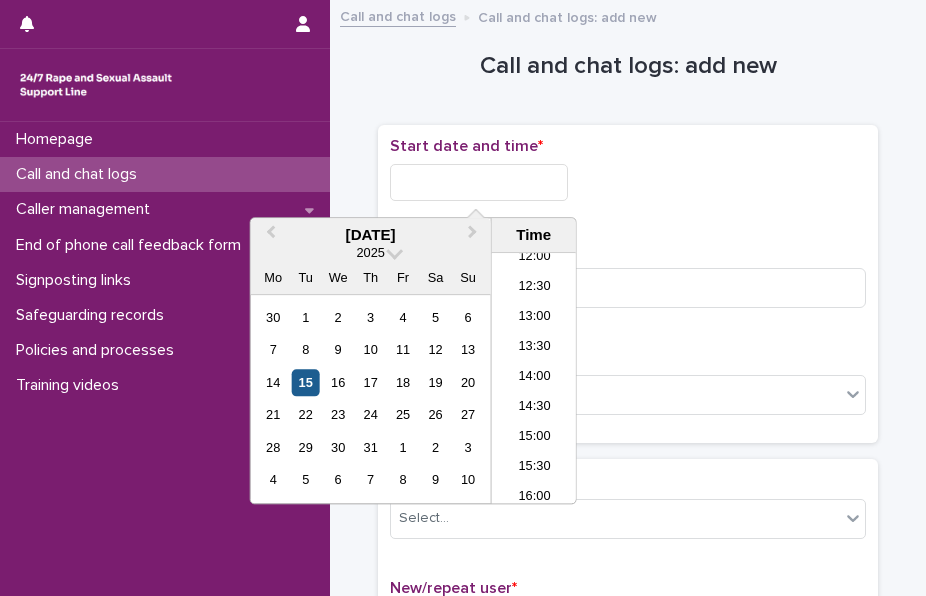 click on "15" at bounding box center [305, 382] 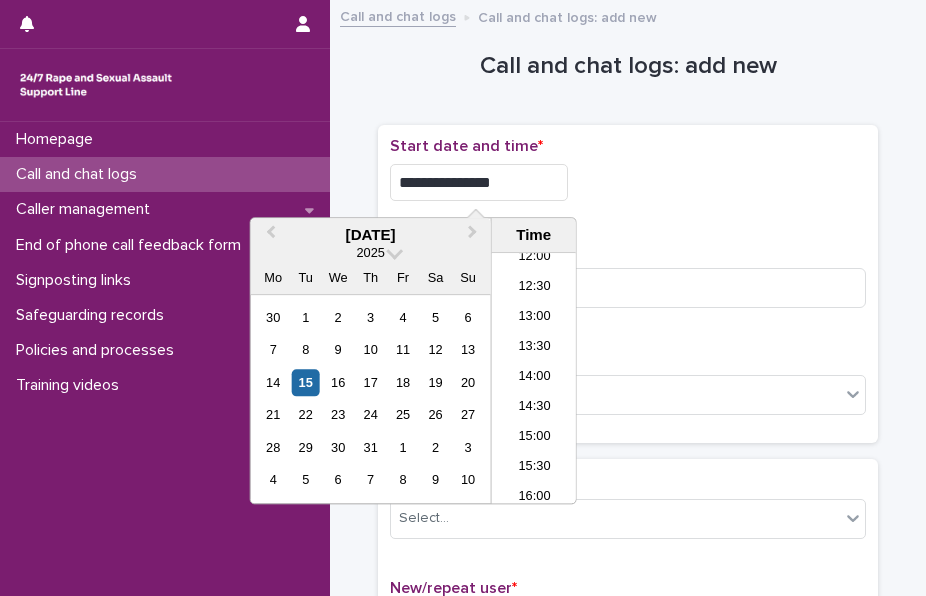 click on "**********" at bounding box center [479, 182] 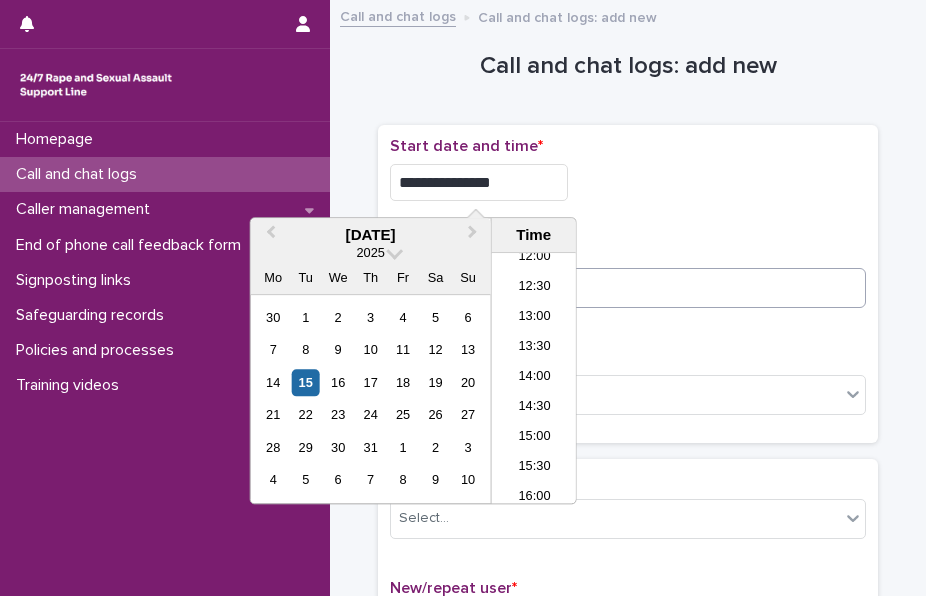type on "**********" 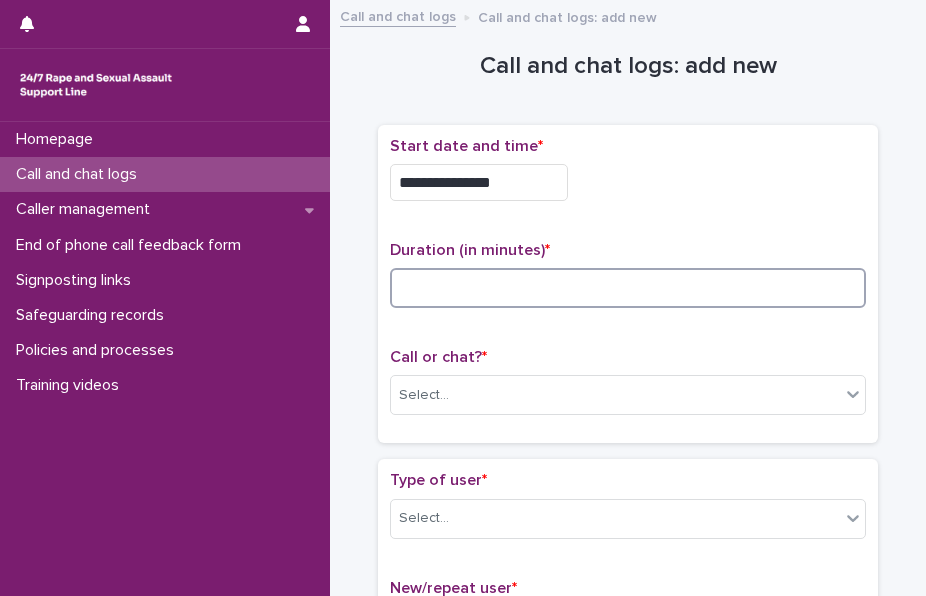 click at bounding box center (628, 288) 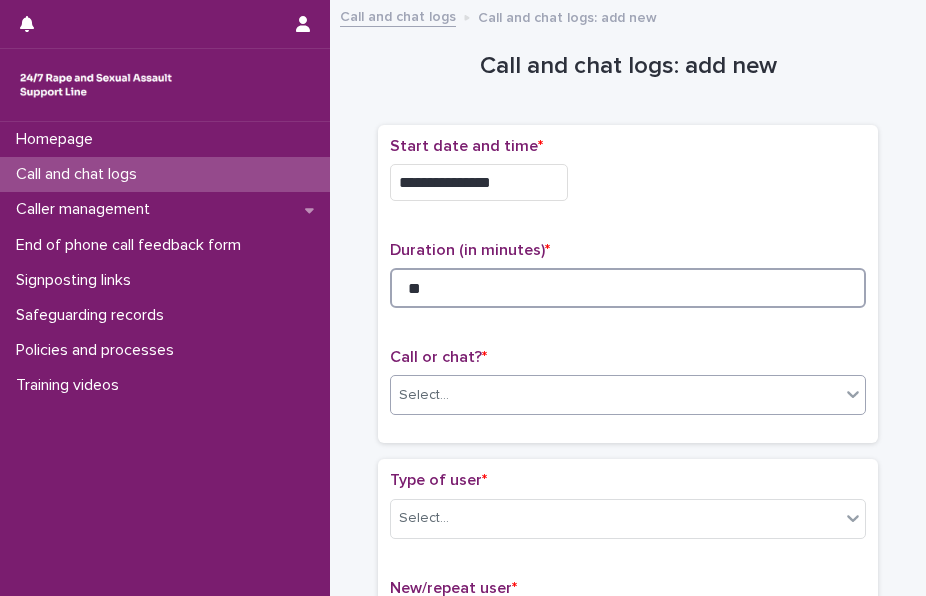type on "**" 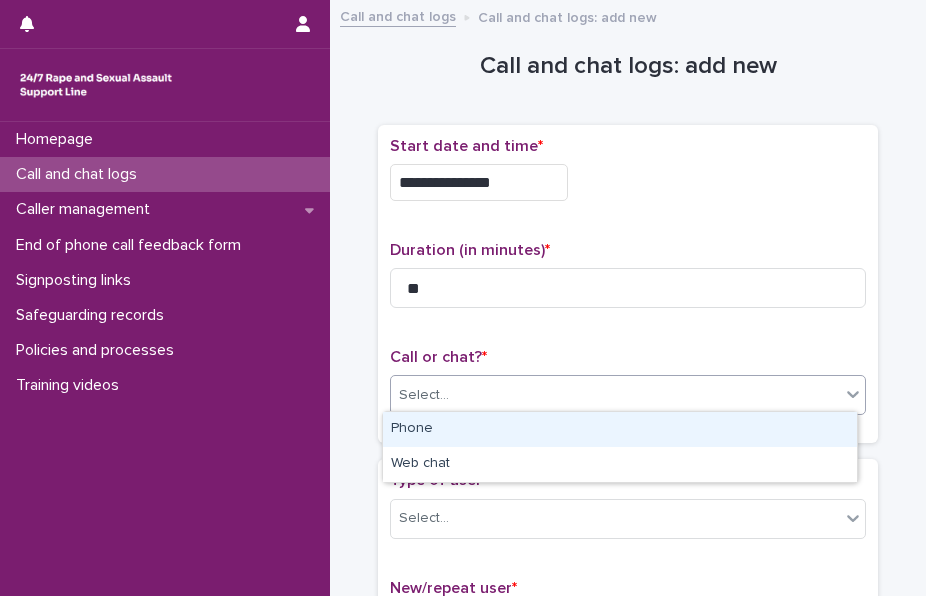 click on "Select..." at bounding box center [615, 395] 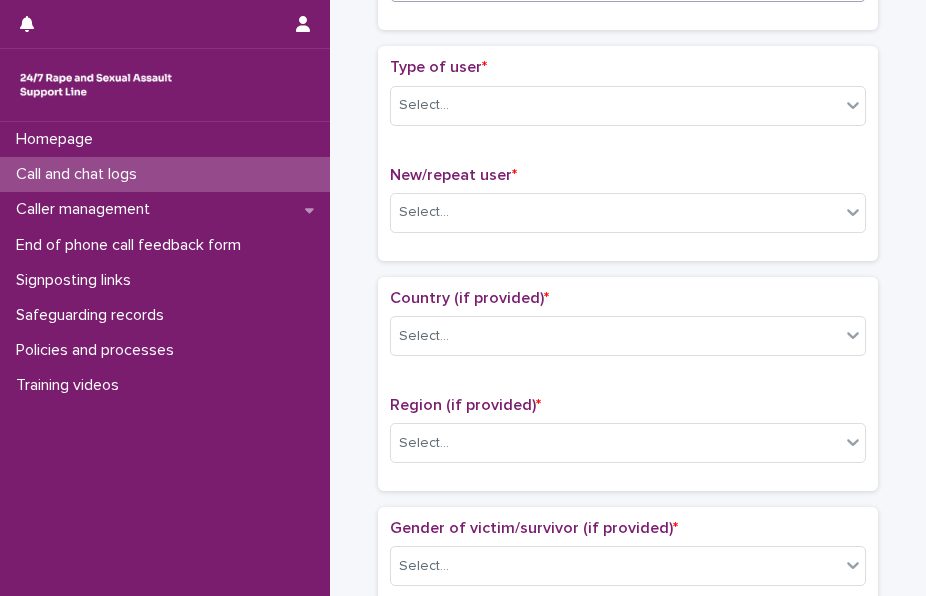 scroll, scrollTop: 418, scrollLeft: 0, axis: vertical 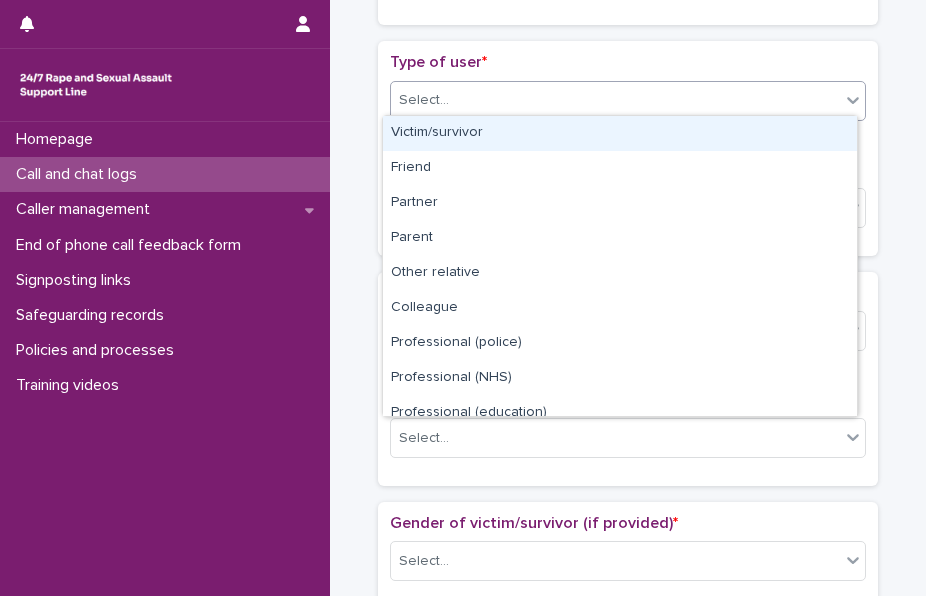 drag, startPoint x: 621, startPoint y: 98, endPoint x: 568, endPoint y: 135, distance: 64.63745 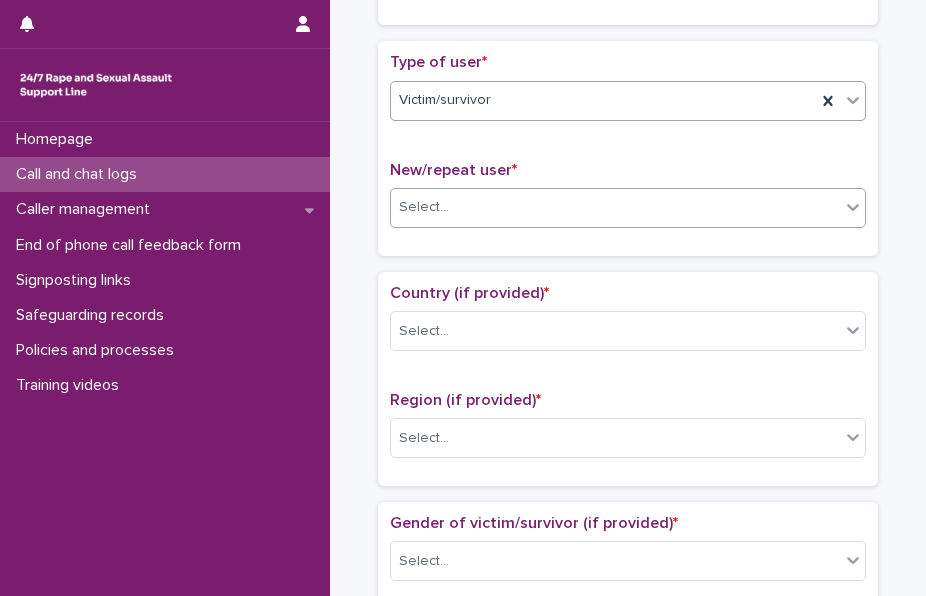 click on "Select..." at bounding box center (615, 207) 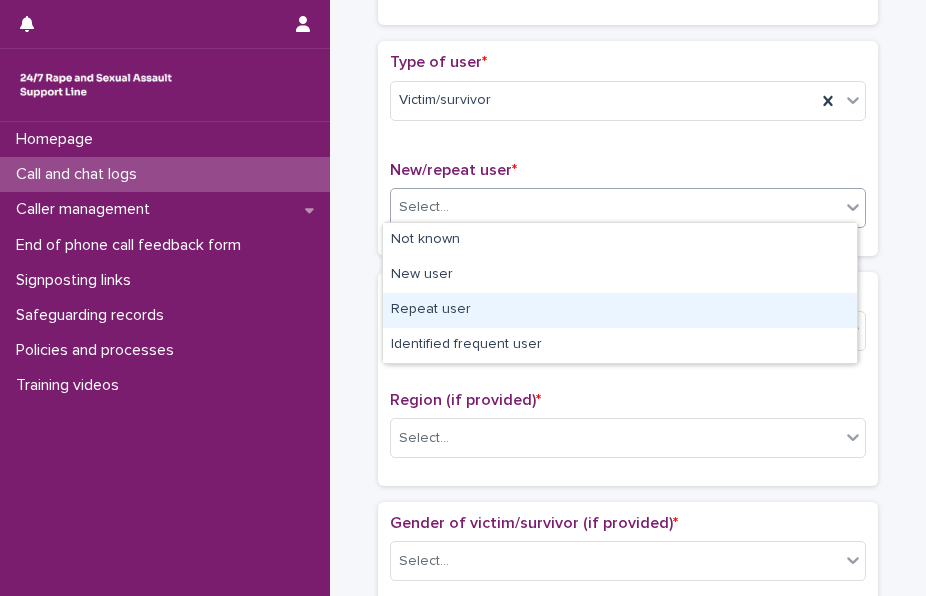 click on "Repeat user" at bounding box center (620, 310) 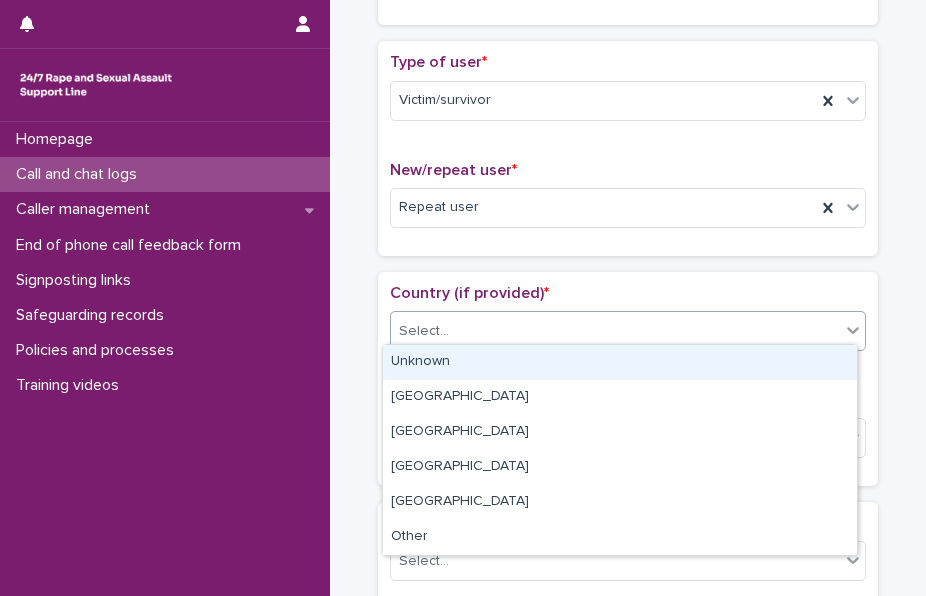 click on "Select..." at bounding box center (615, 331) 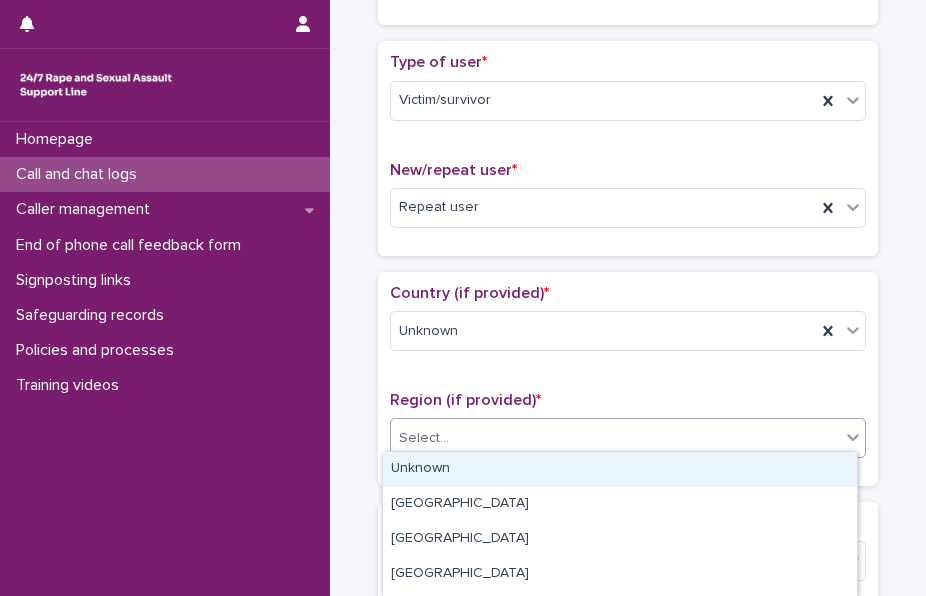 click on "Select..." at bounding box center (628, 438) 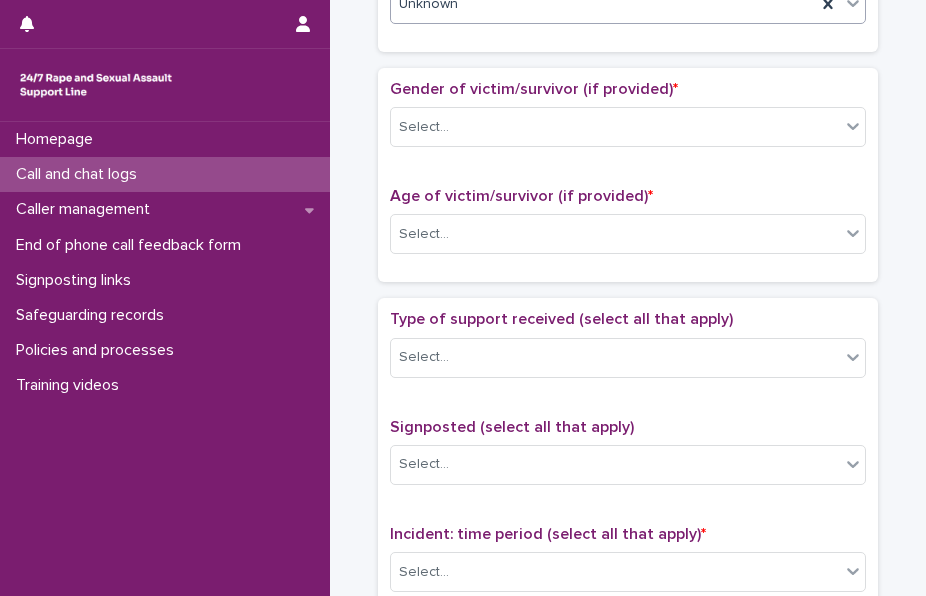 scroll, scrollTop: 866, scrollLeft: 0, axis: vertical 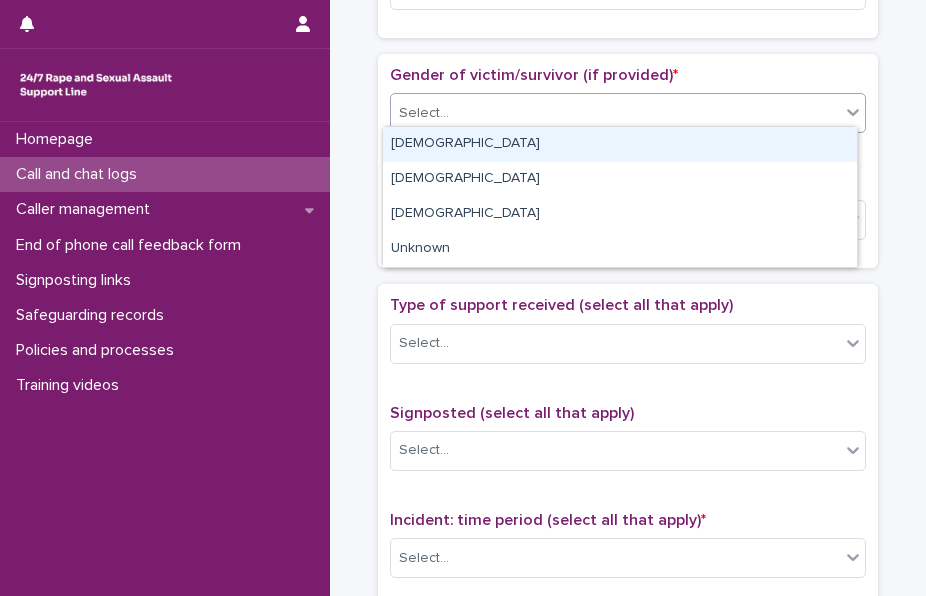click on "Select..." at bounding box center [615, 113] 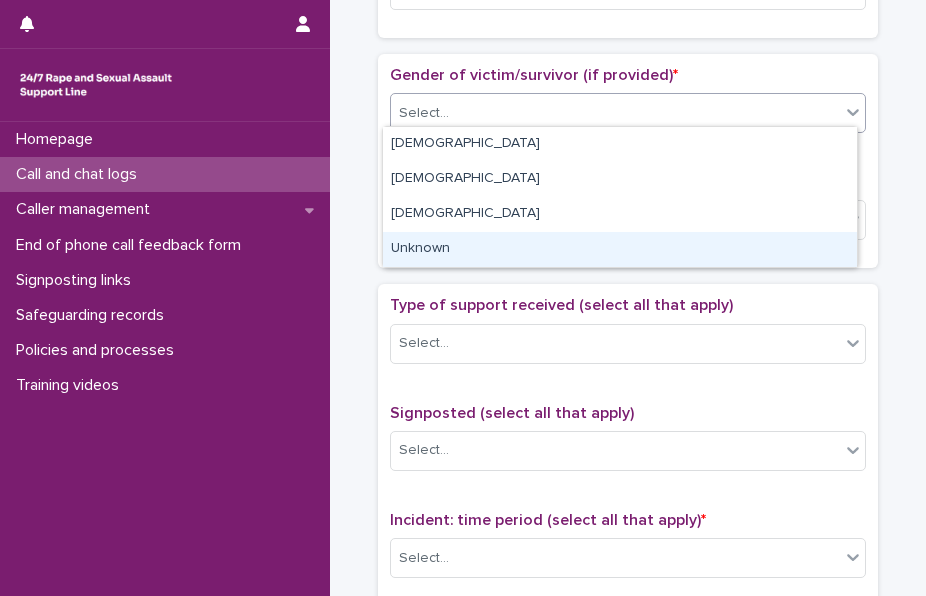 click on "Unknown" at bounding box center (620, 249) 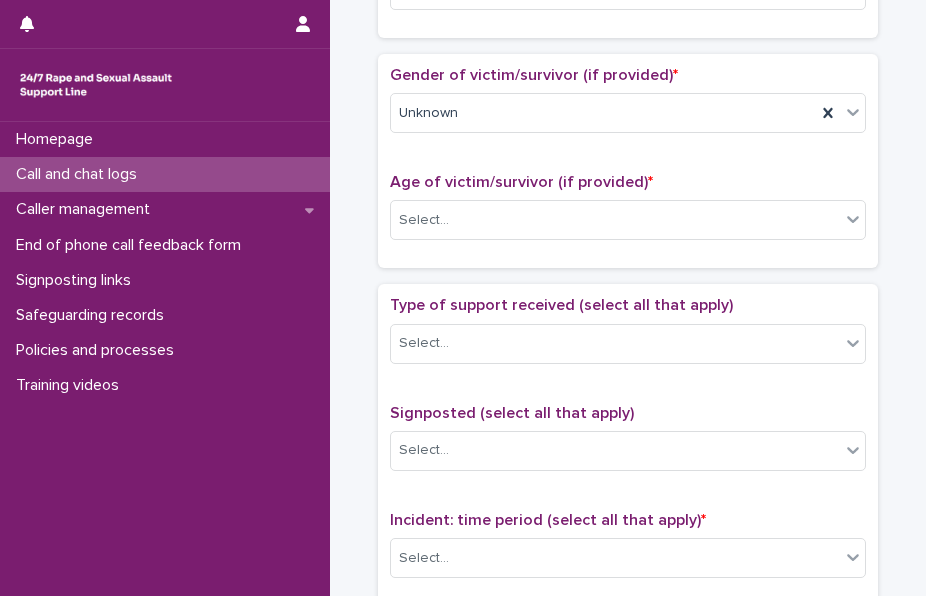 click on "Age of victim/survivor (if provided) * Select..." at bounding box center (628, 214) 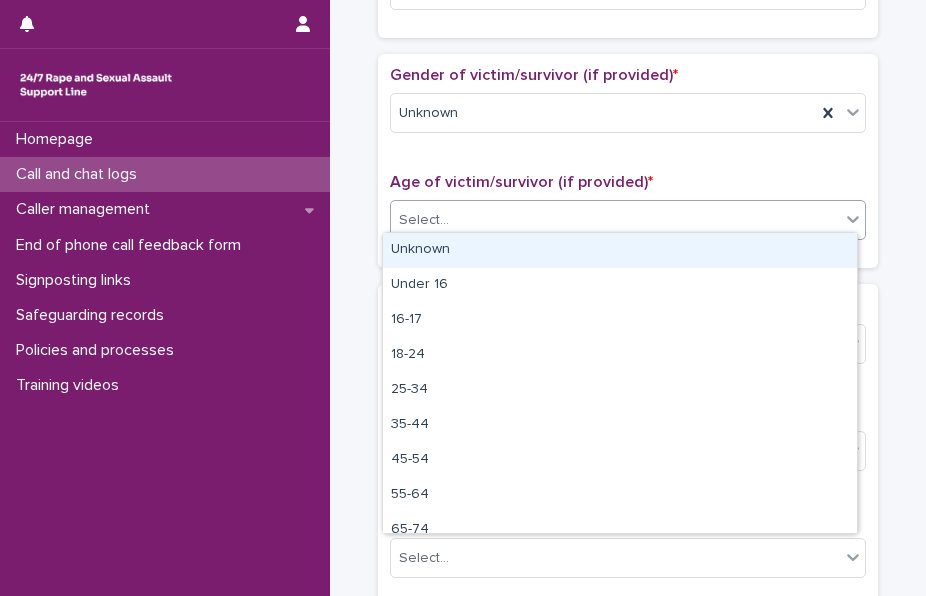 click on "Select..." at bounding box center [615, 220] 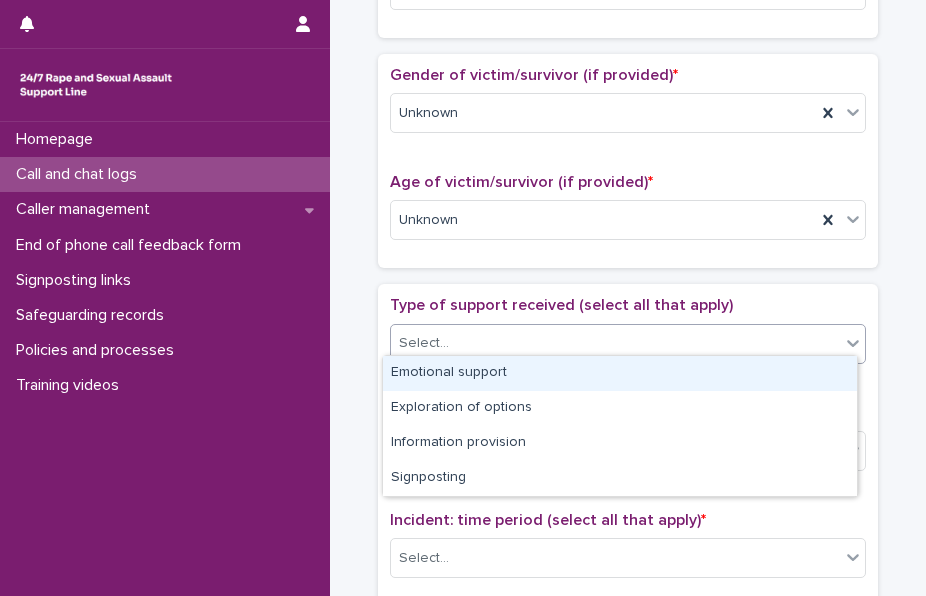 click on "Select..." at bounding box center (615, 343) 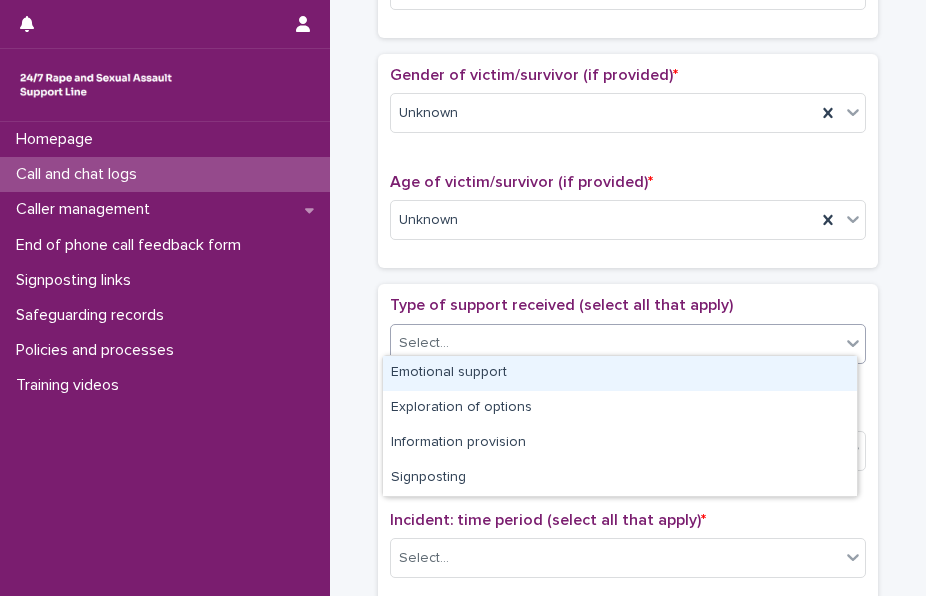 click on "Emotional support" at bounding box center [620, 373] 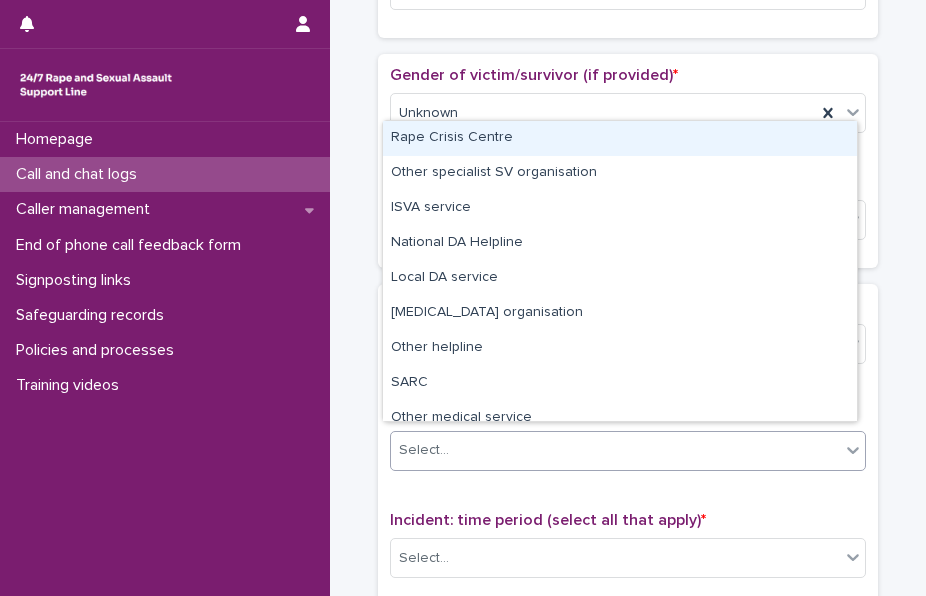 click on "Select..." at bounding box center (424, 450) 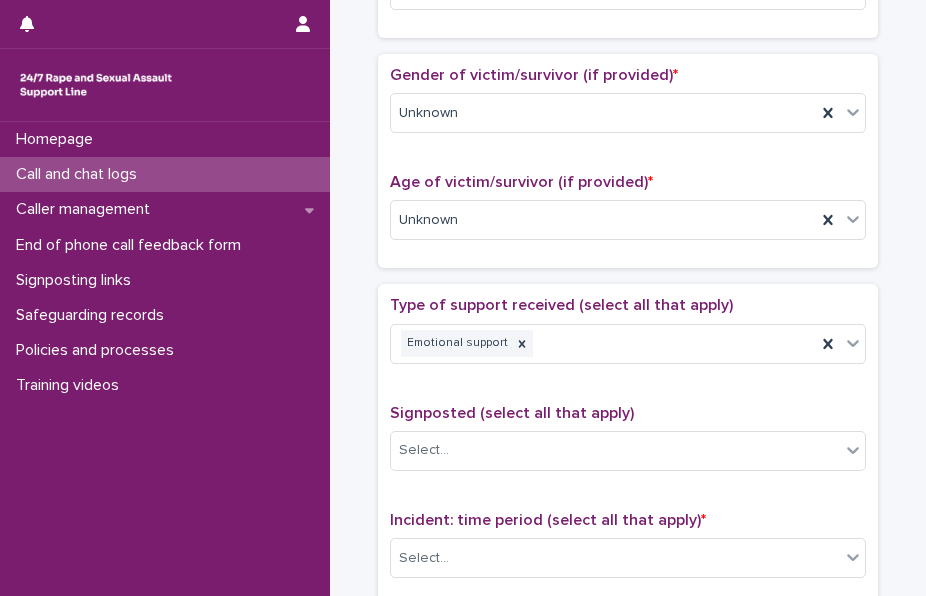 click on "**********" at bounding box center (628, 169) 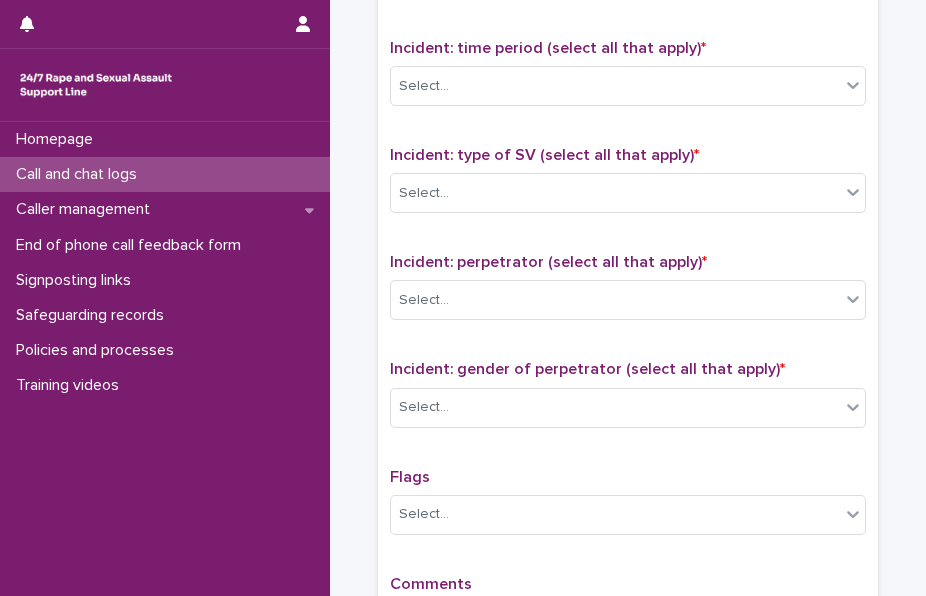 scroll, scrollTop: 1335, scrollLeft: 0, axis: vertical 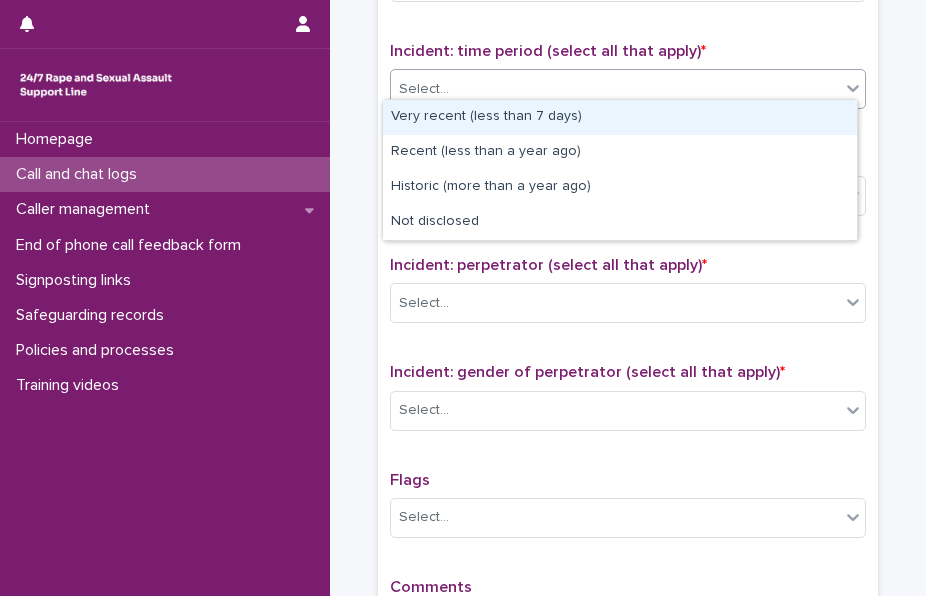 click on "Select..." at bounding box center [615, 89] 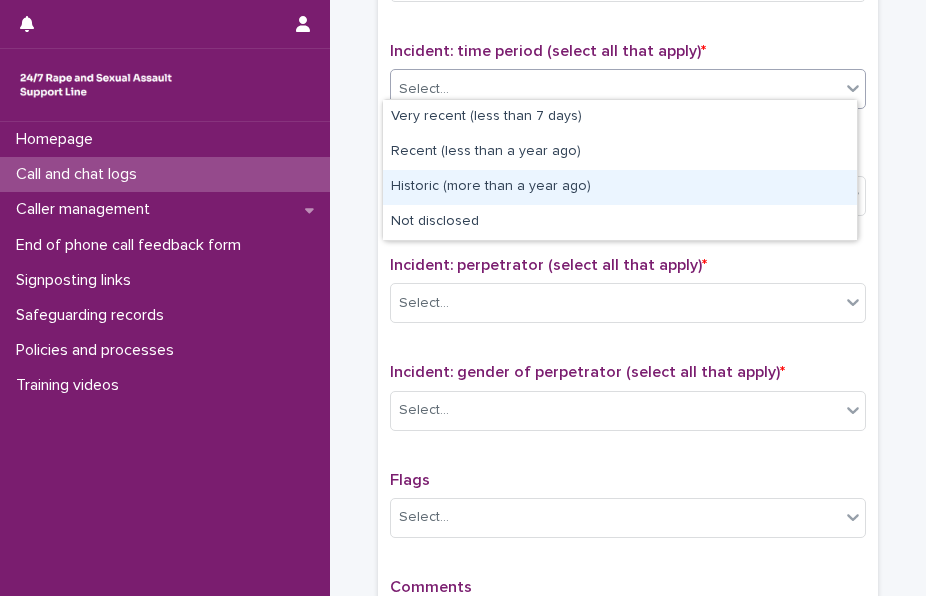 click on "Historic (more than a year ago)" at bounding box center (620, 187) 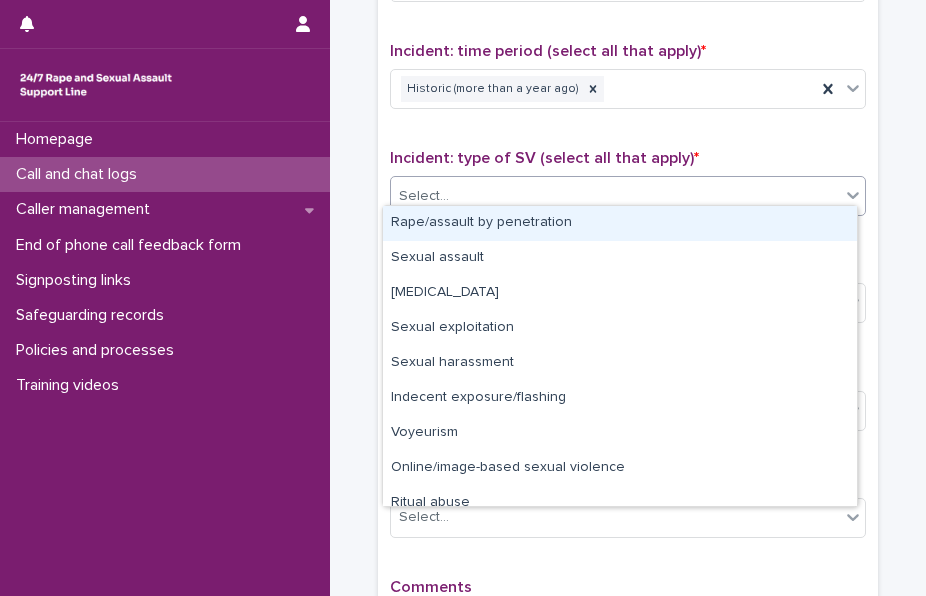 click on "Select..." at bounding box center (615, 196) 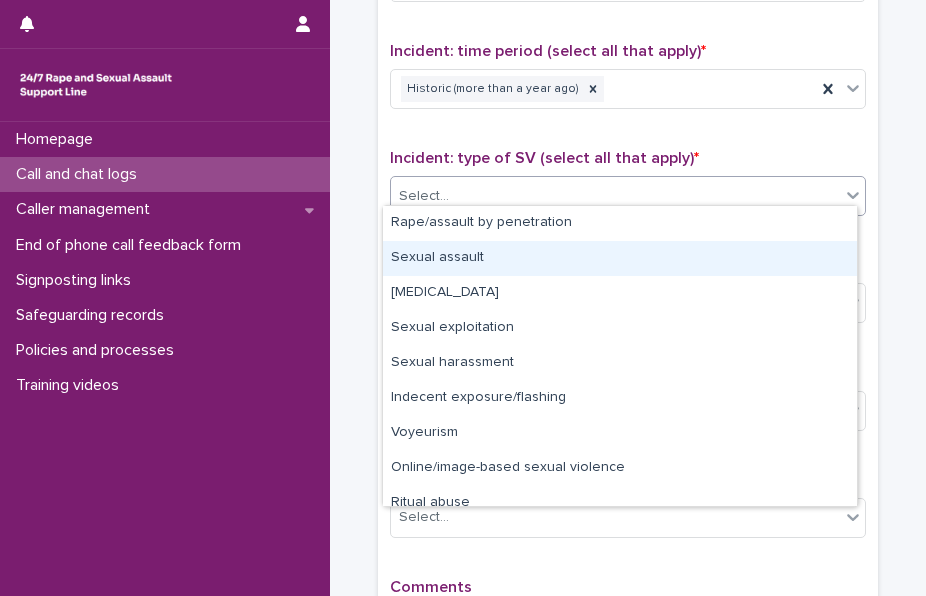 click on "Sexual assault" at bounding box center [620, 258] 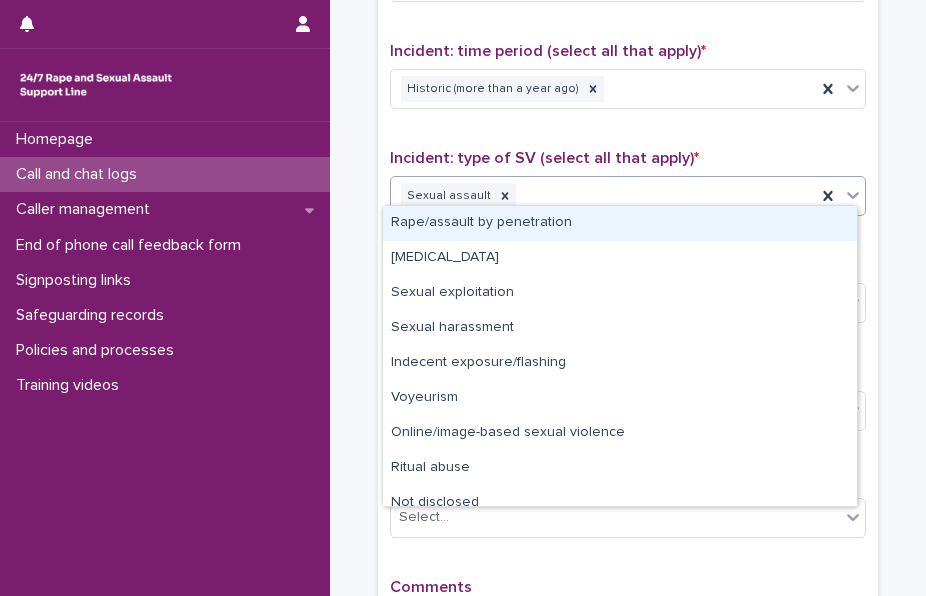 click 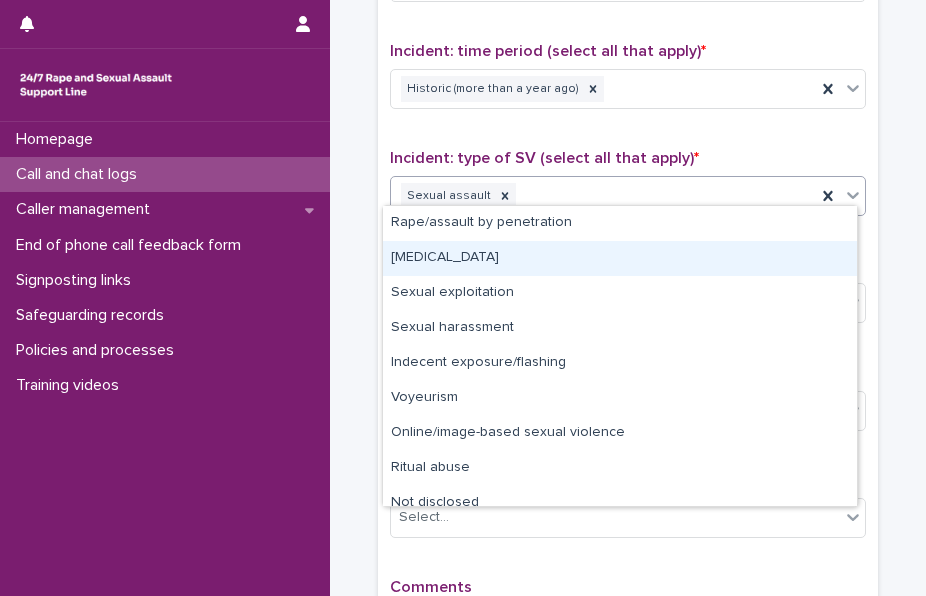 click on "[MEDICAL_DATA]" at bounding box center (620, 258) 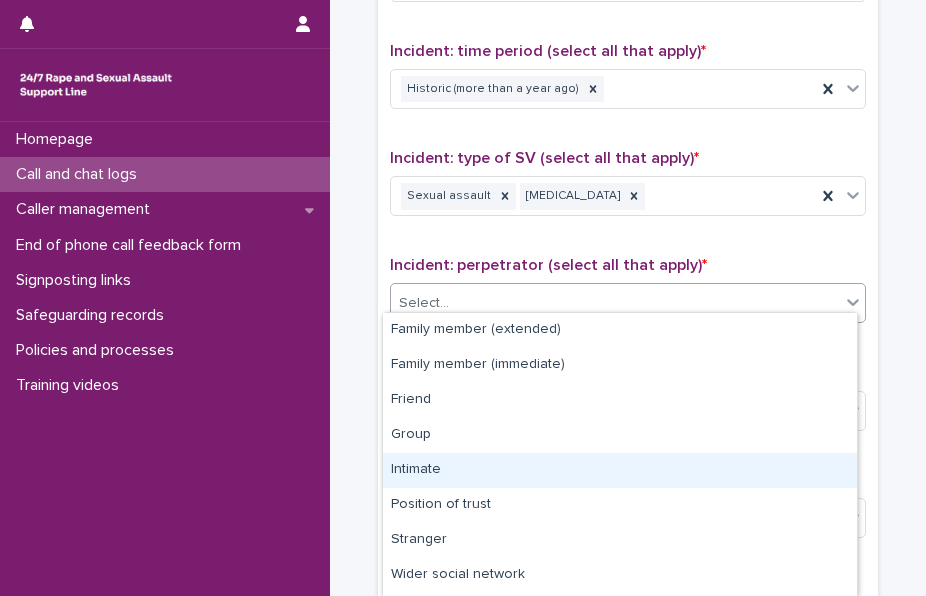drag, startPoint x: 586, startPoint y: 277, endPoint x: 421, endPoint y: 477, distance: 259.27783 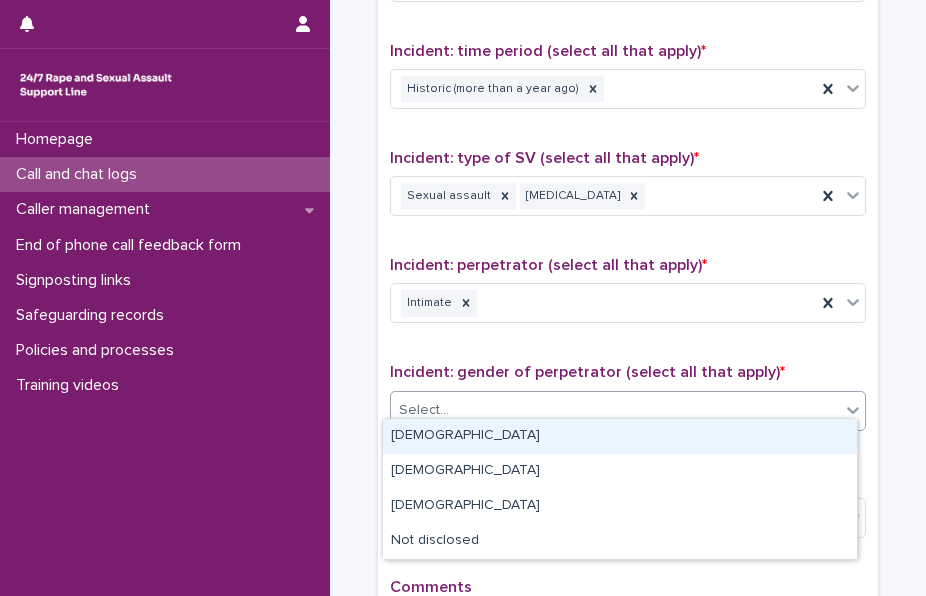 drag, startPoint x: 540, startPoint y: 411, endPoint x: 485, endPoint y: 449, distance: 66.85058 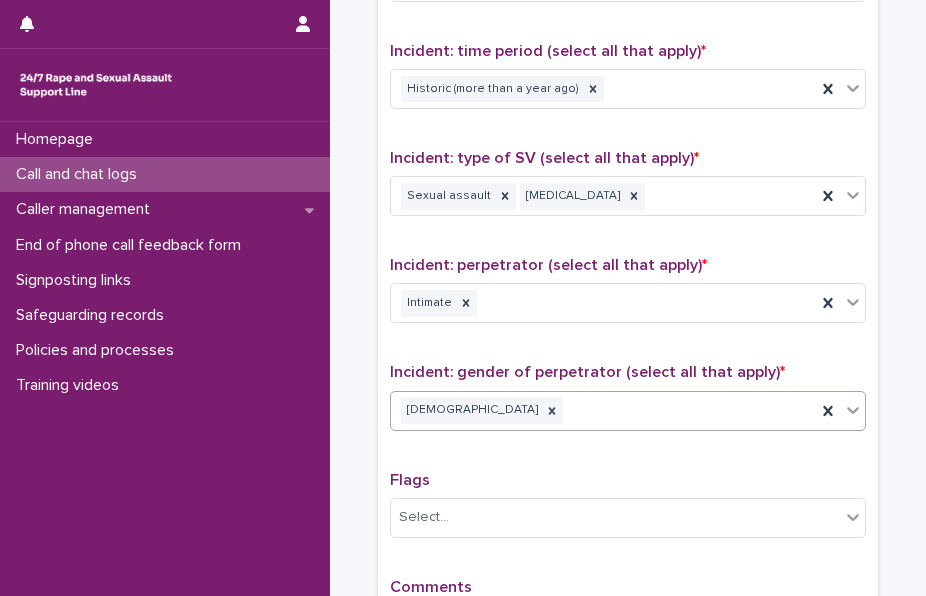 scroll, scrollTop: 1606, scrollLeft: 0, axis: vertical 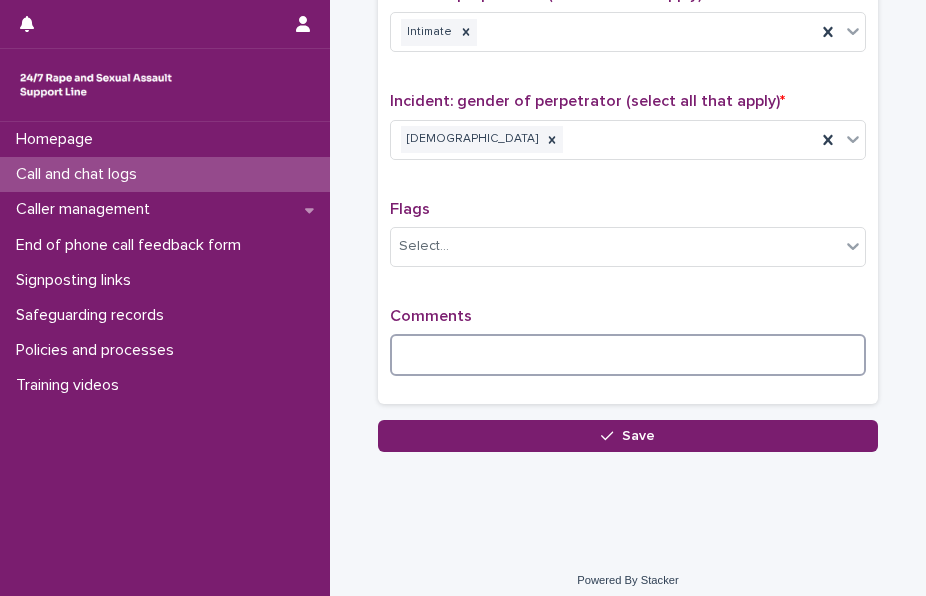 click at bounding box center (628, 355) 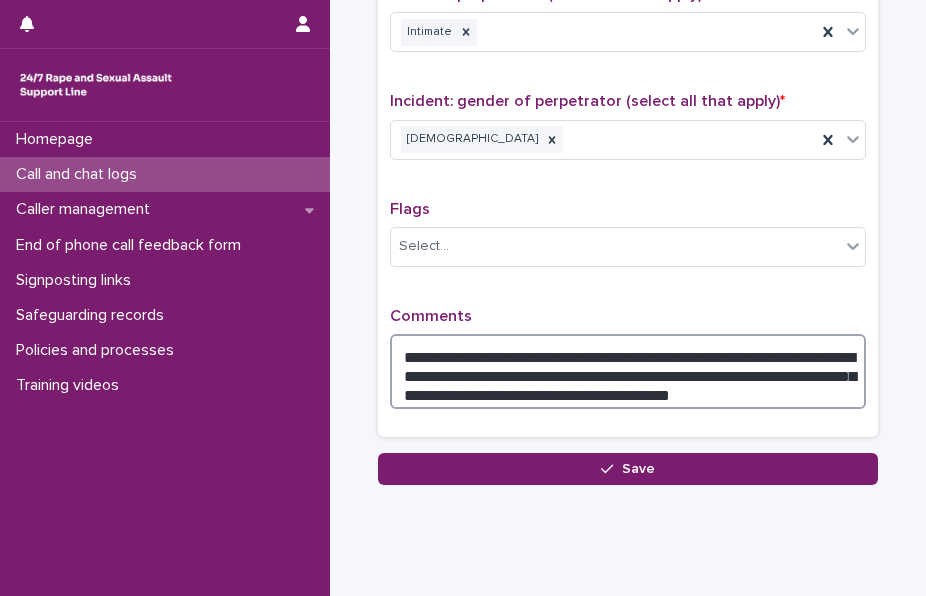 click on "**********" at bounding box center (628, 371) 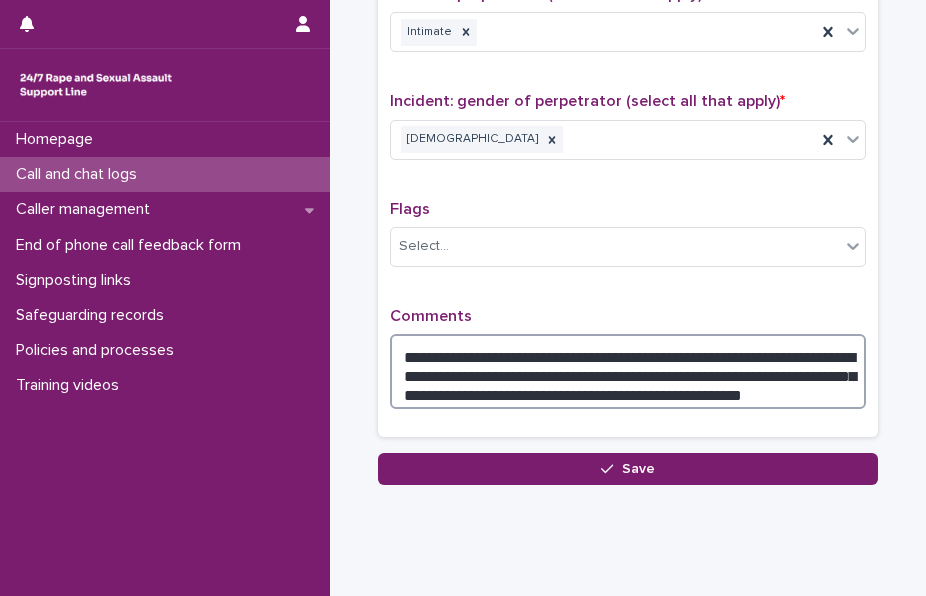 click on "**********" at bounding box center [628, 371] 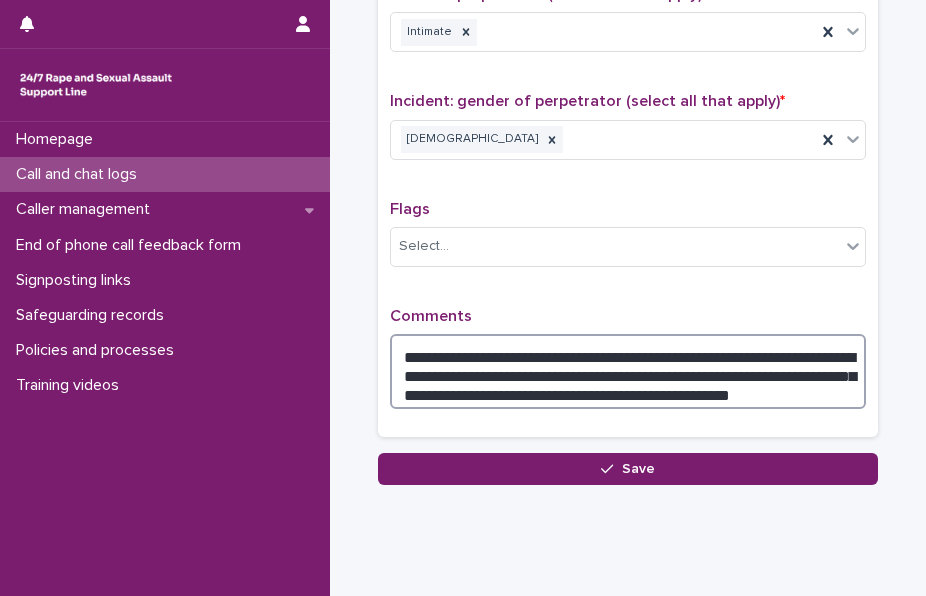 click on "**********" at bounding box center (628, 371) 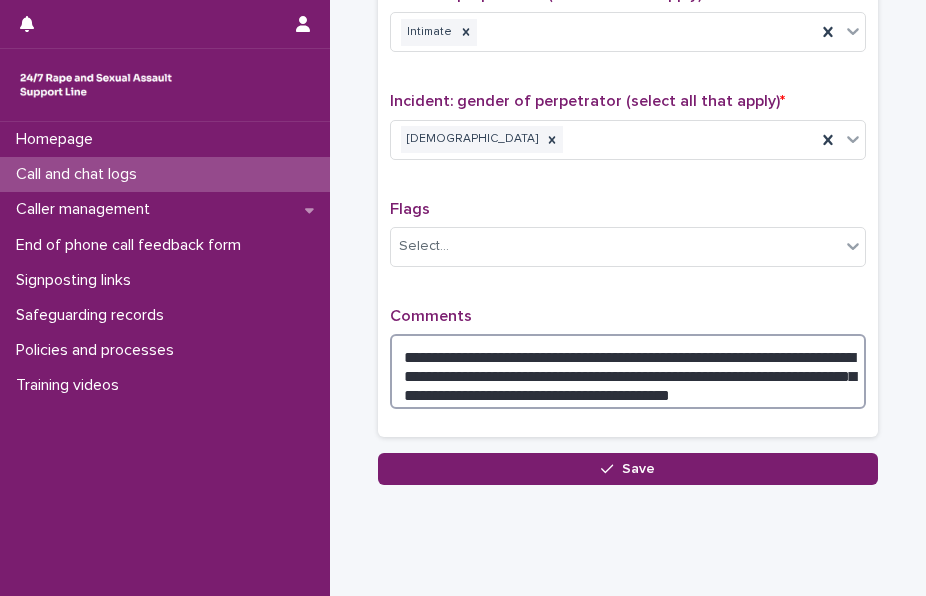 click on "**********" at bounding box center [628, 371] 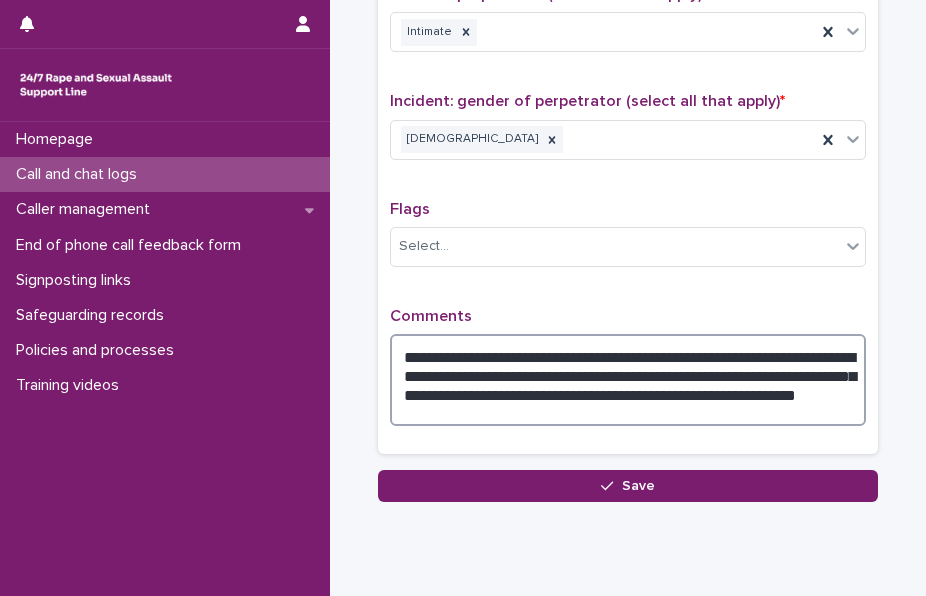 click on "**********" at bounding box center (628, 380) 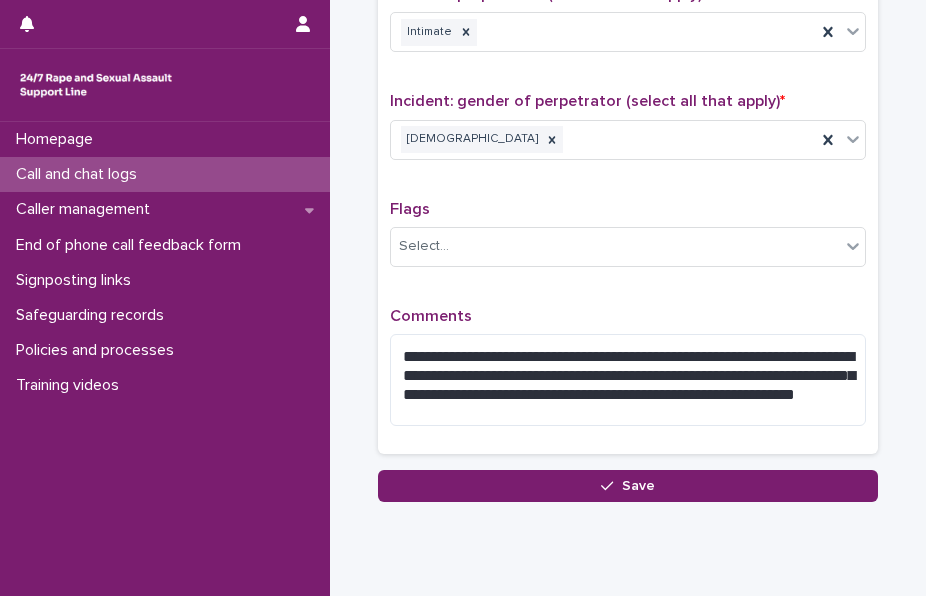 drag, startPoint x: 688, startPoint y: 382, endPoint x: 514, endPoint y: 86, distance: 343.35403 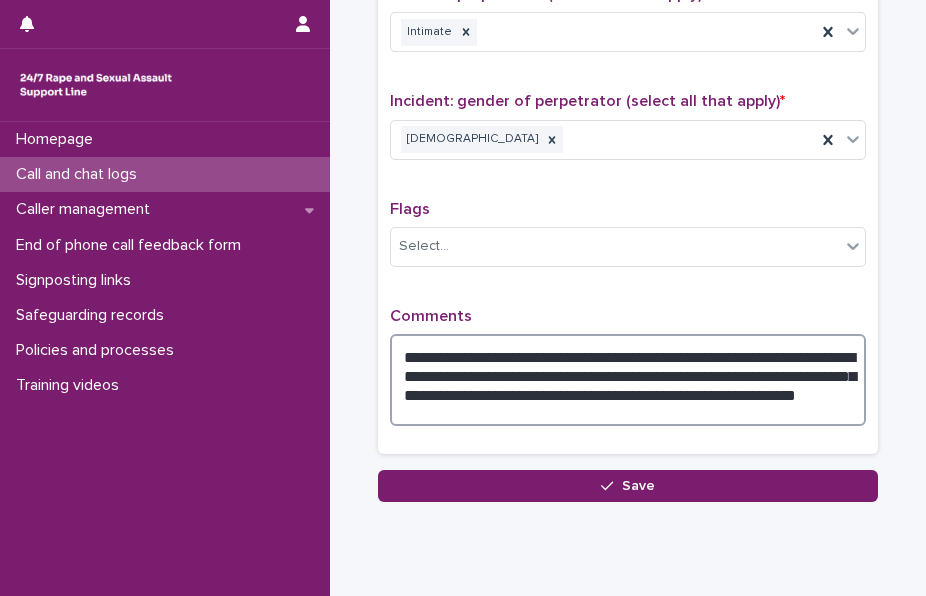 click on "**********" at bounding box center (628, 380) 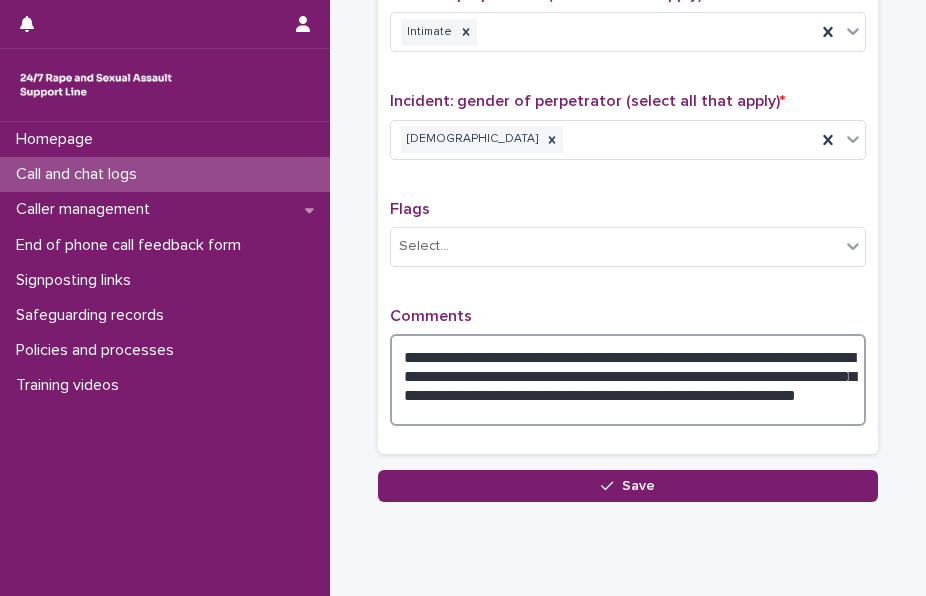 click on "**********" at bounding box center [628, 380] 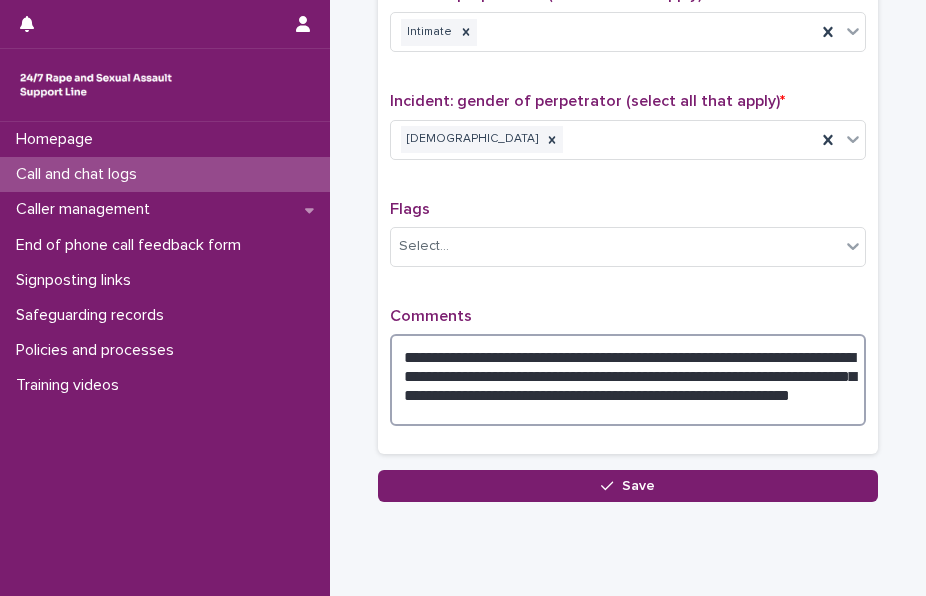 click on "**********" at bounding box center [628, 380] 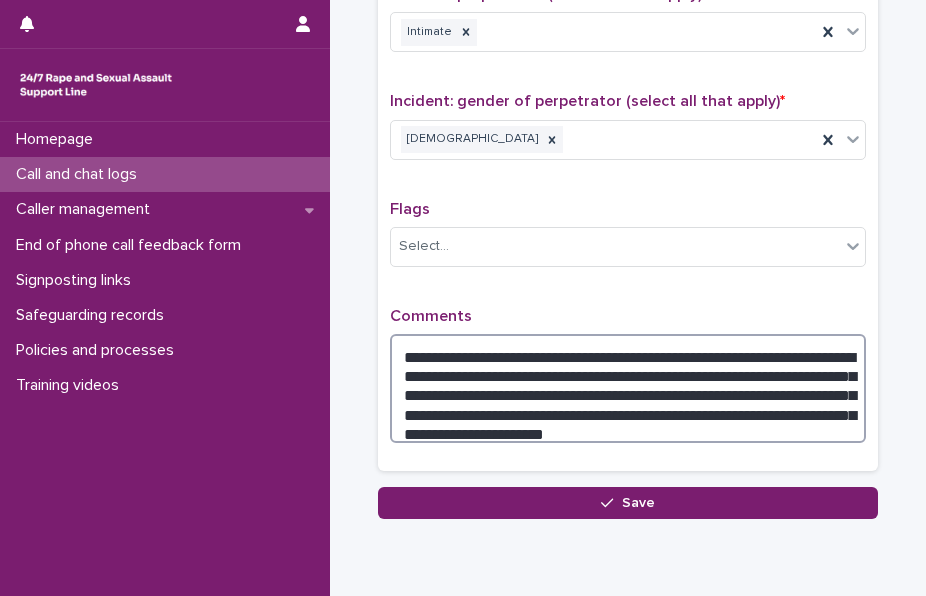 click on "**********" at bounding box center (628, 388) 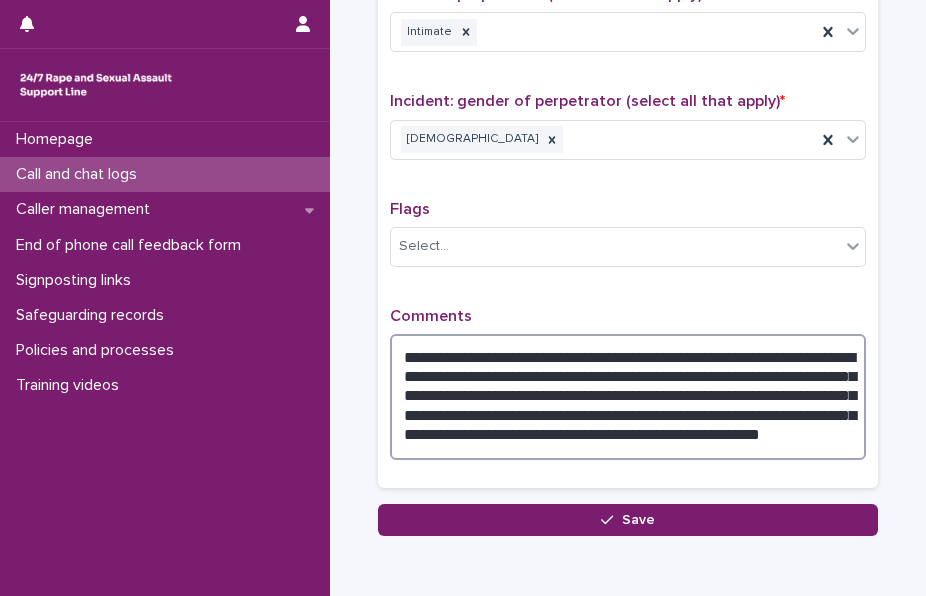 click on "**********" at bounding box center (628, 397) 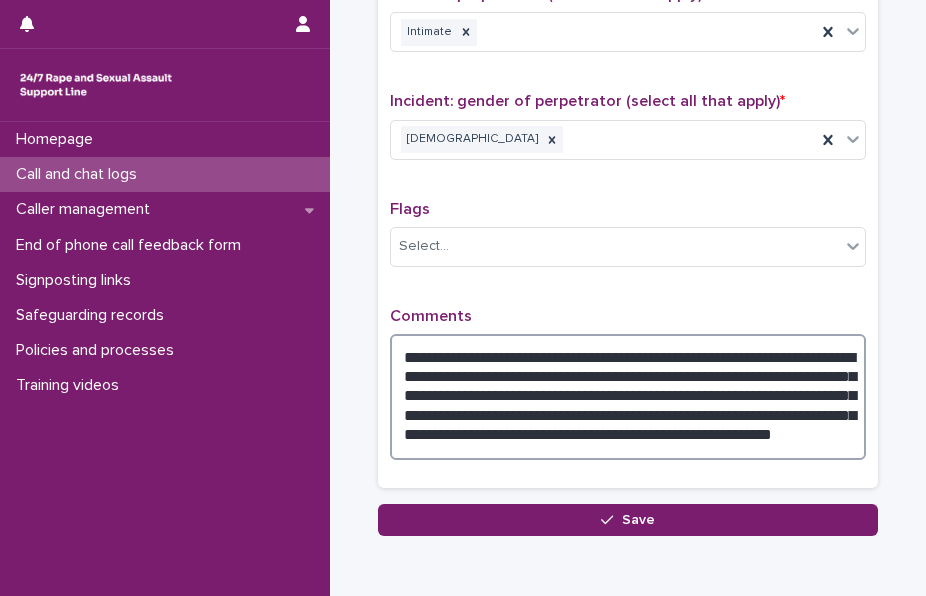 click on "**********" at bounding box center (628, 397) 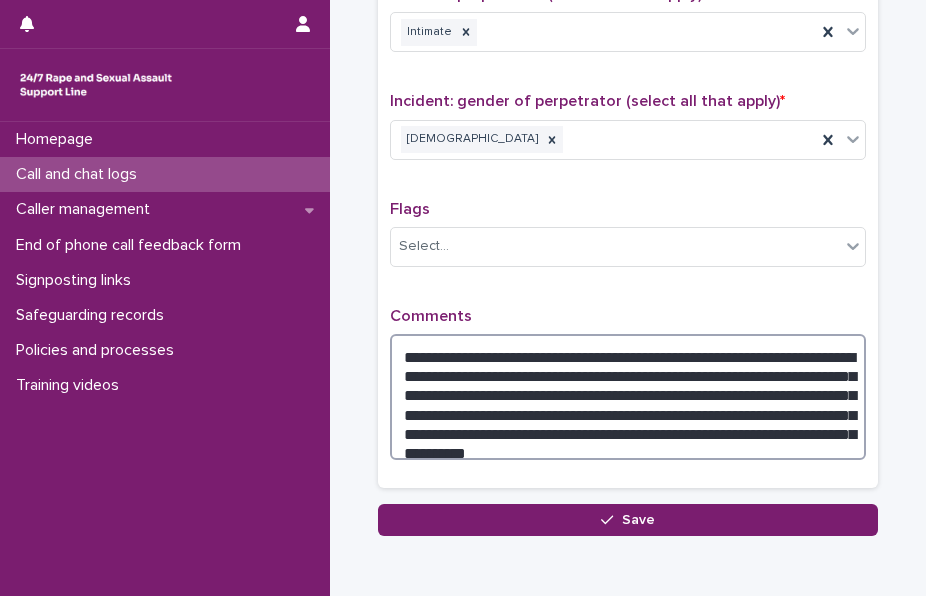 click on "**********" at bounding box center (628, 397) 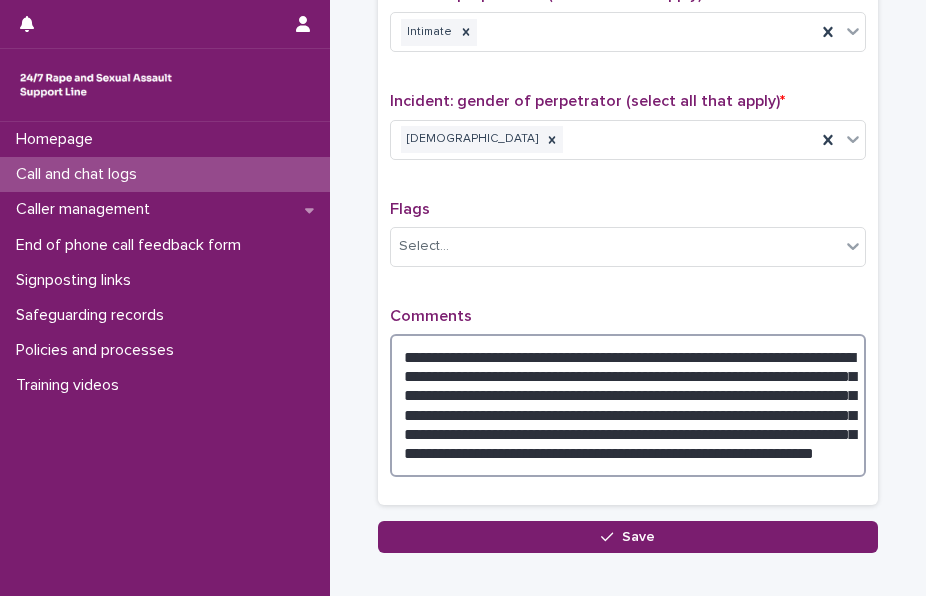 click on "**********" at bounding box center [628, 405] 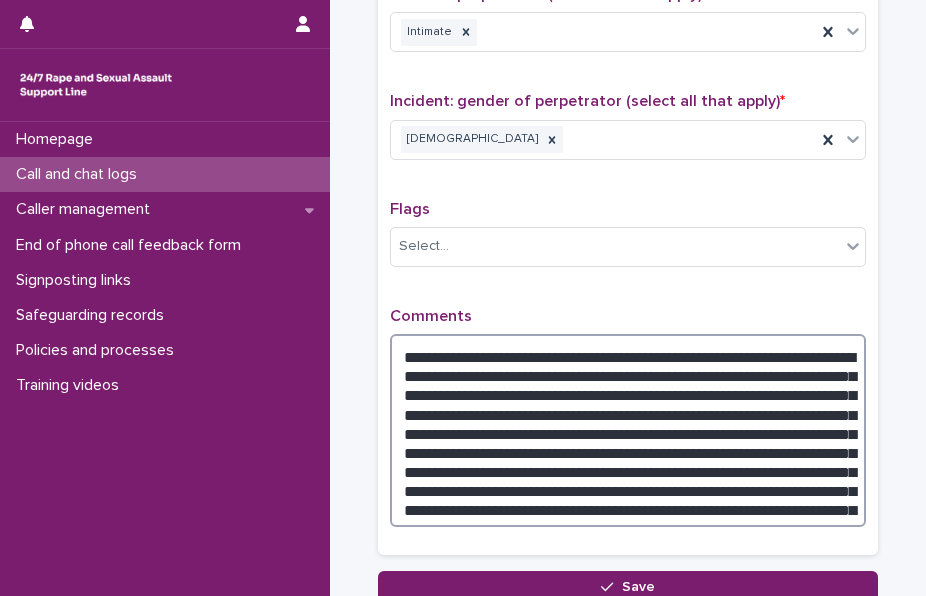 click on "**********" at bounding box center (628, 430) 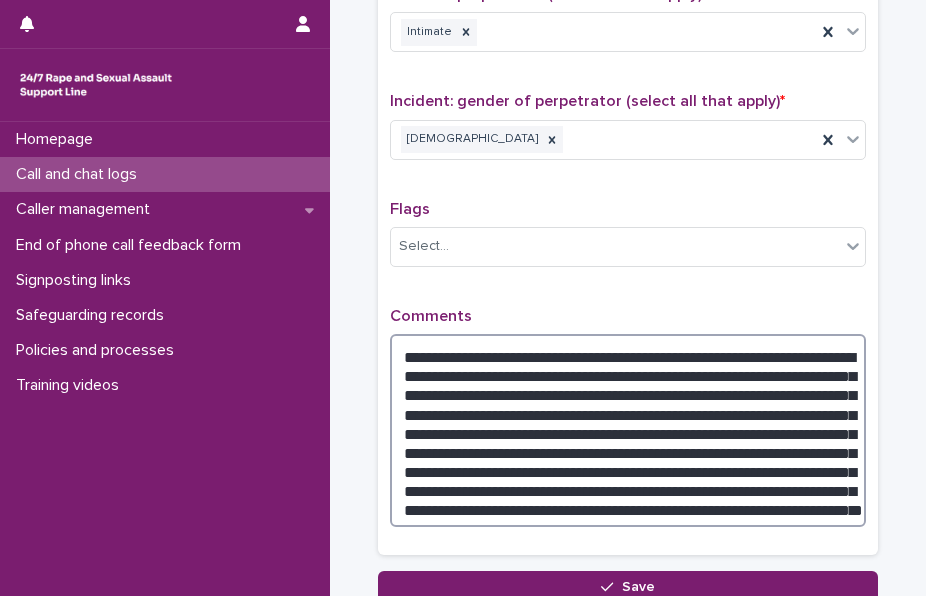 click on "**********" at bounding box center [628, 430] 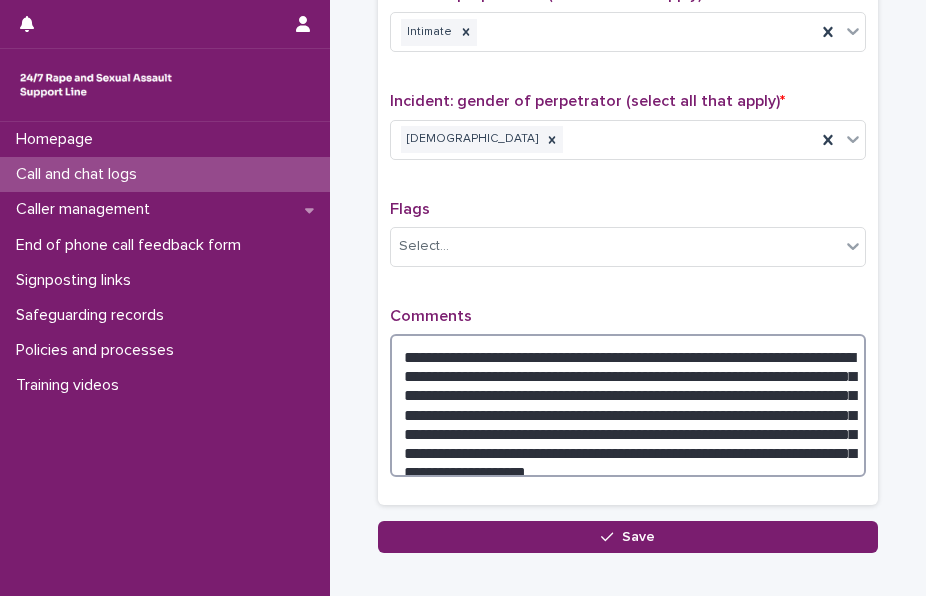 click on "**********" at bounding box center (628, 405) 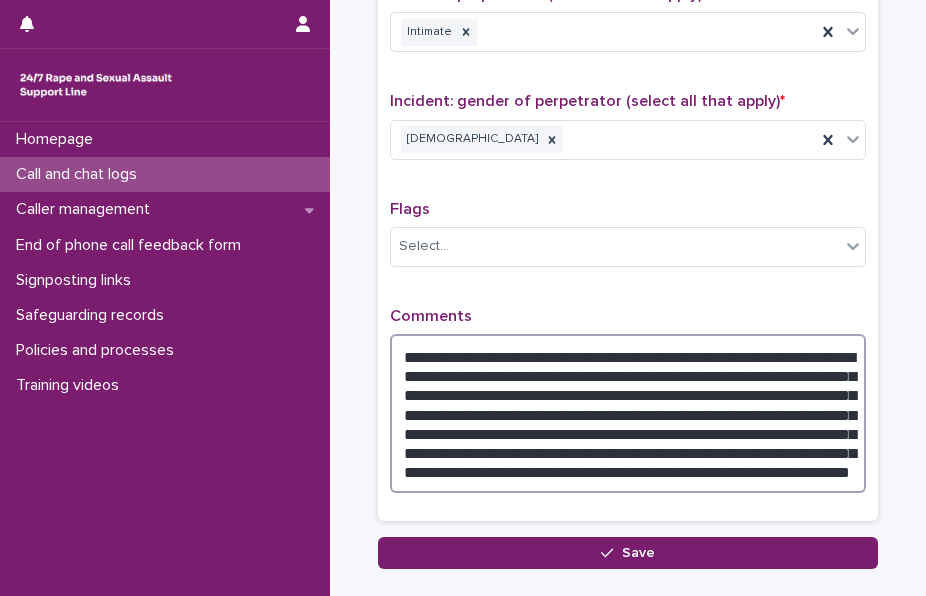 click on "**********" at bounding box center (628, 413) 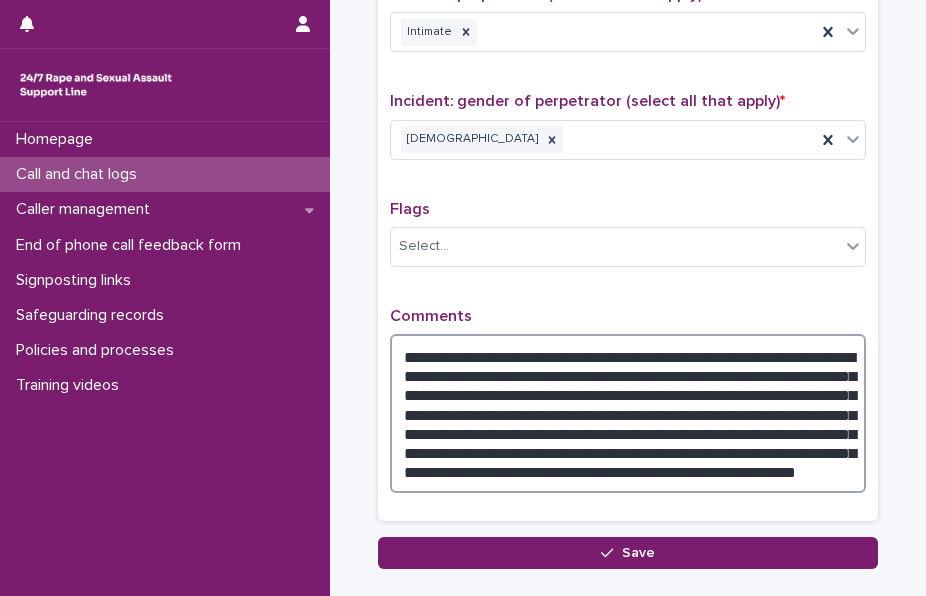 click on "**********" at bounding box center (628, 413) 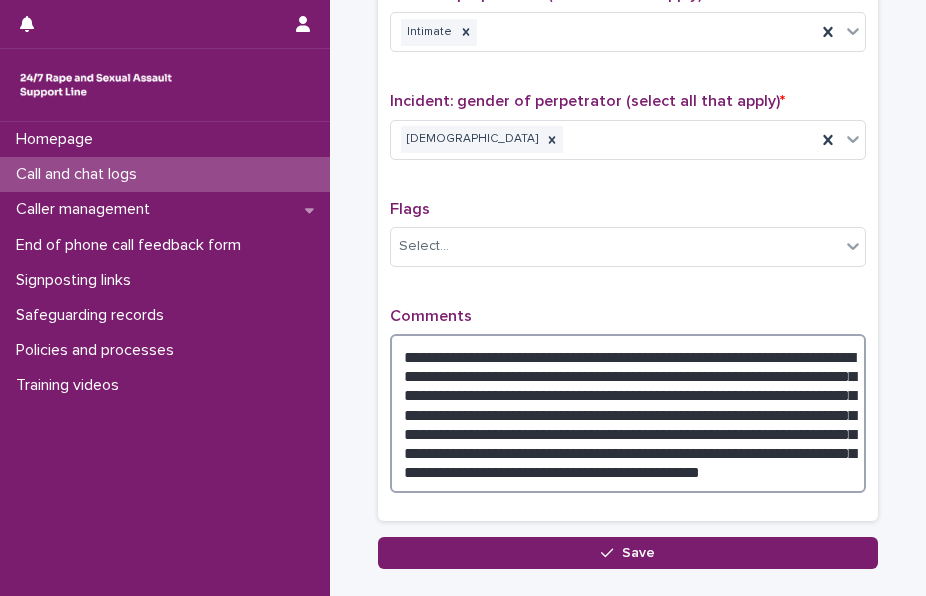 click on "**********" at bounding box center [628, 413] 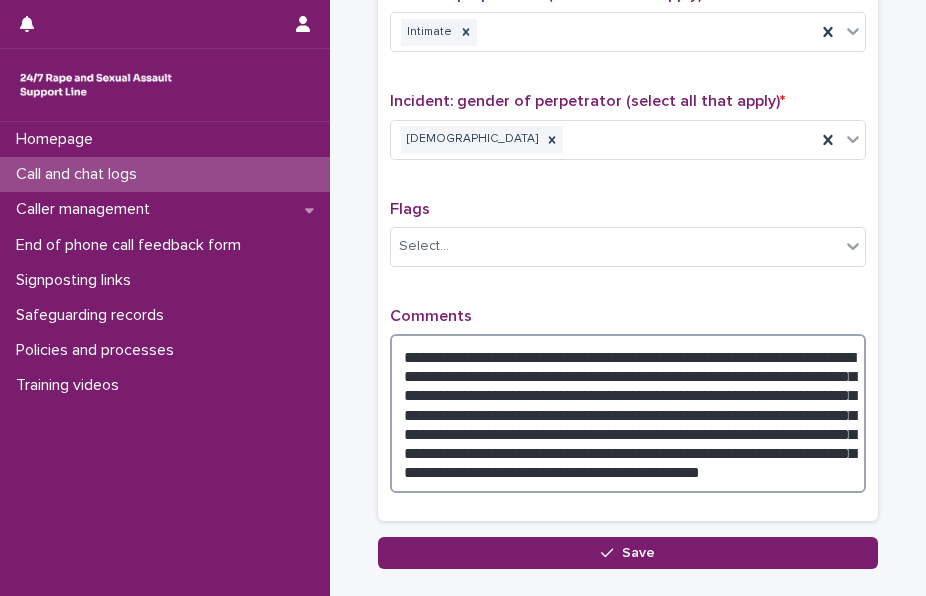 click on "**********" at bounding box center (628, 413) 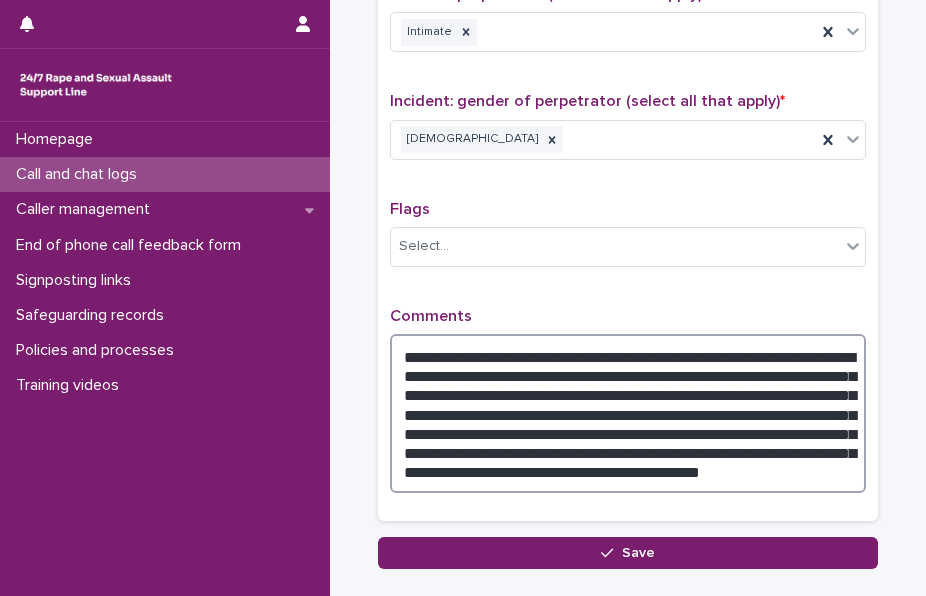 click on "**********" at bounding box center [628, 413] 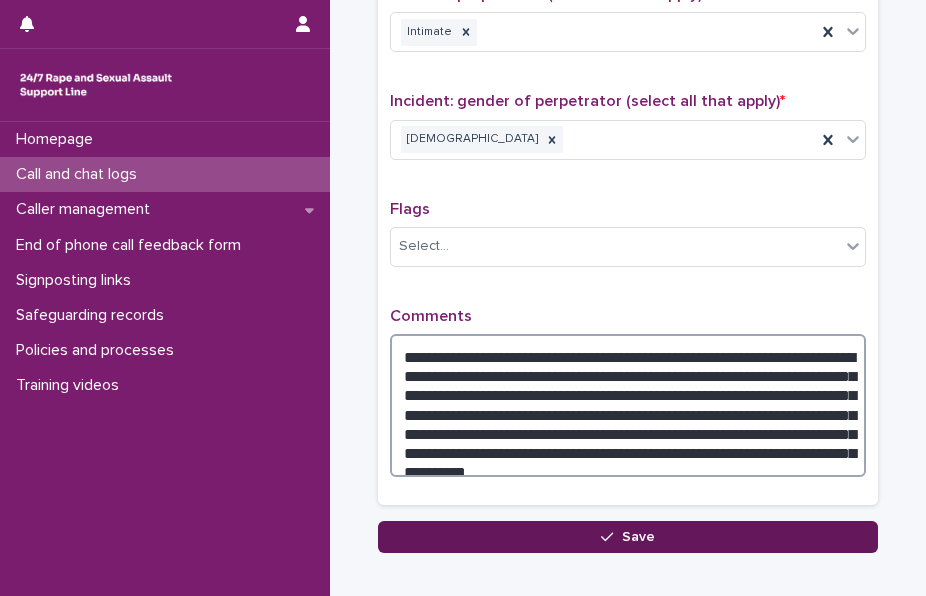 type on "**********" 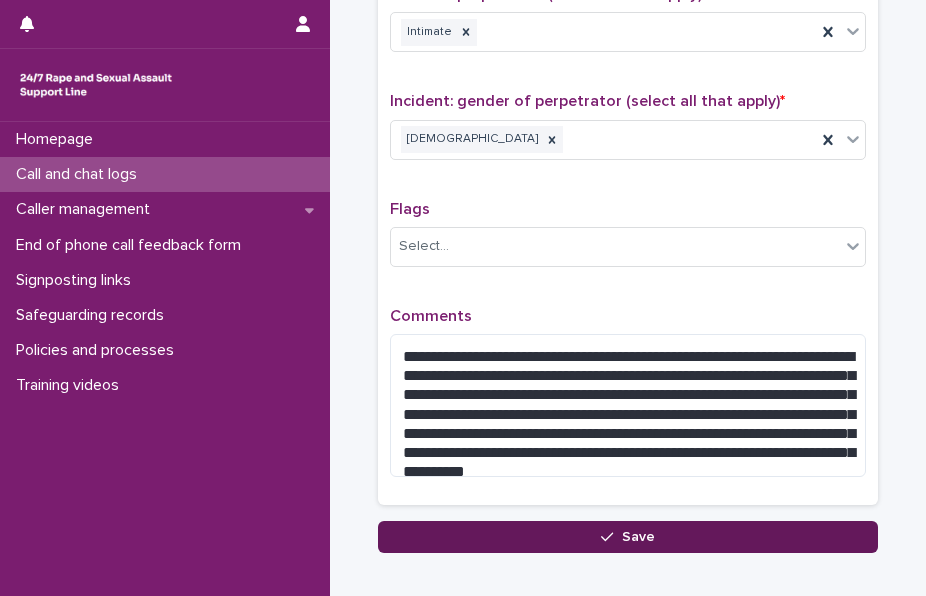 click on "Save" at bounding box center (628, 537) 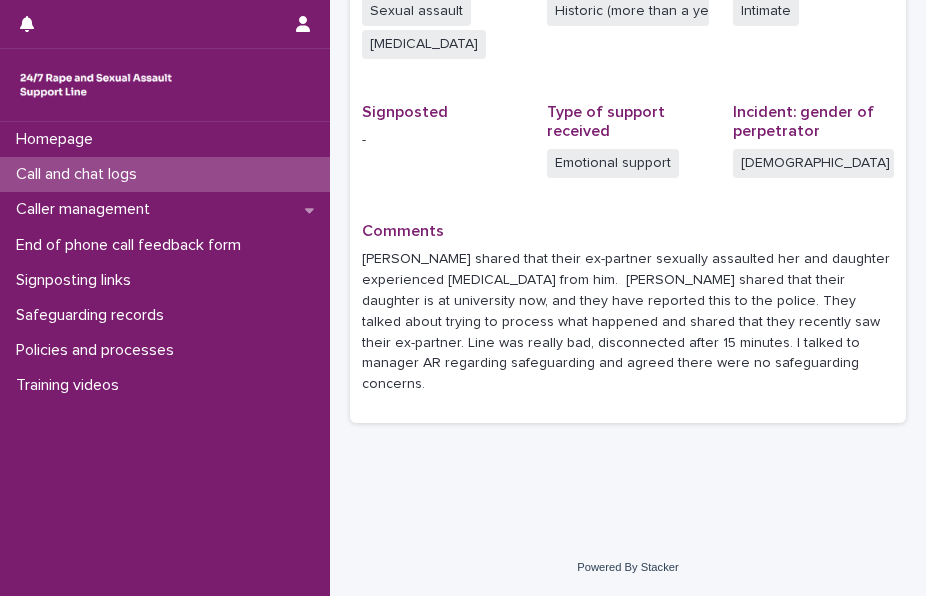 scroll, scrollTop: 0, scrollLeft: 0, axis: both 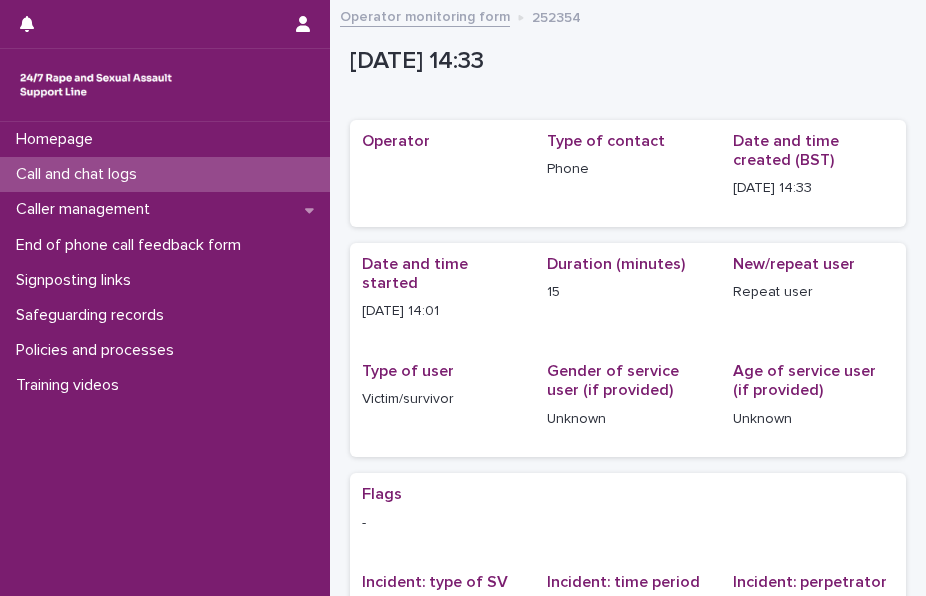 click on "Call and chat logs" at bounding box center (80, 174) 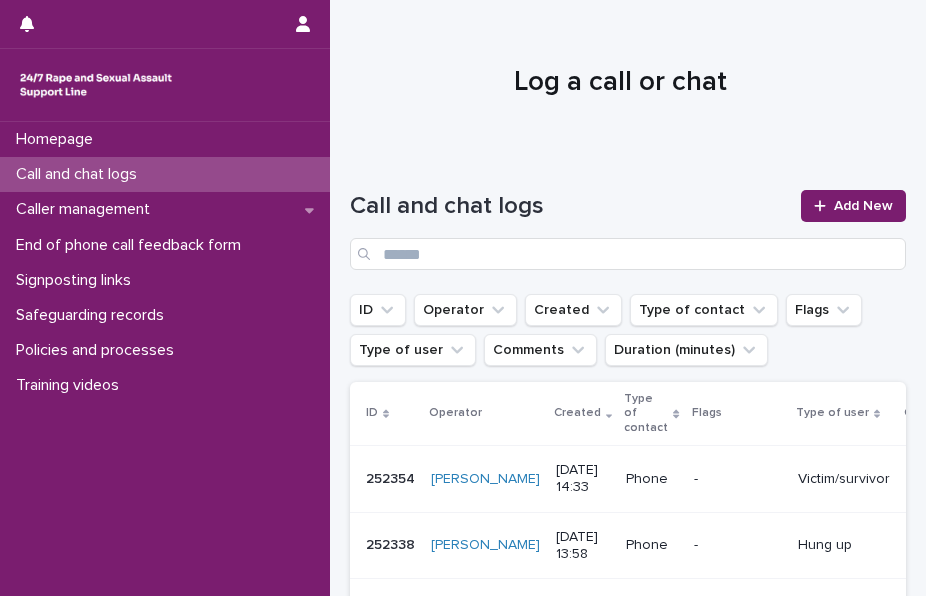 scroll, scrollTop: 521, scrollLeft: 0, axis: vertical 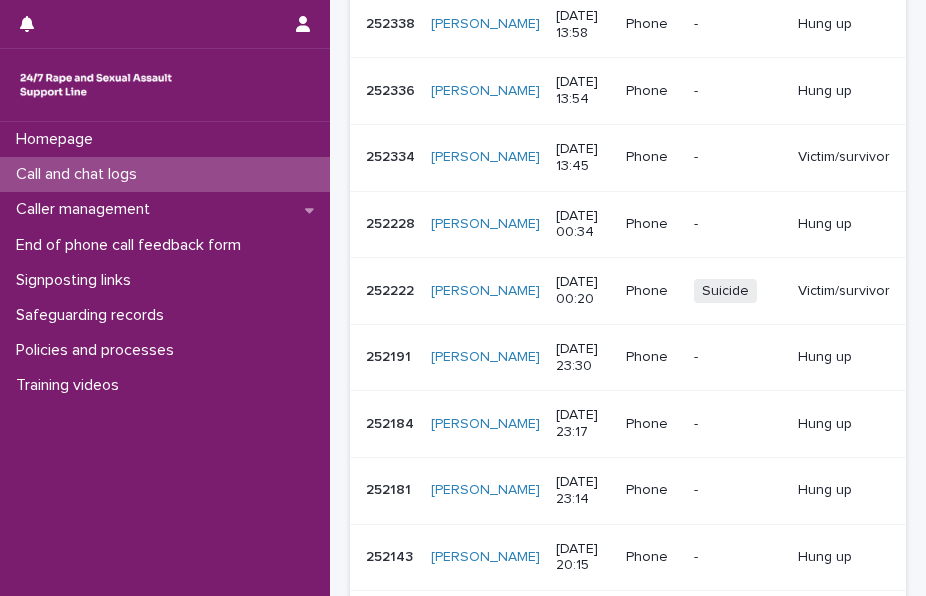 click on "Victim/survivor" at bounding box center (844, 291) 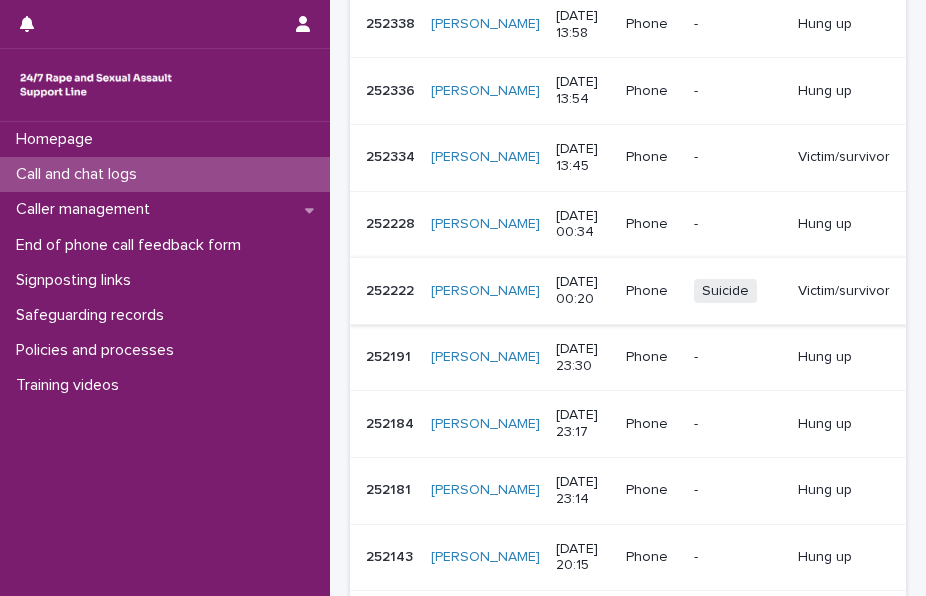 scroll, scrollTop: 0, scrollLeft: 0, axis: both 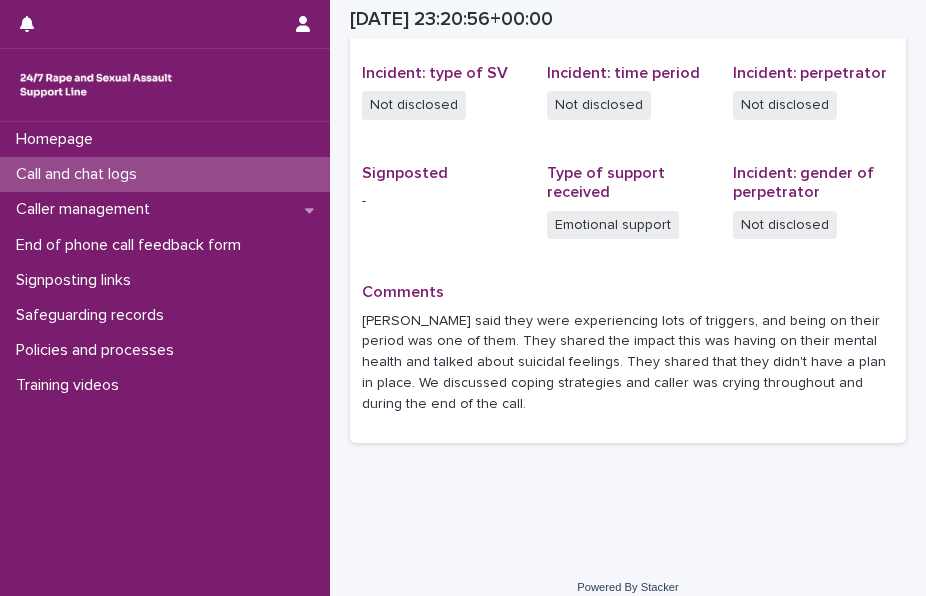 click on "Call and chat logs" at bounding box center [165, 174] 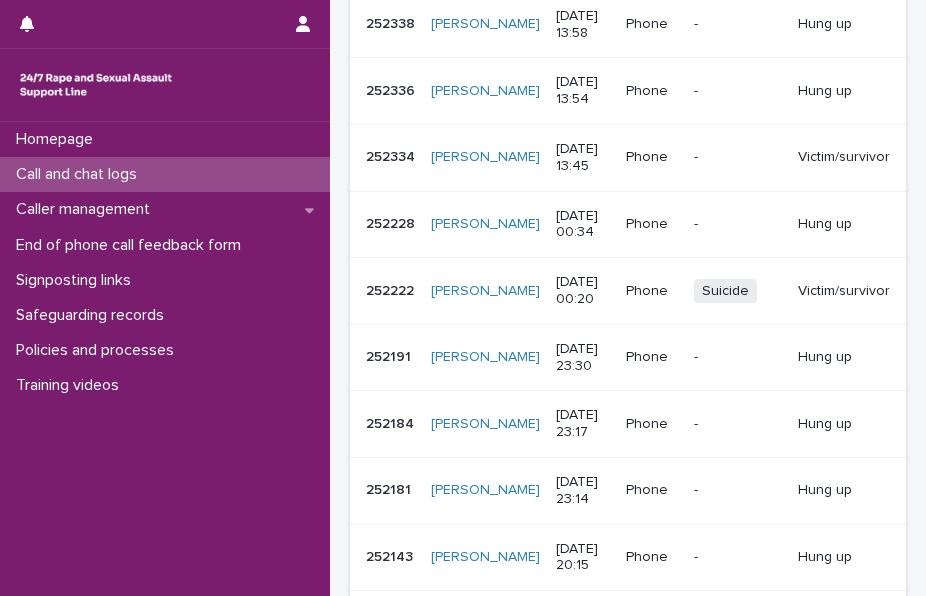 scroll, scrollTop: 0, scrollLeft: 0, axis: both 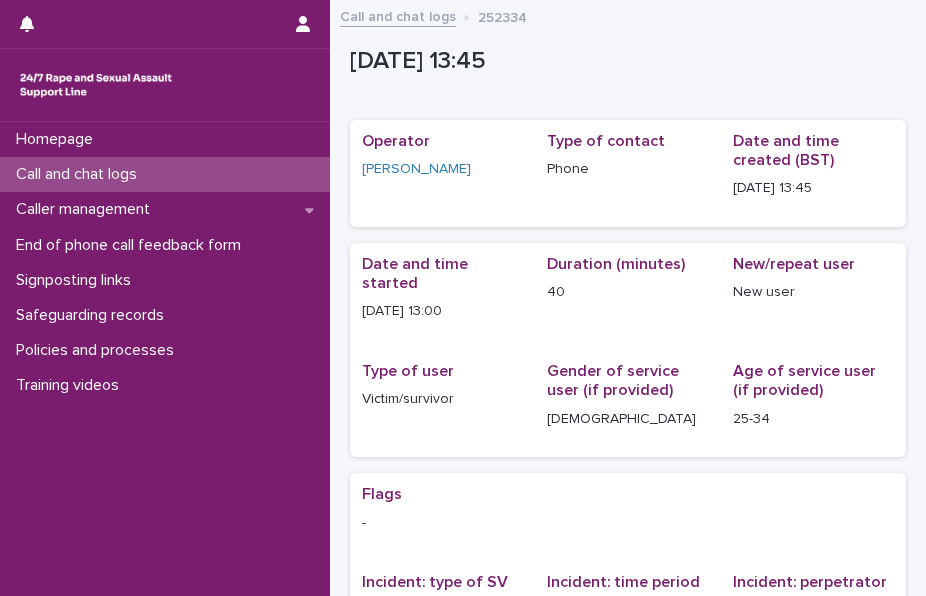 click on "Call and chat logs" at bounding box center [165, 174] 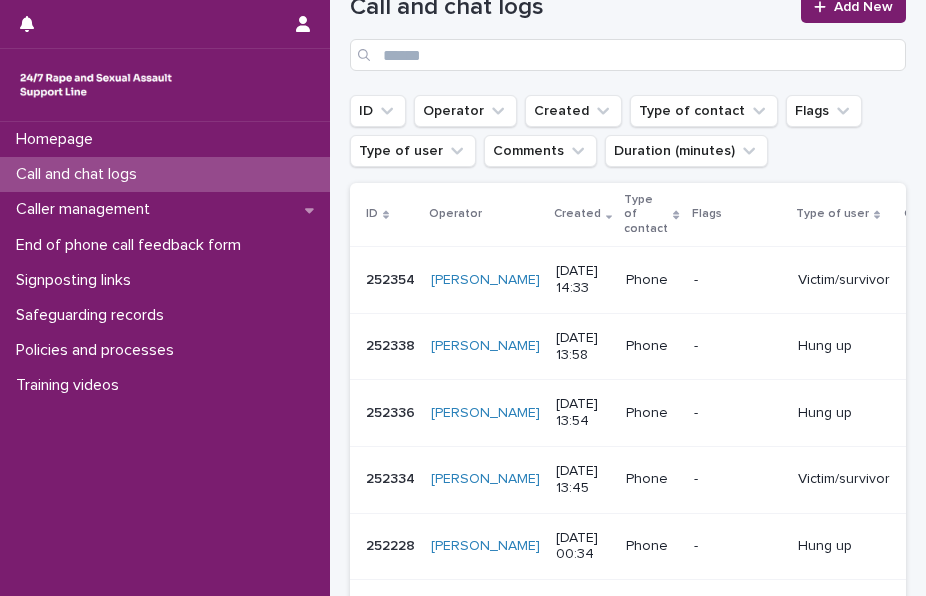scroll, scrollTop: 200, scrollLeft: 0, axis: vertical 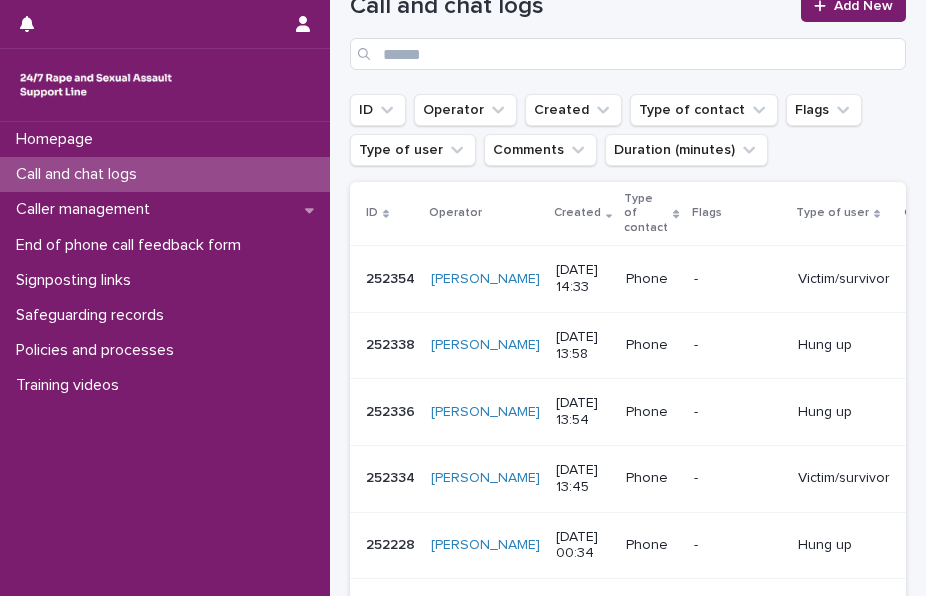 click on "Victim/survivor" at bounding box center [844, 478] 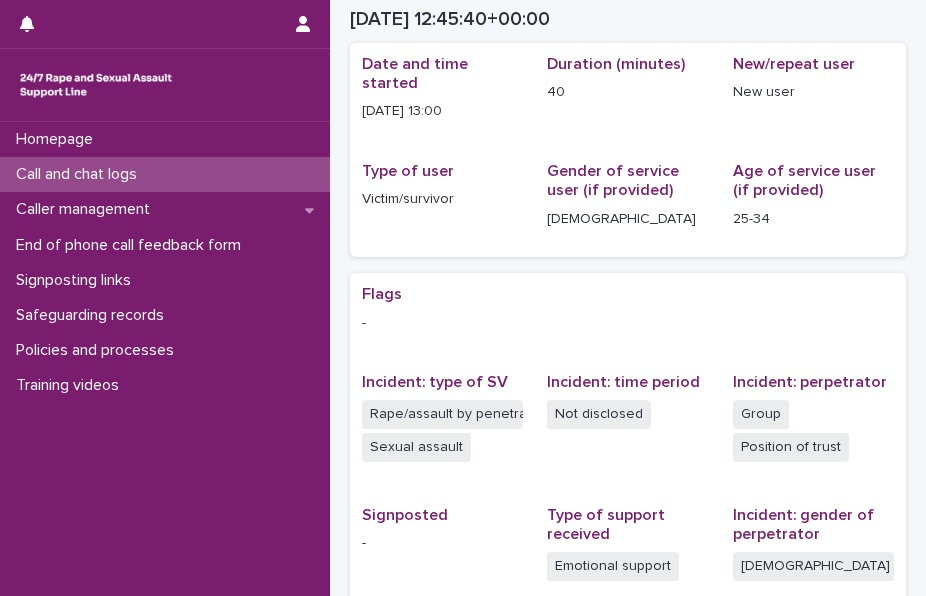 scroll, scrollTop: 211, scrollLeft: 0, axis: vertical 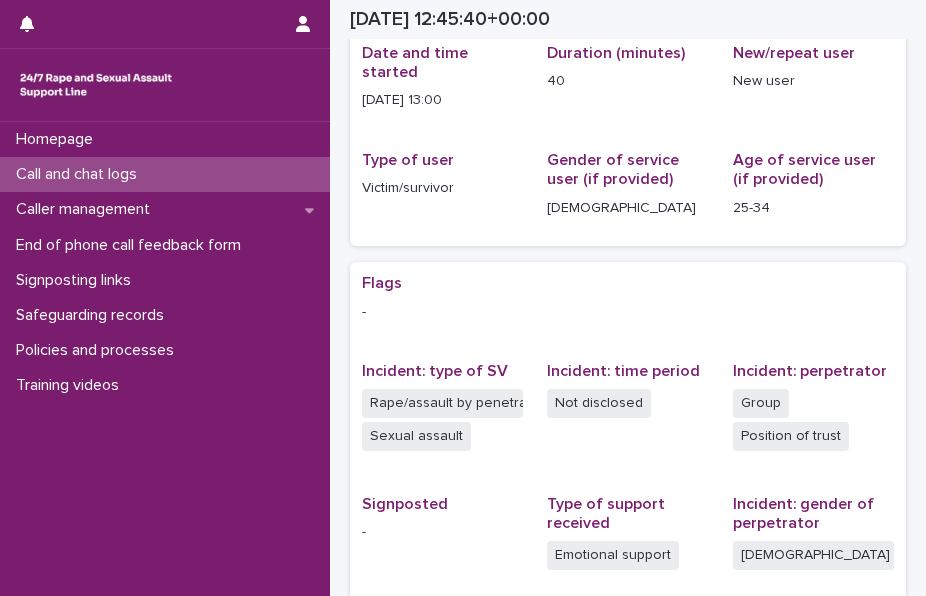 click on "Loading... Saving… Loading... Saving… [DATE] 12:45:40+00:00 [DATE] 13:45 Sorry, there was an error saving your record. Please try again. Please fill out the required fields below. Loading... Saving… Loading... Saving… Loading... Saving… Operator [PERSON_NAME]   Type of contact Phone Date and time created (BST) [DATE] 13:45 Loading... Saving… Date and time started [DATE] 13:00 Duration (minutes) 40 New/repeat user New user Type of user Victim/survivor Gender of service user (if provided) [DEMOGRAPHIC_DATA] Age of service user (if provided) 25-34 Loading... Saving… Loading... Saving… Flags - Incident: type of SV Rape/assault by penetration Sexual assault Incident: time period Not disclosed Incident: perpetrator Group Position of trust Signposted - Type of support received Emotional support Incident: gender of perpetrator [DEMOGRAPHIC_DATA] Comments" at bounding box center (628, 366) 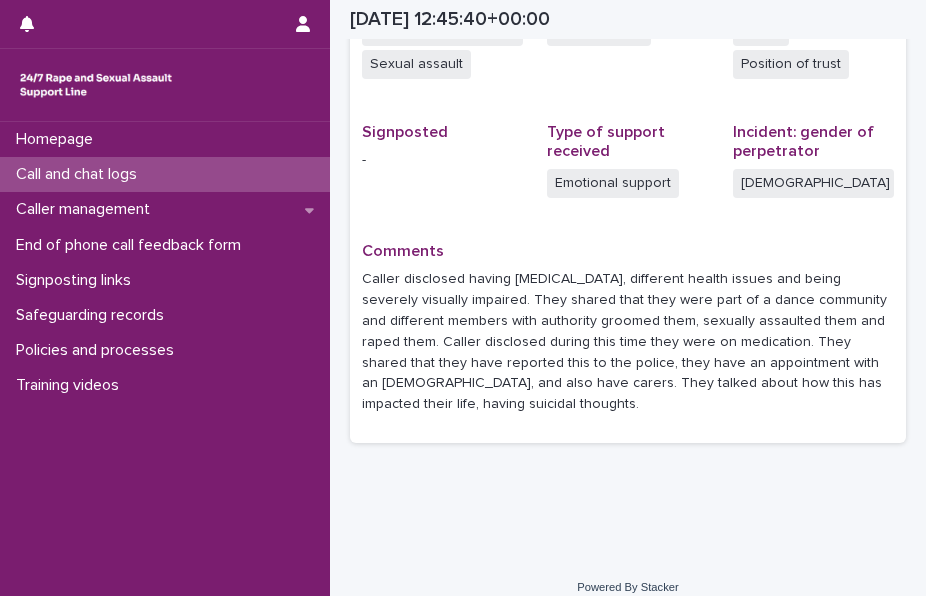 click on "Call and chat logs" at bounding box center [165, 174] 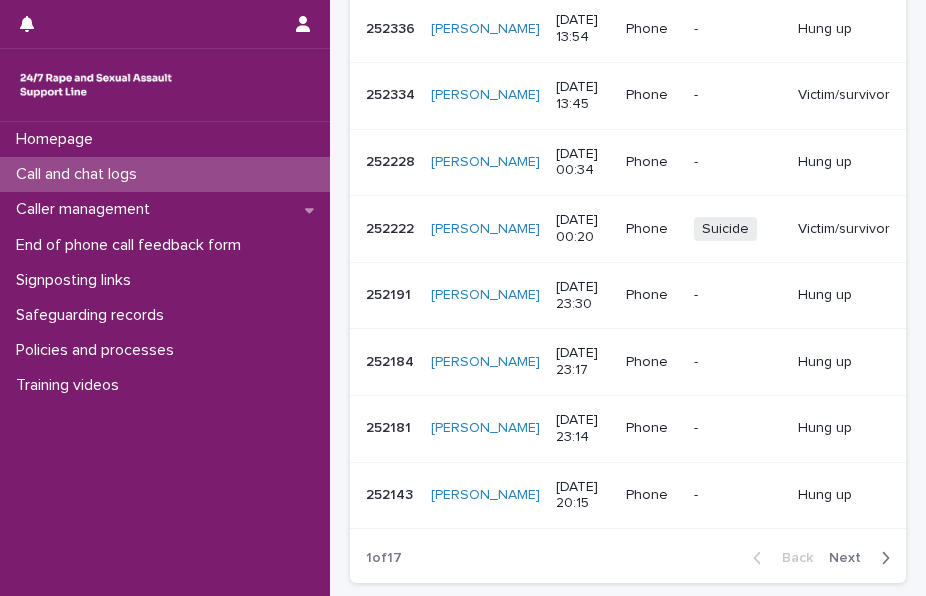 scroll, scrollTop: 0, scrollLeft: 0, axis: both 